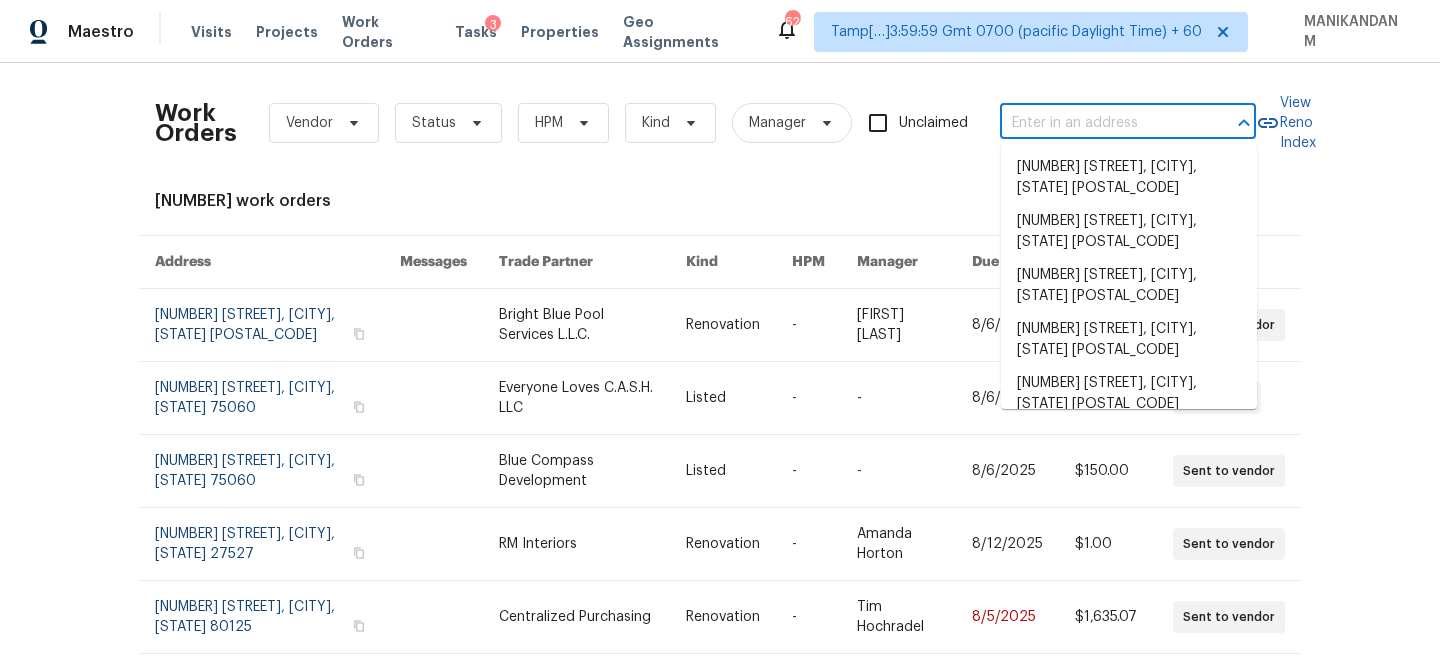 scroll, scrollTop: 0, scrollLeft: 0, axis: both 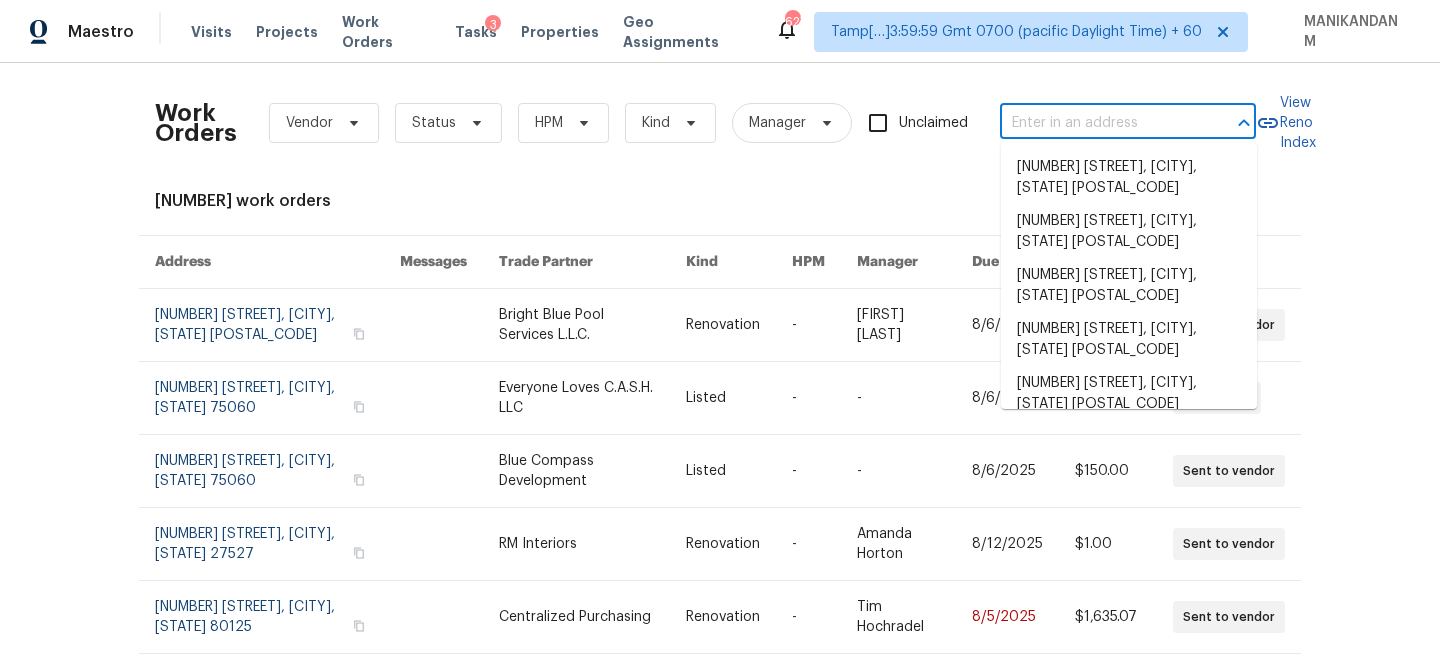 paste on "[NUMBER] [STREET] Unit [NUMBER], [CITY], [STATE] [POSTAL_CODE]" 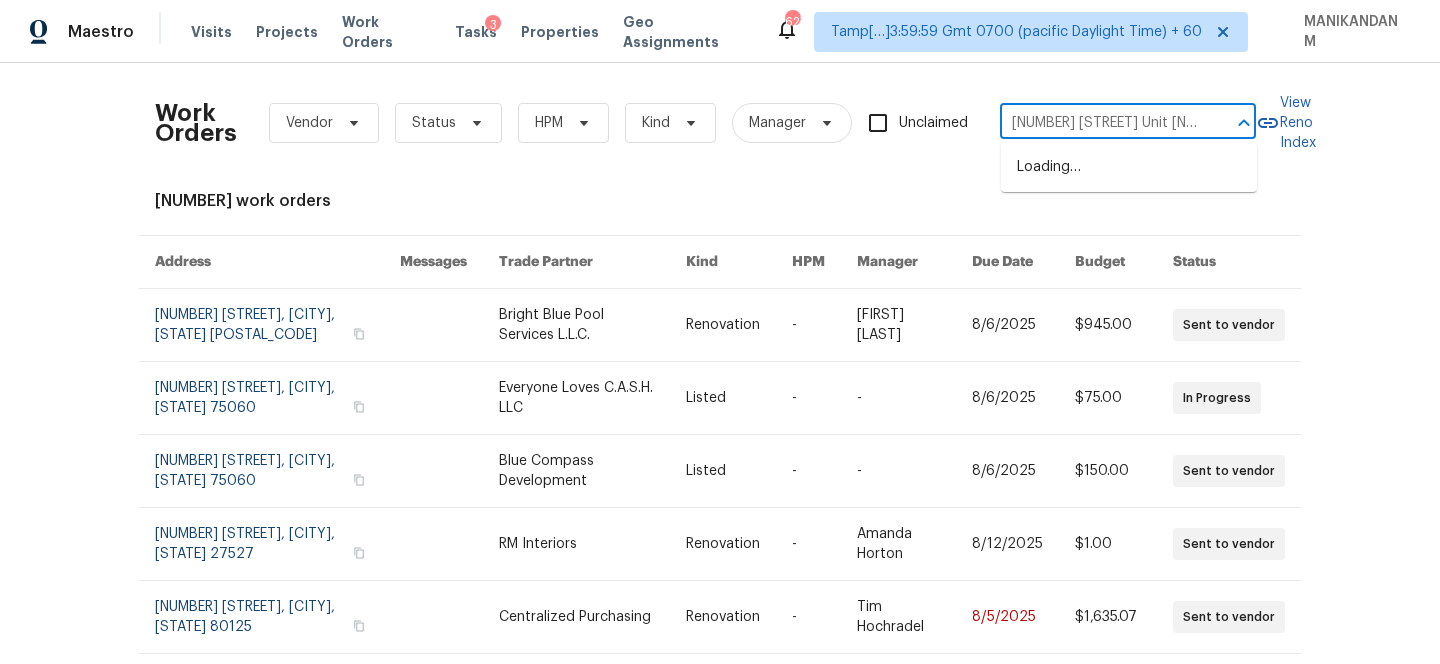 scroll, scrollTop: 0, scrollLeft: 102, axis: horizontal 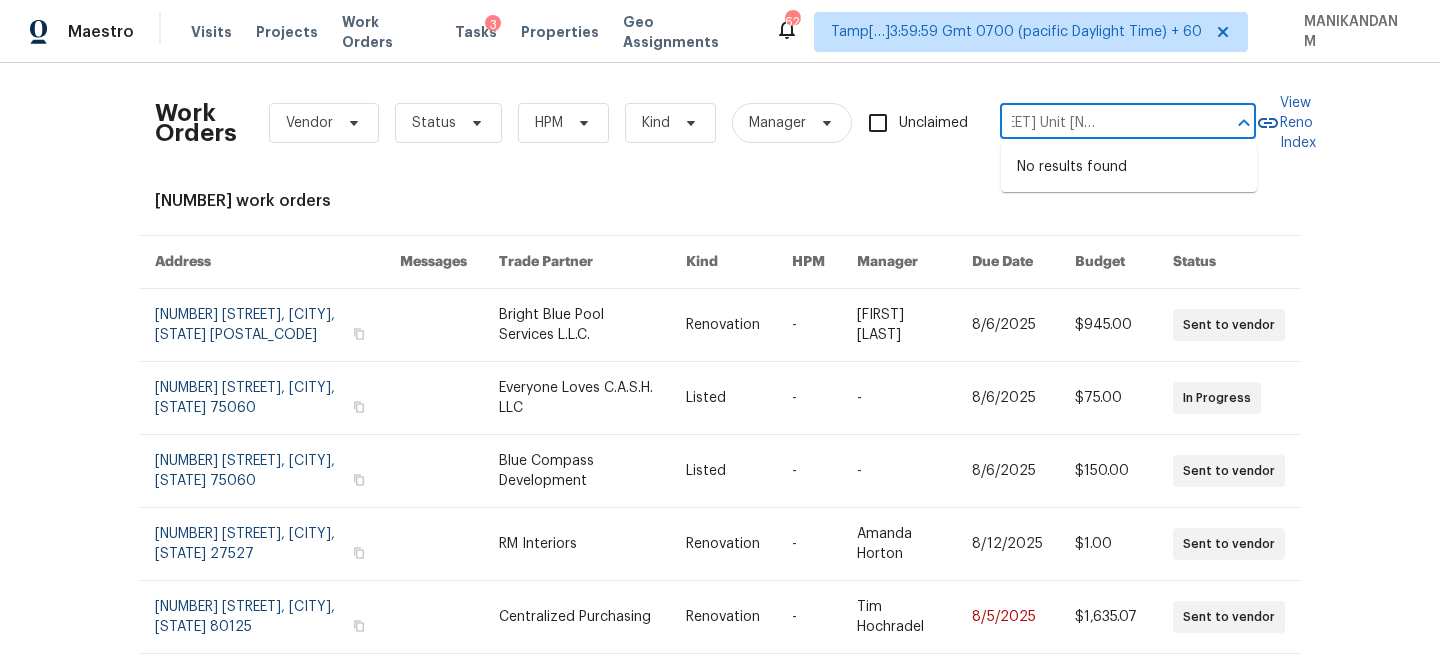 click on "[NUMBER] [STREET] Unit [NUMBER], [CITY], [STATE] [POSTAL_CODE]" at bounding box center (1100, 123) 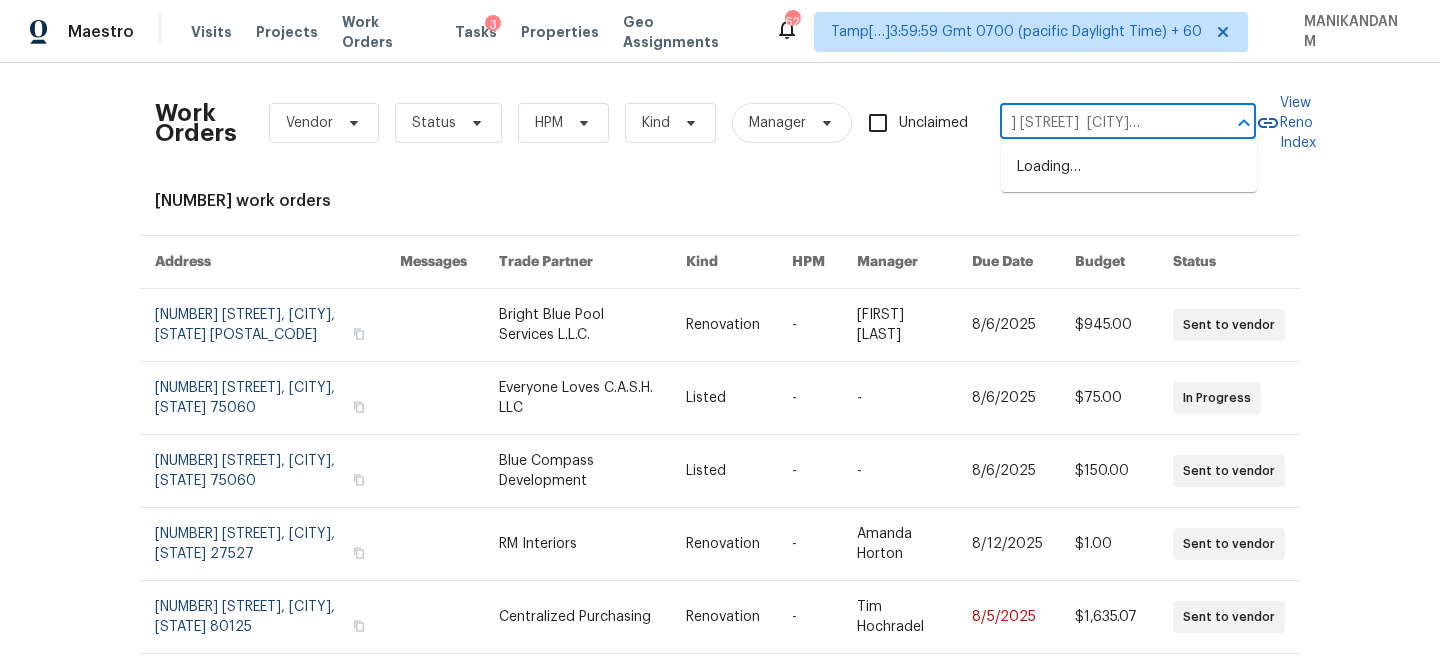 type on "[NUMBER] [STREET] [CITY], [STATE] [POSTAL_CODE]" 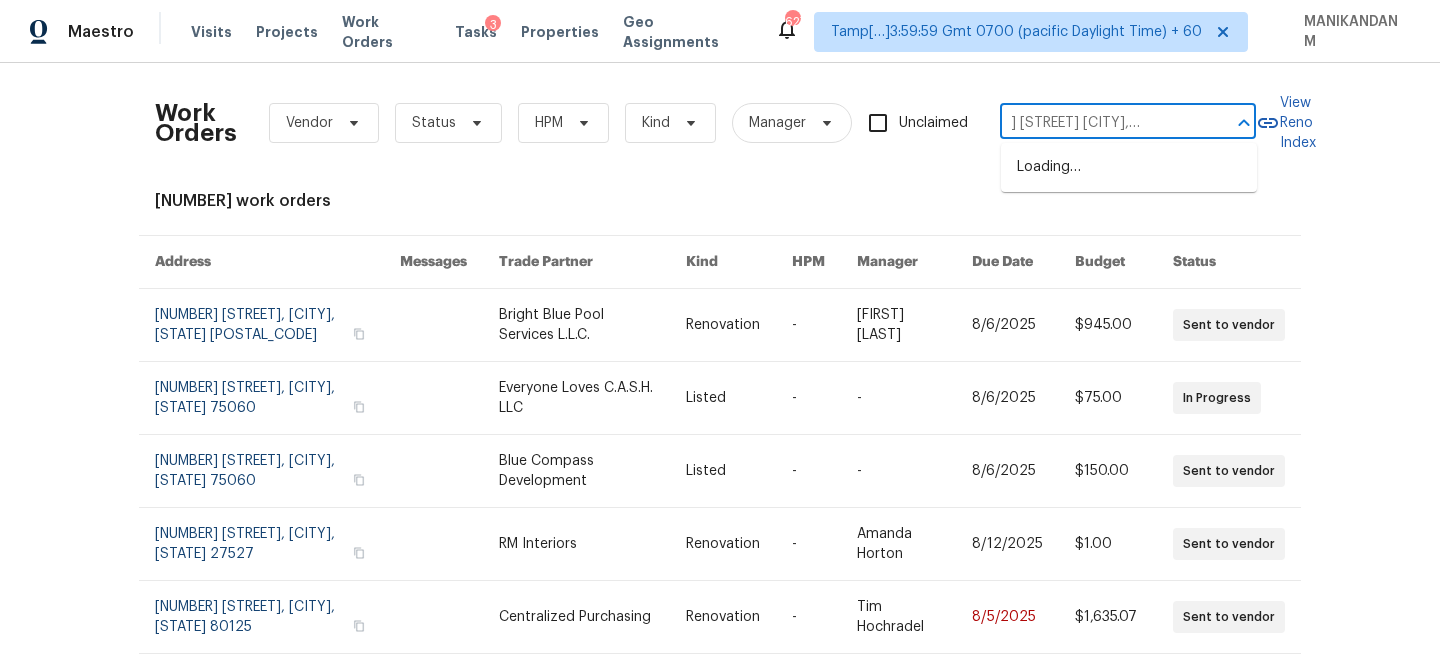 scroll, scrollTop: 0, scrollLeft: 56, axis: horizontal 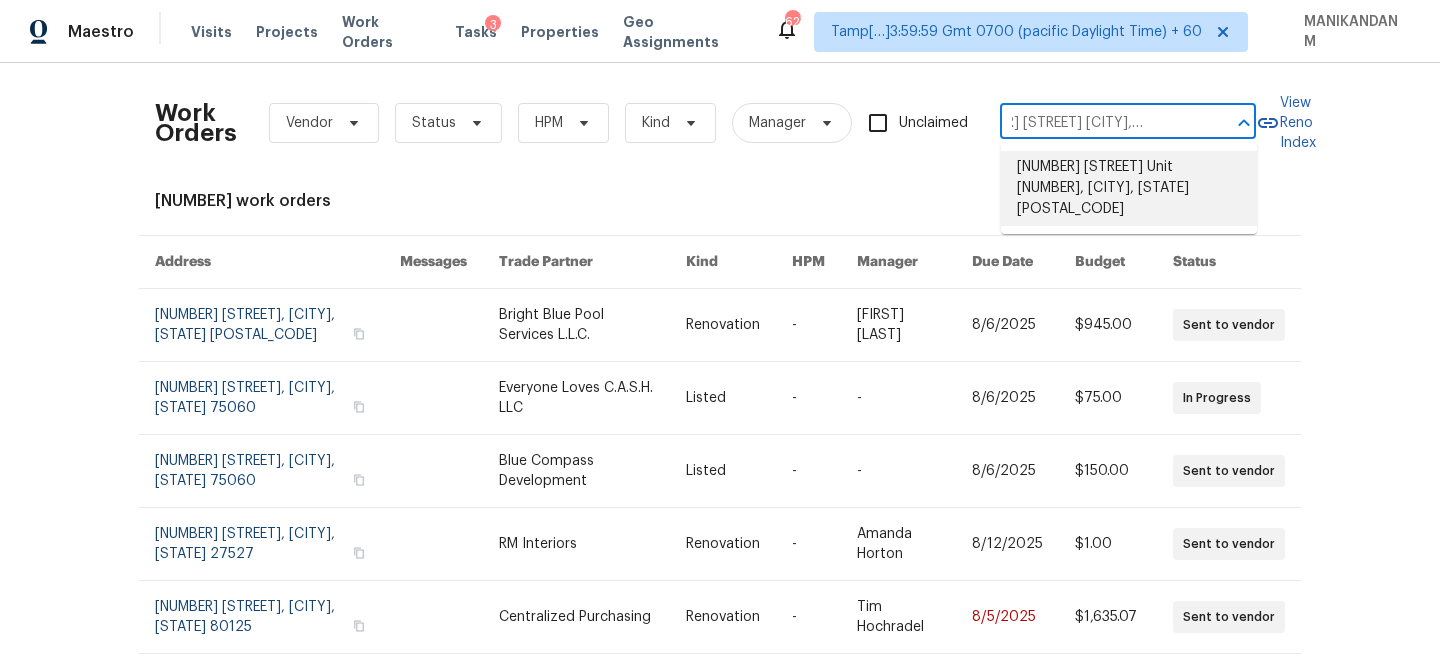 click on "[NUMBER] [STREET] Unit [NUMBER], [CITY], [STATE] [POSTAL_CODE]" at bounding box center (1129, 188) 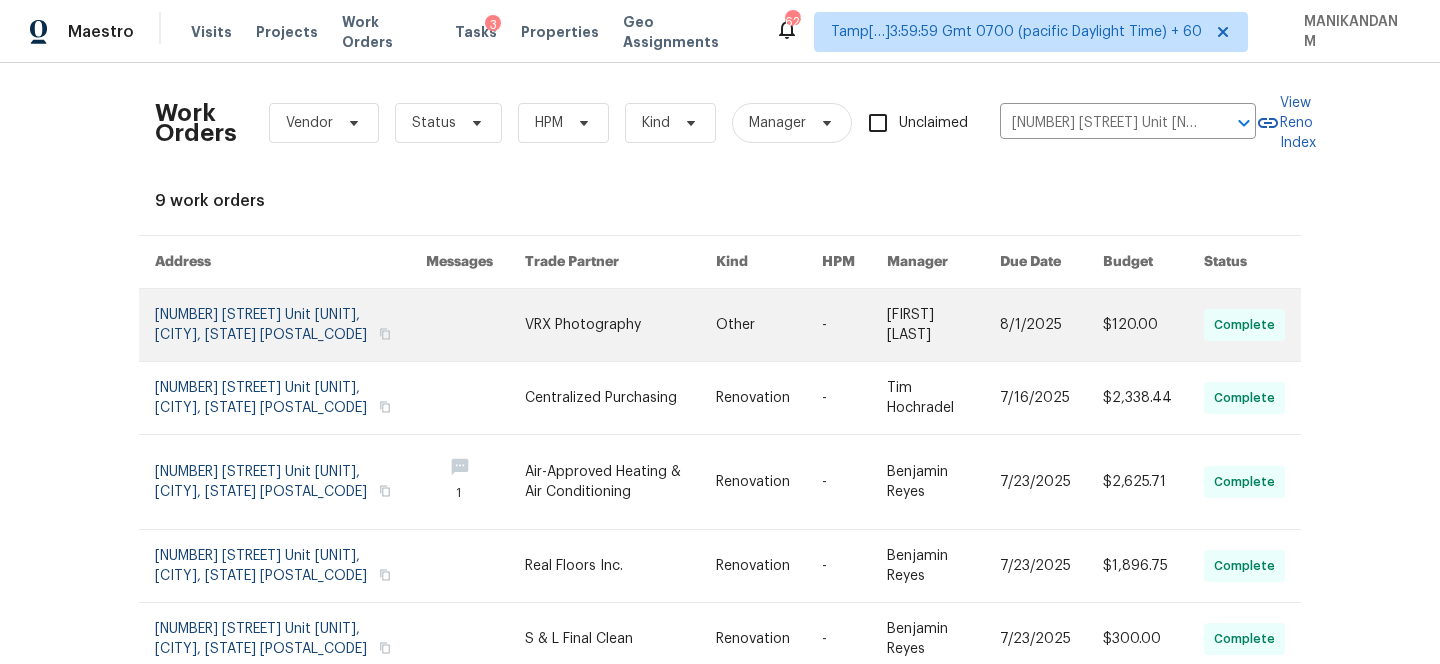 click at bounding box center (769, 325) 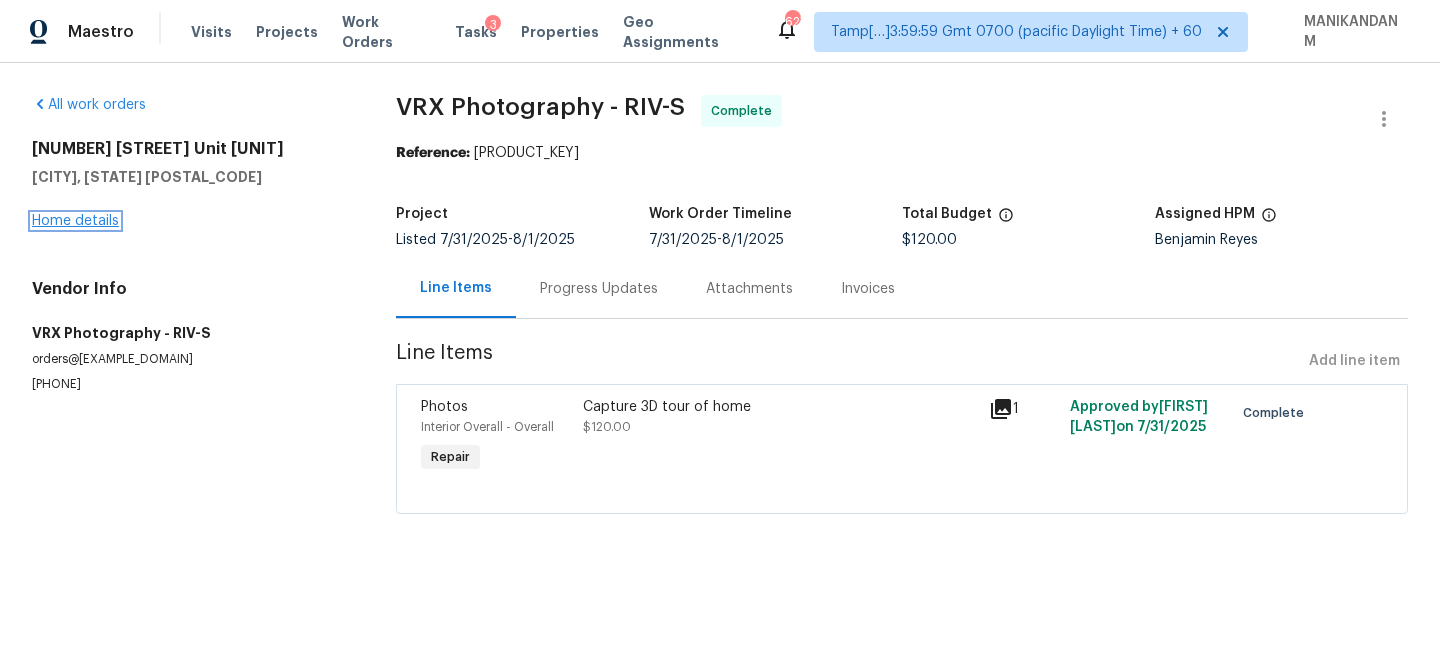 click on "Home details" at bounding box center [75, 221] 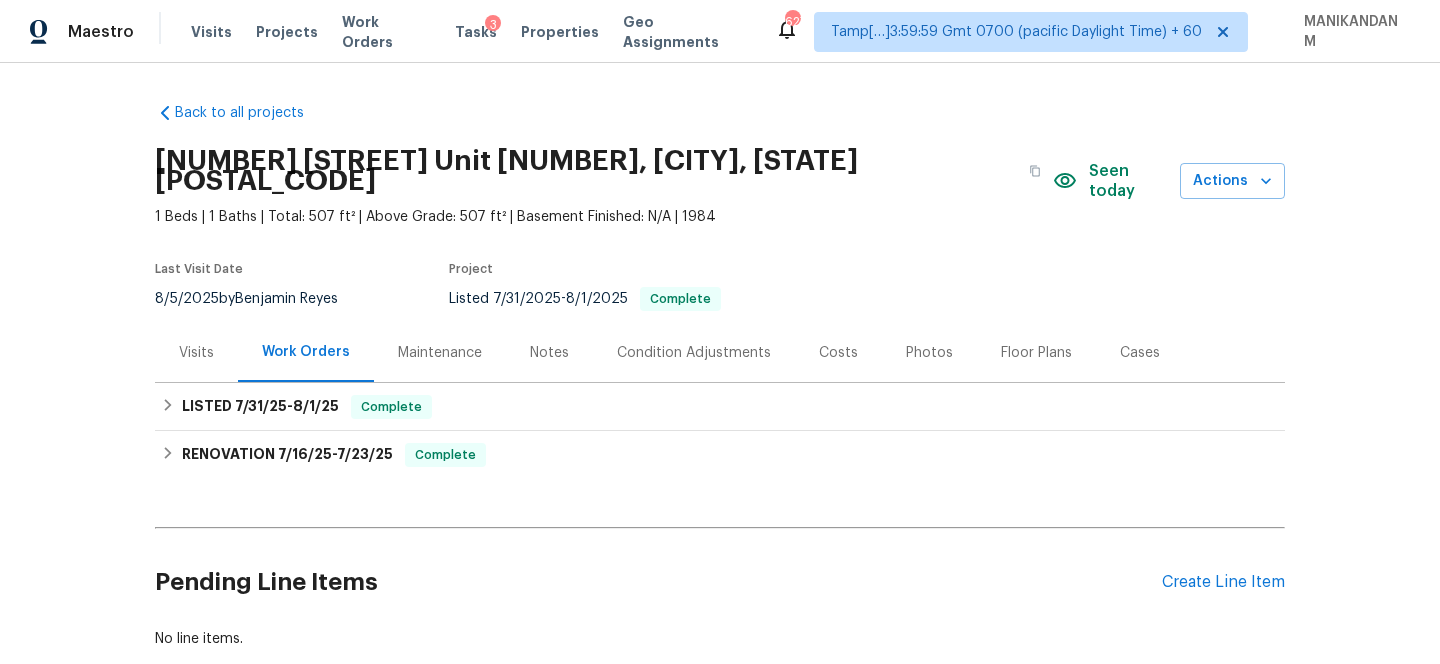 click on "Visits" at bounding box center [196, 353] 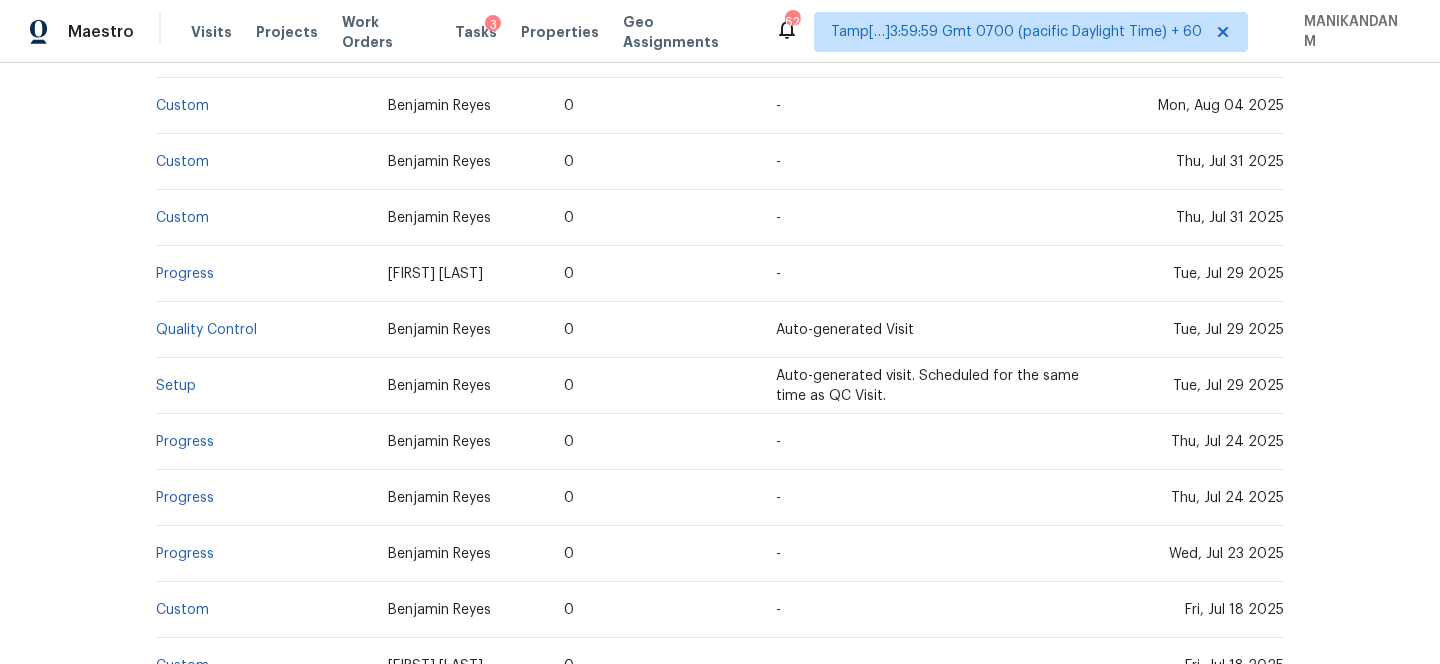 scroll, scrollTop: 579, scrollLeft: 0, axis: vertical 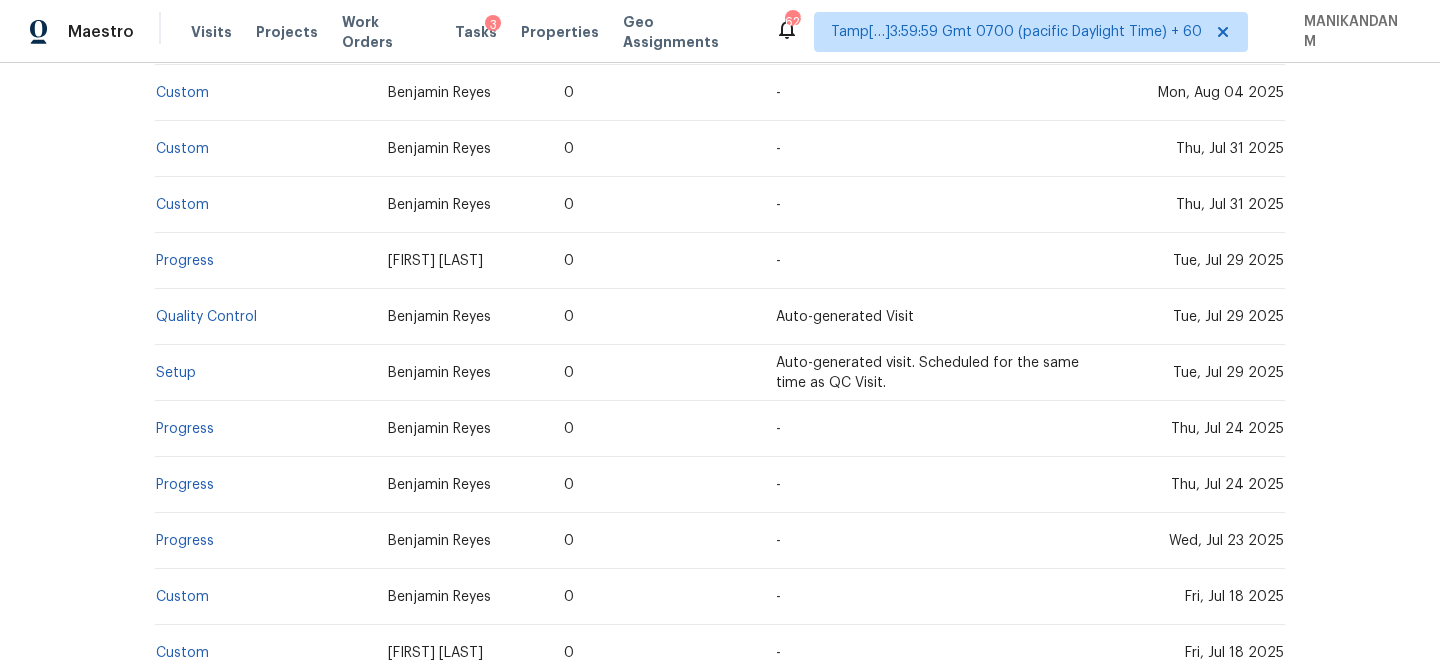 click on "Setup" at bounding box center [263, 373] 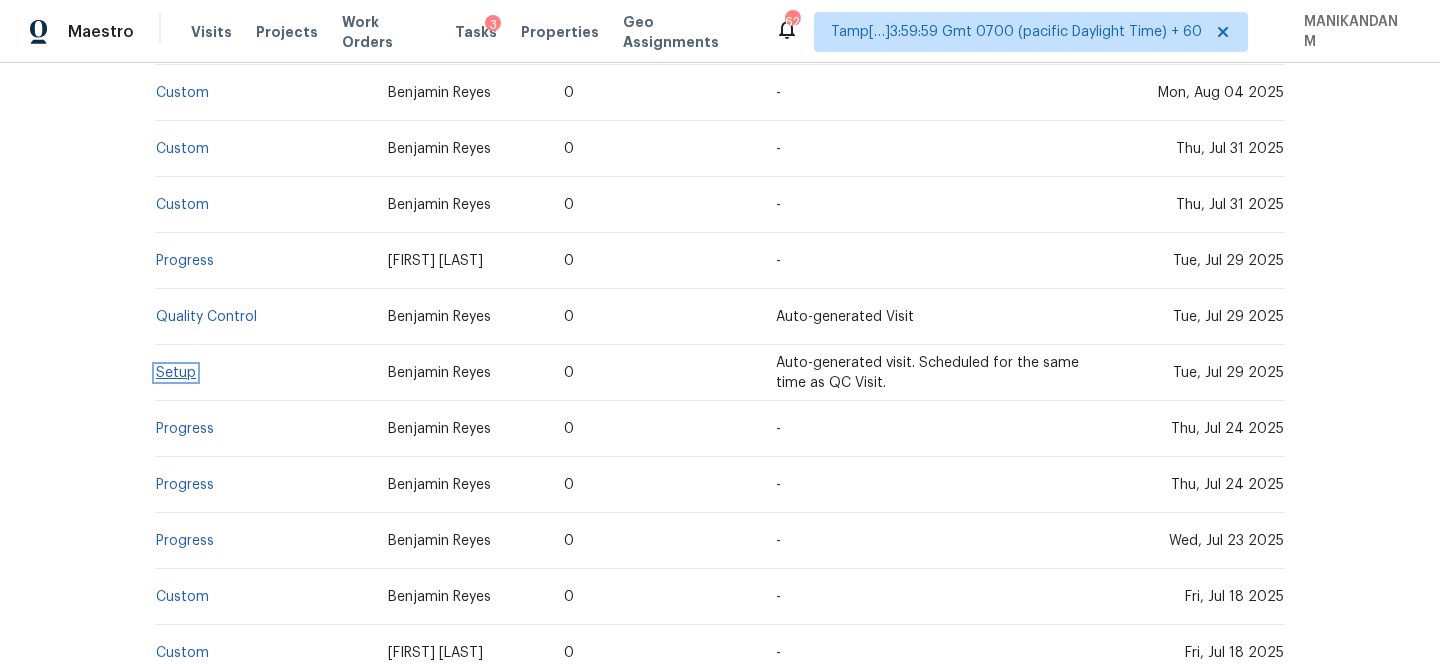 click on "Setup" at bounding box center [176, 373] 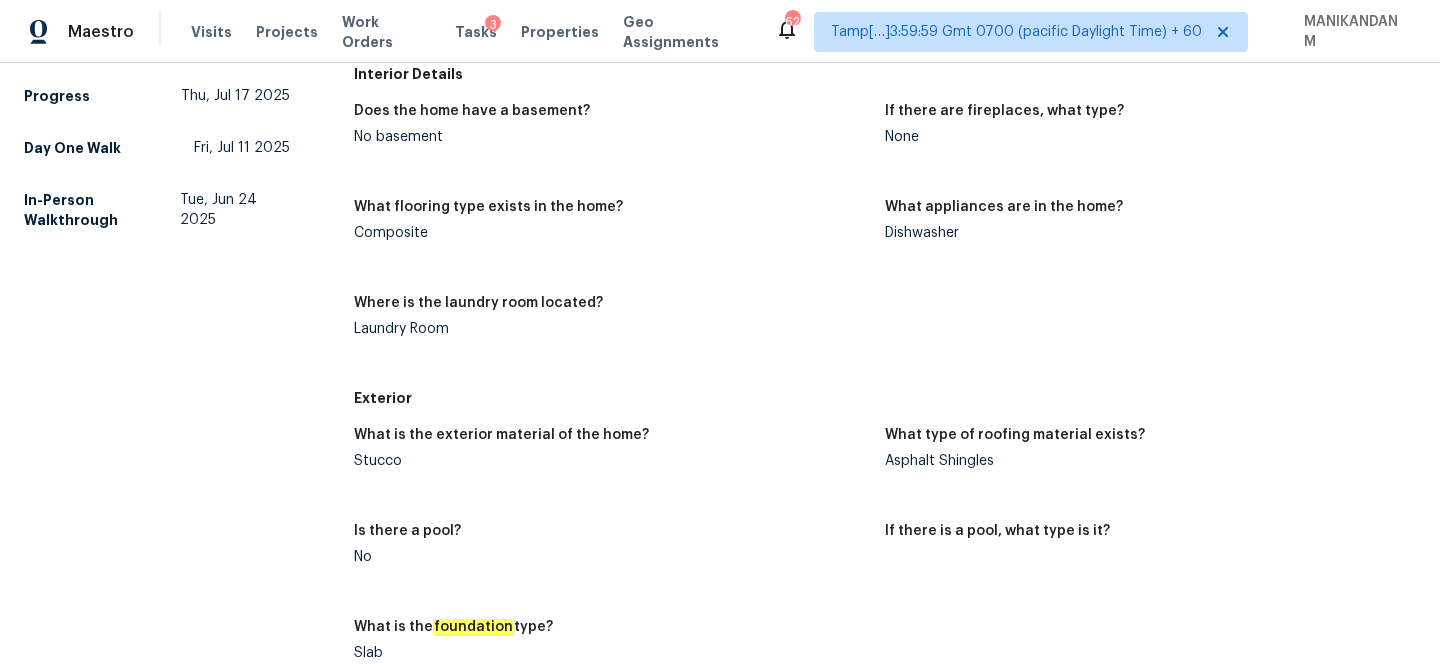 scroll, scrollTop: 733, scrollLeft: 0, axis: vertical 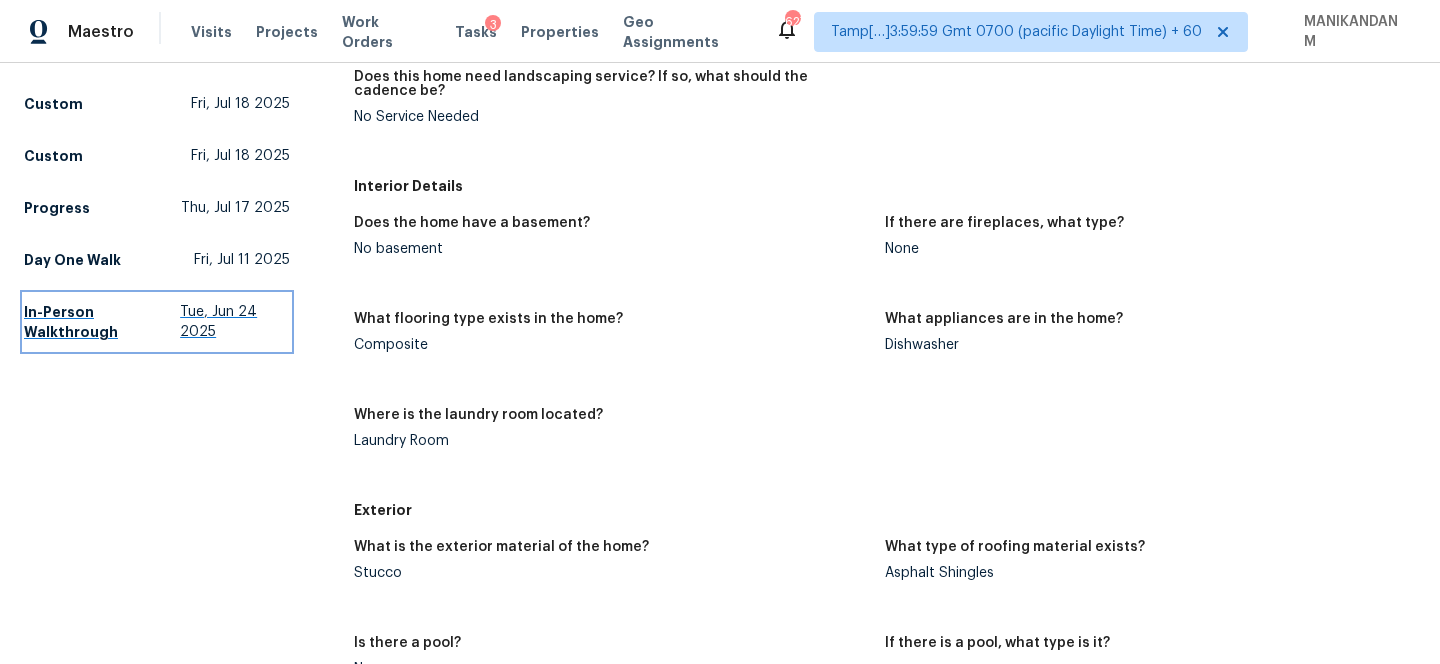 click on "In-Person Walkthrough" at bounding box center [102, 322] 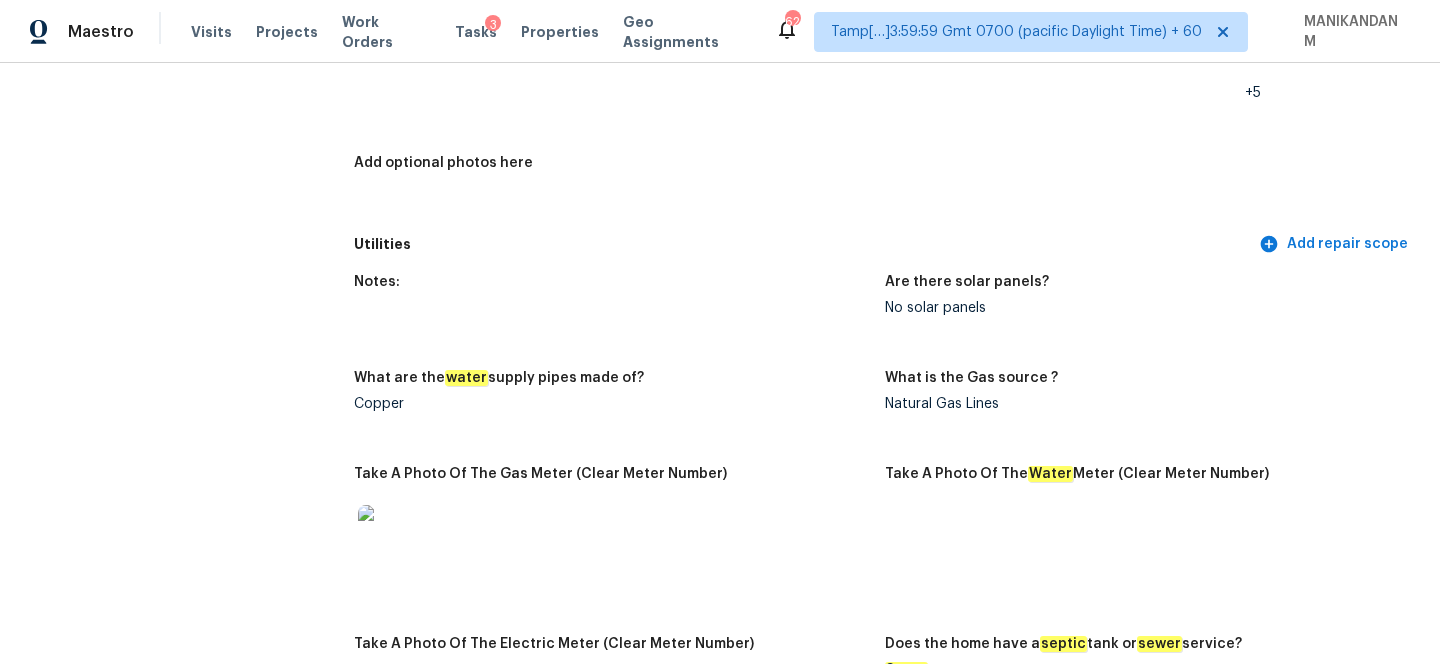 scroll, scrollTop: 0, scrollLeft: 0, axis: both 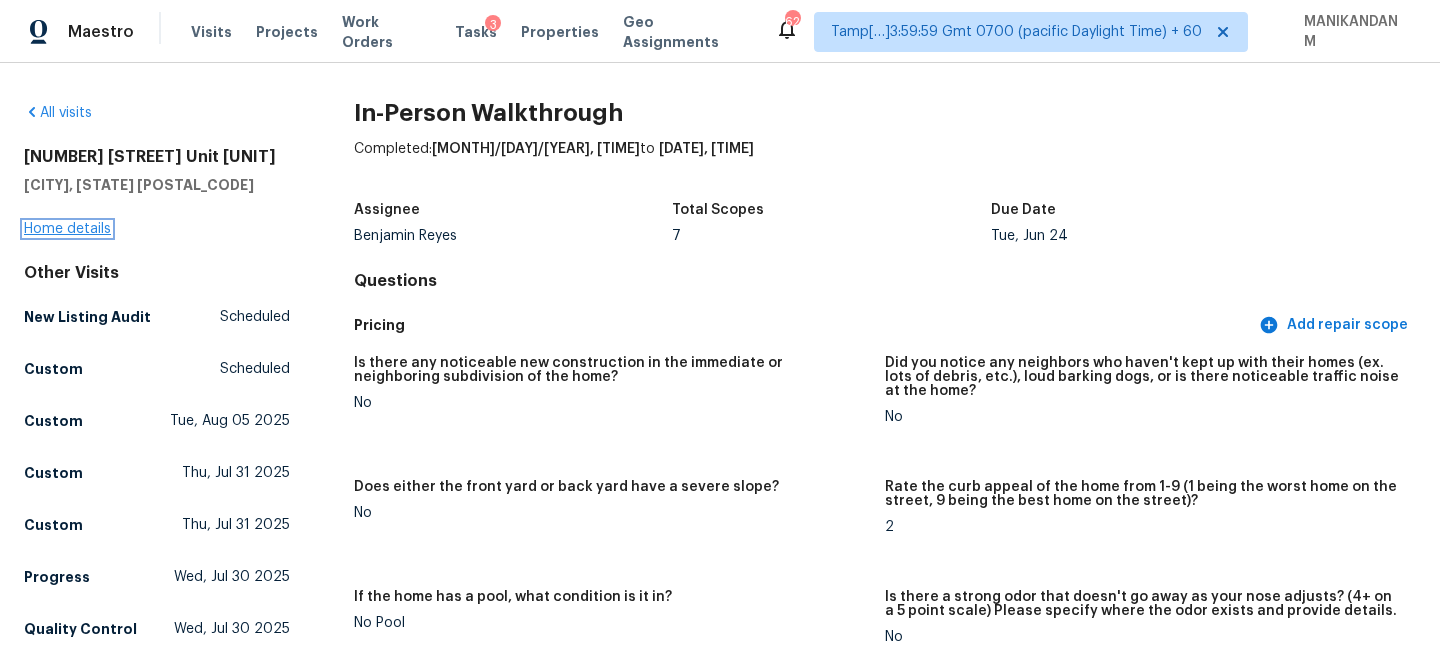 click on "Home details" at bounding box center (67, 229) 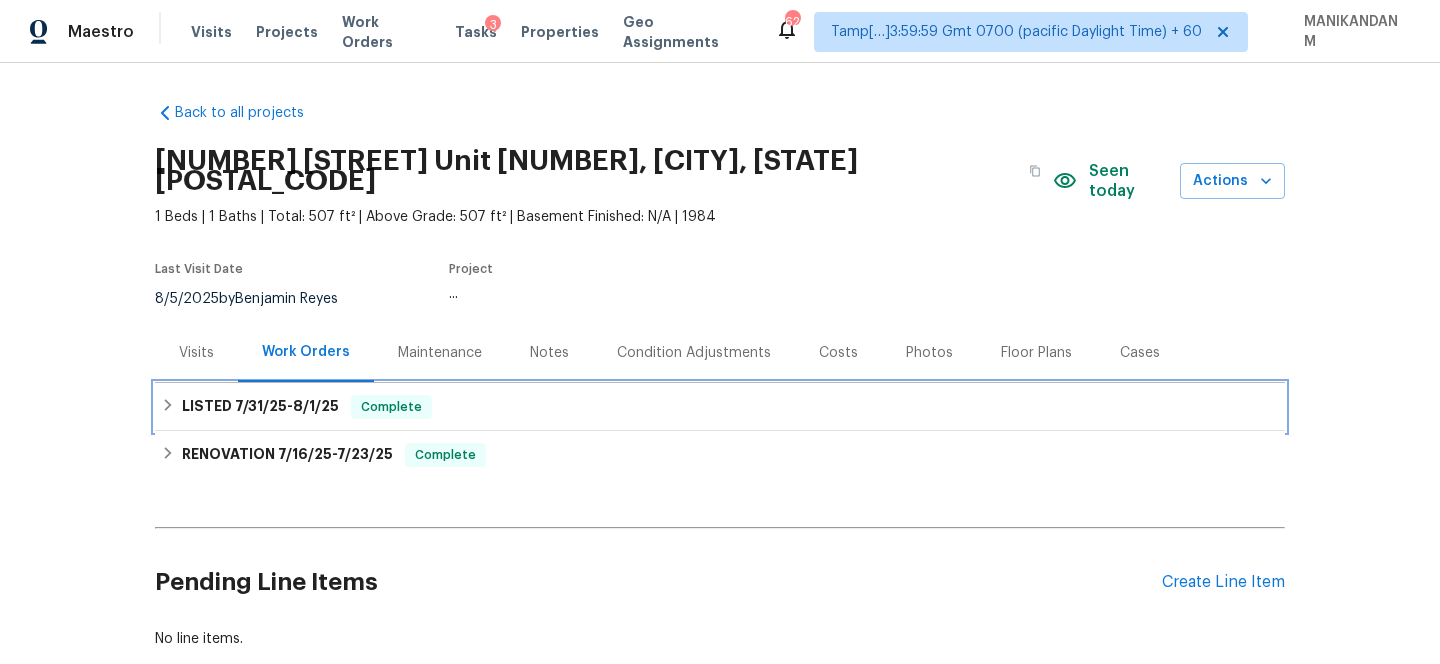 click on "Complete" at bounding box center [391, 407] 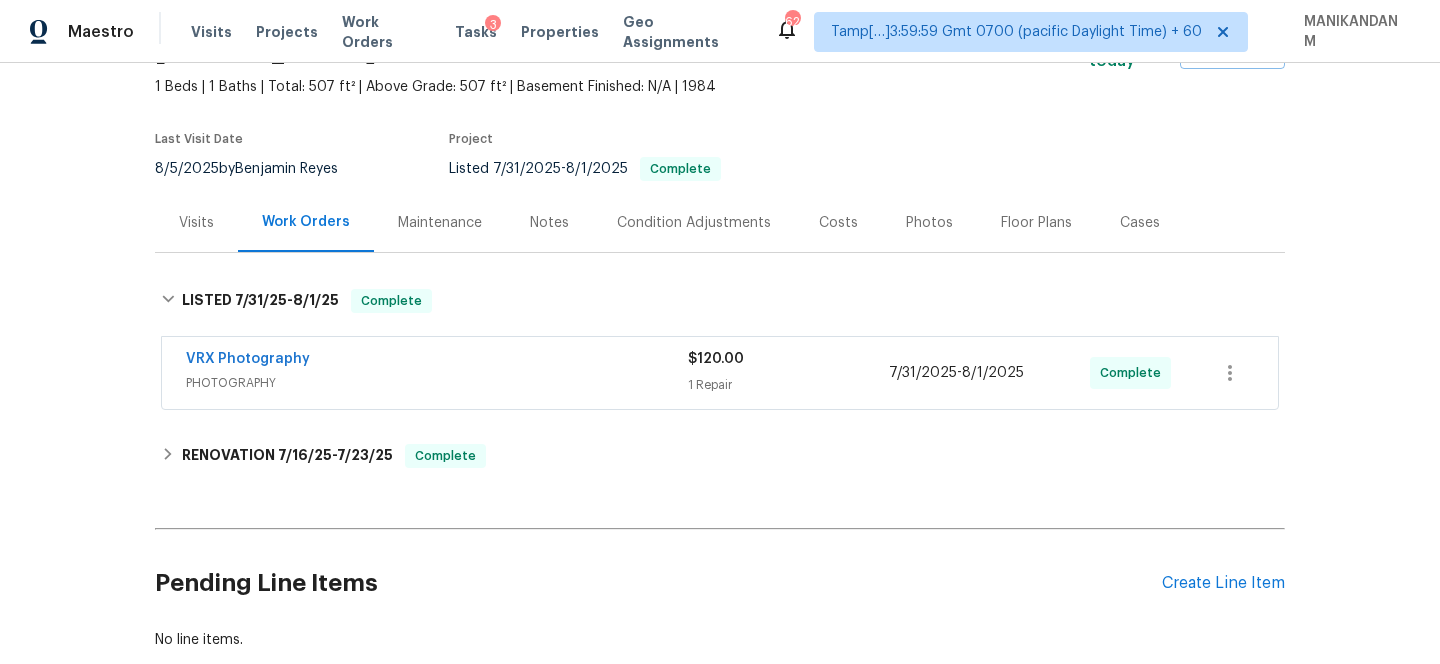 click on "PHOTOGRAPHY" at bounding box center (437, 383) 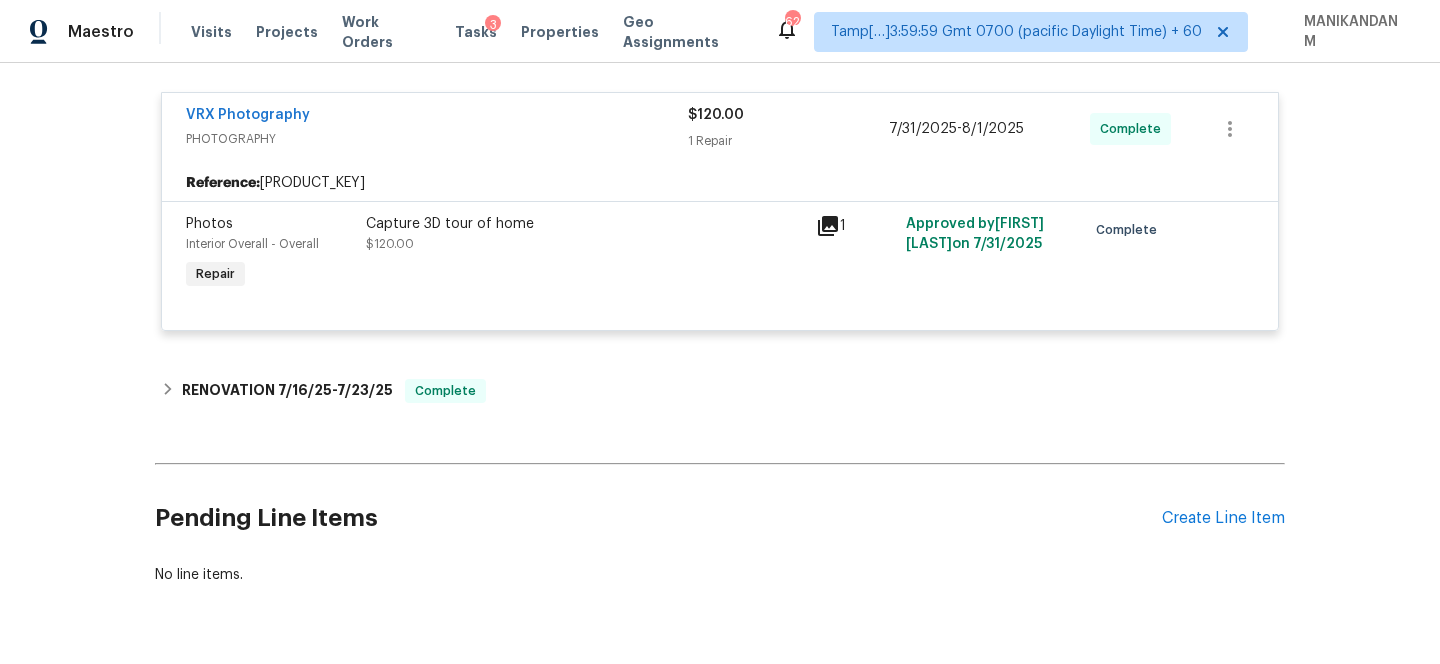 scroll, scrollTop: 426, scrollLeft: 0, axis: vertical 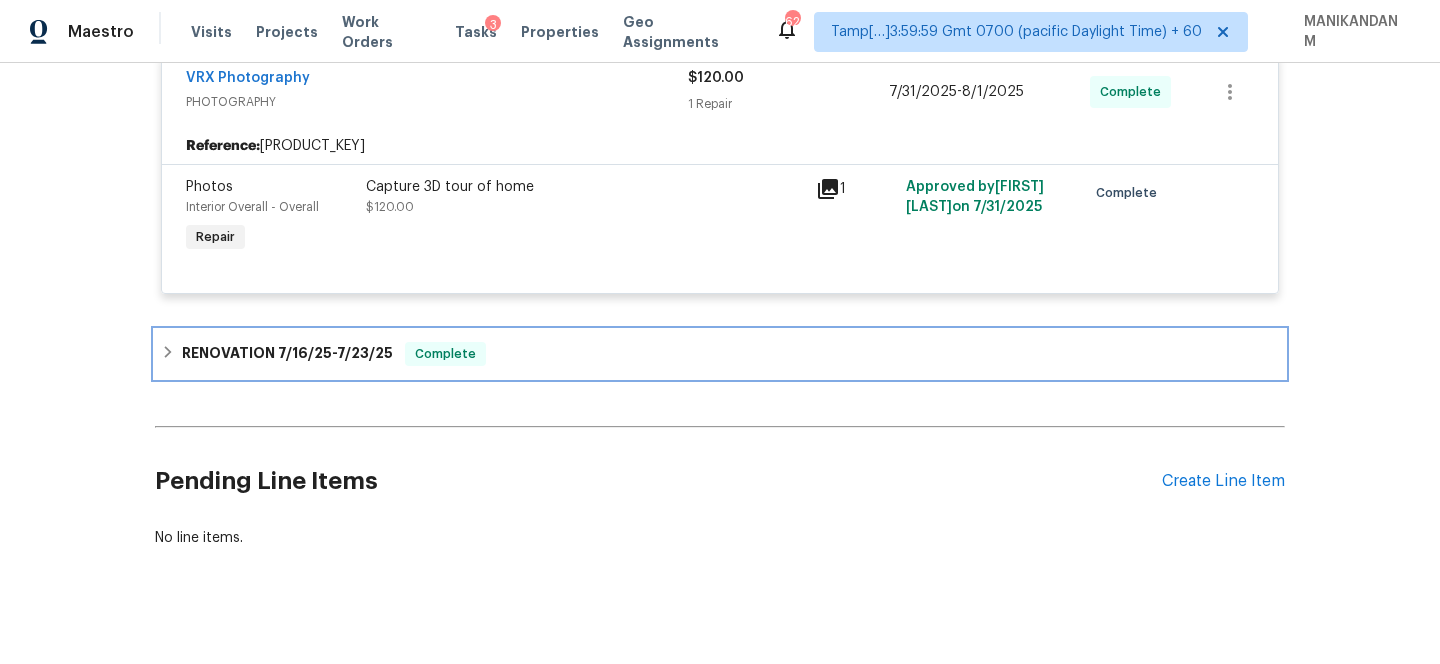click on "Complete" at bounding box center (445, 354) 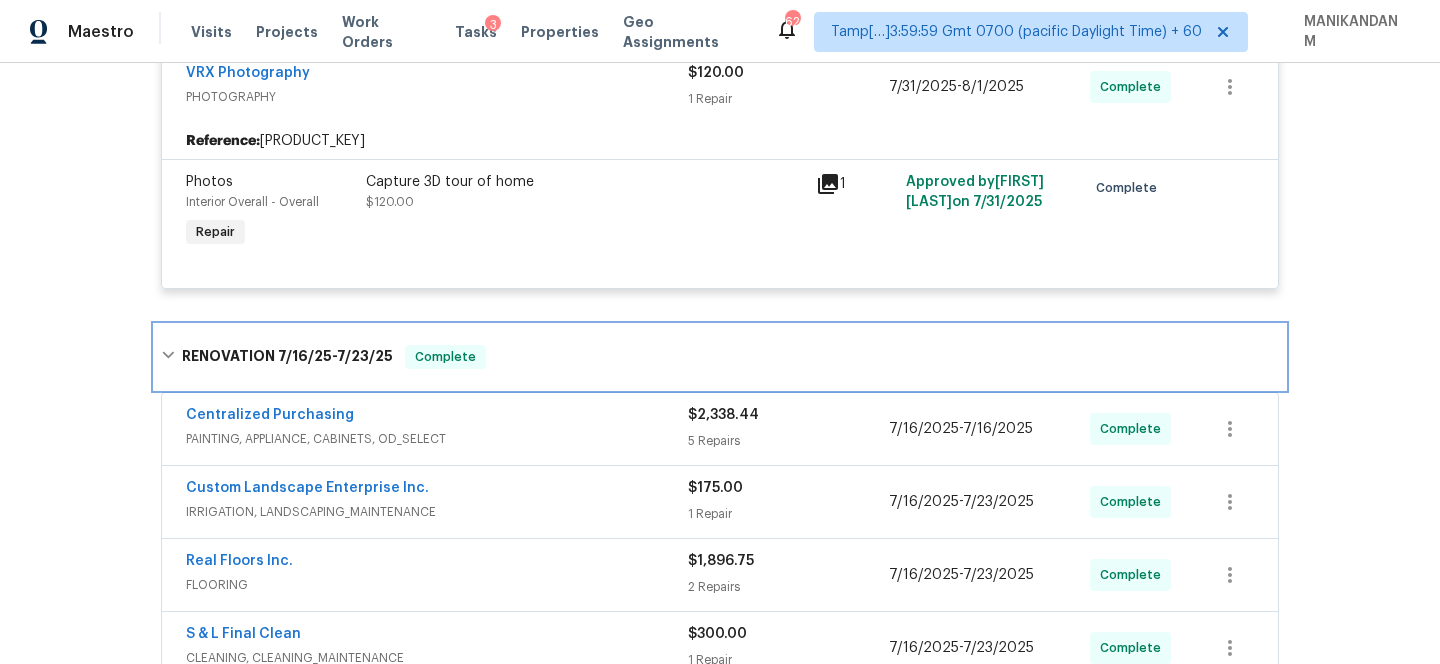 scroll, scrollTop: 337, scrollLeft: 0, axis: vertical 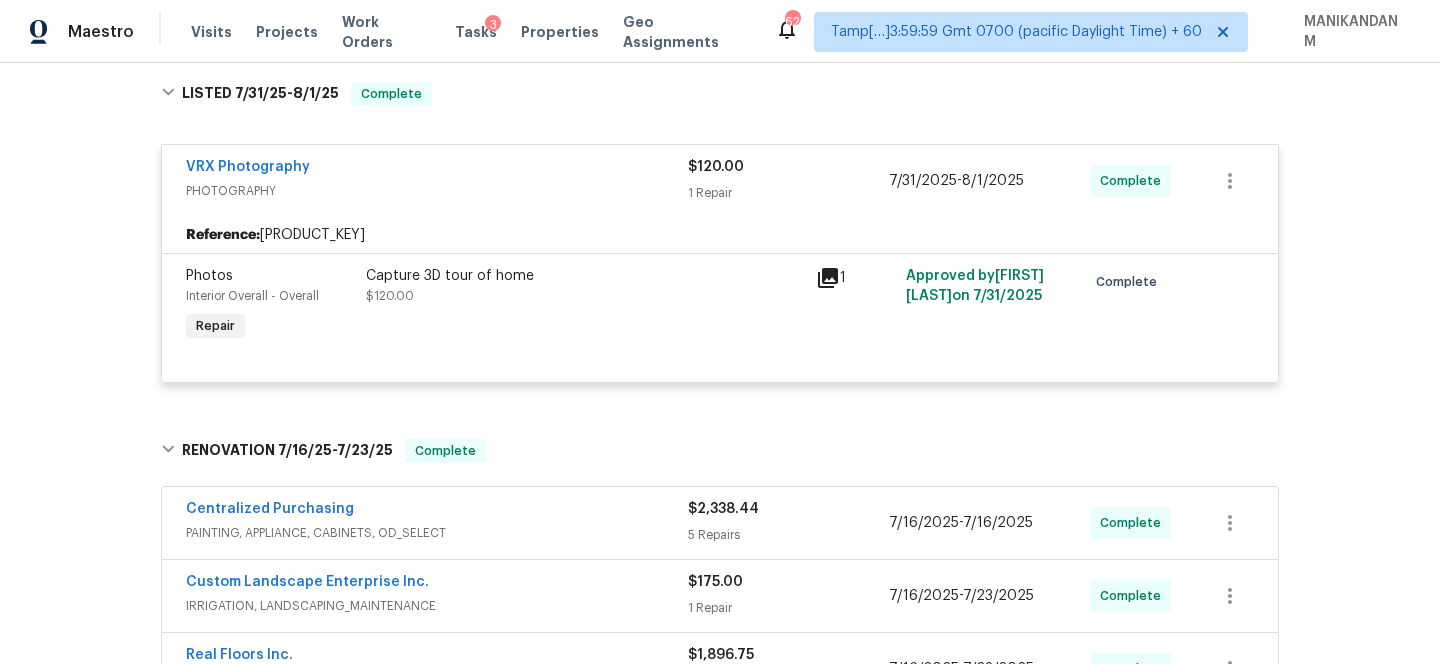 click on "Centralized Purchasing" at bounding box center (437, 511) 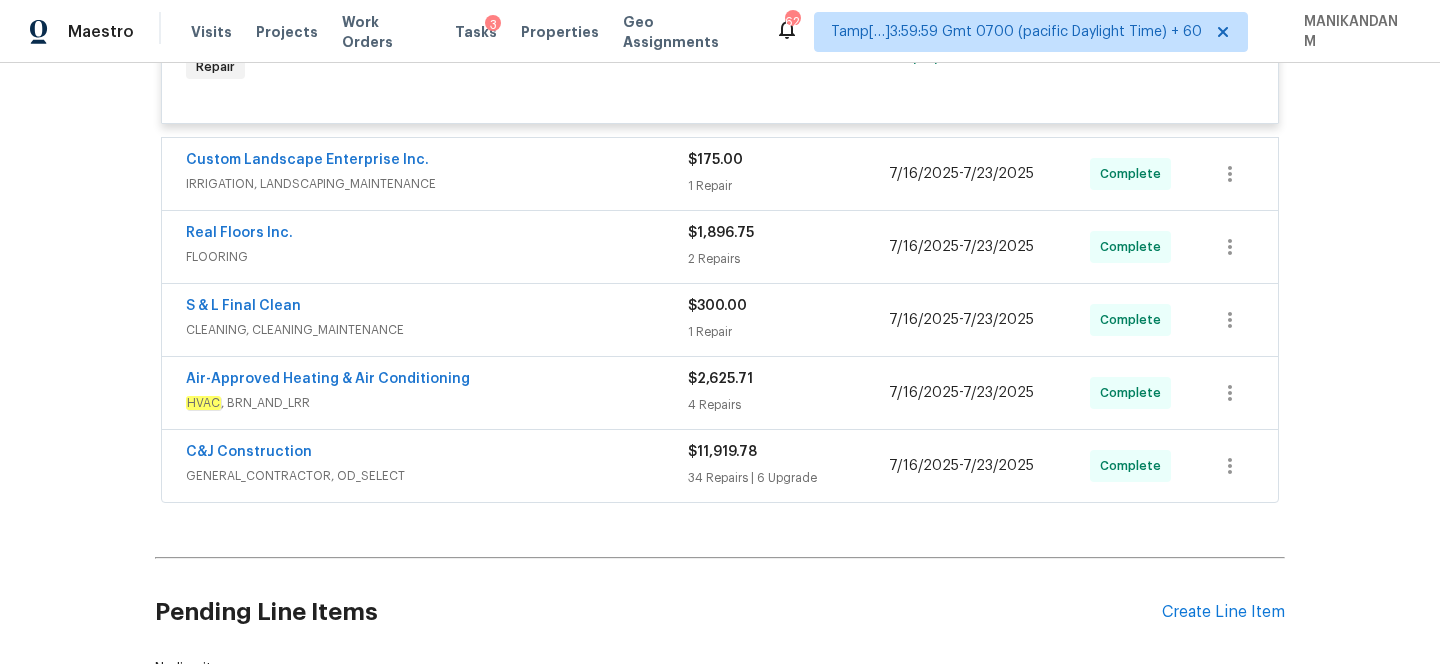 scroll, scrollTop: 1491, scrollLeft: 0, axis: vertical 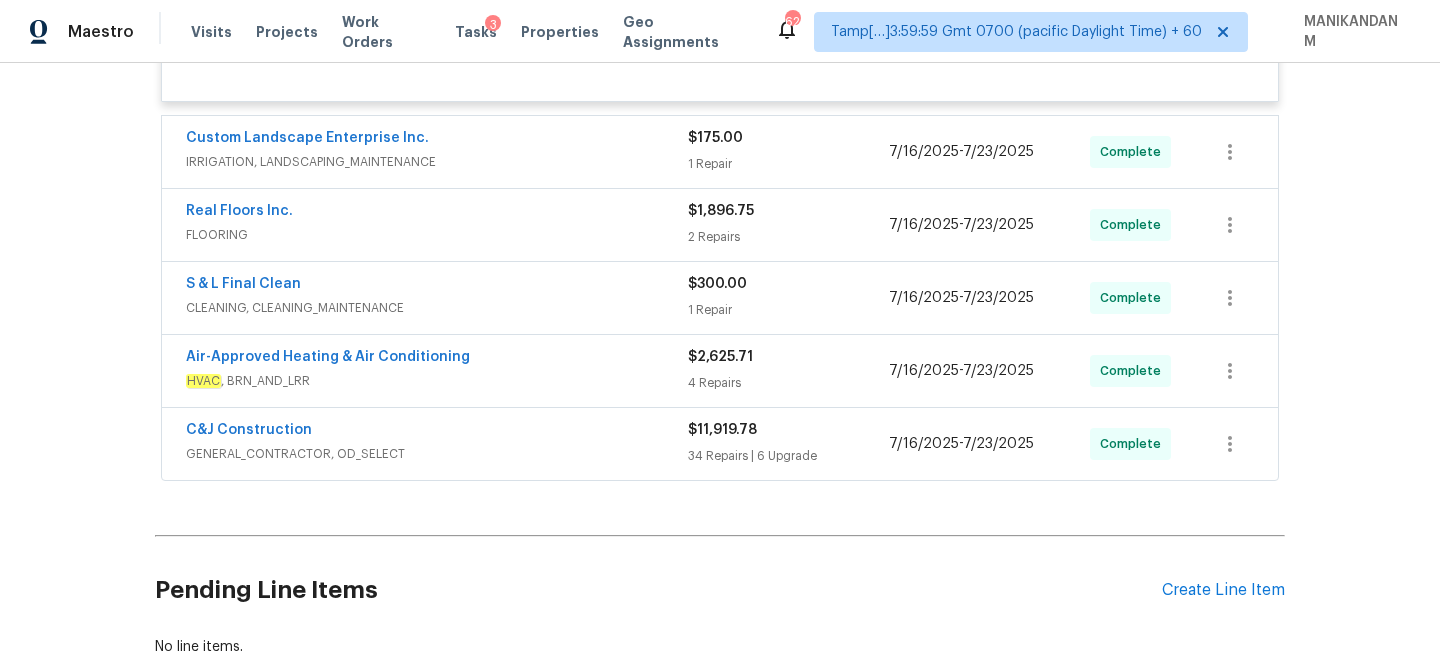 click on "IRRIGATION, LANDSCAPING_MAINTENANCE" at bounding box center [437, 162] 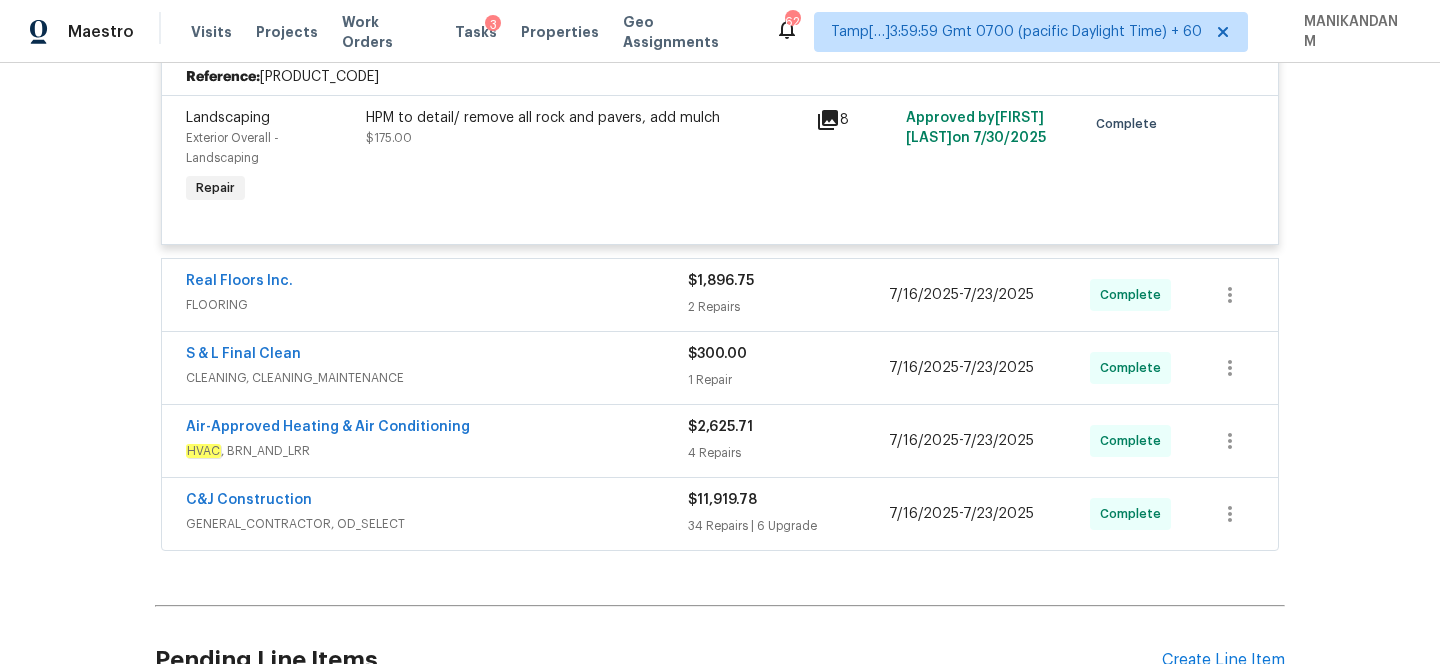 scroll, scrollTop: 1682, scrollLeft: 0, axis: vertical 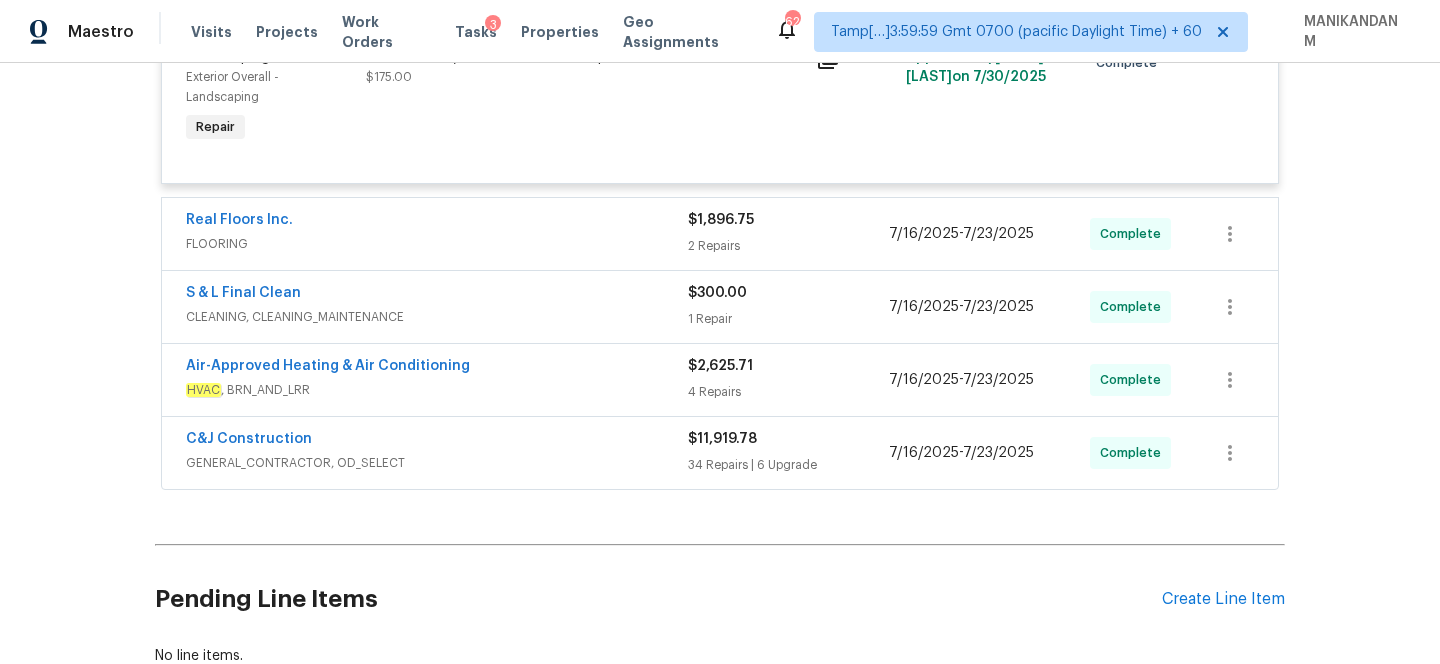click on "FLOORING" at bounding box center [437, 244] 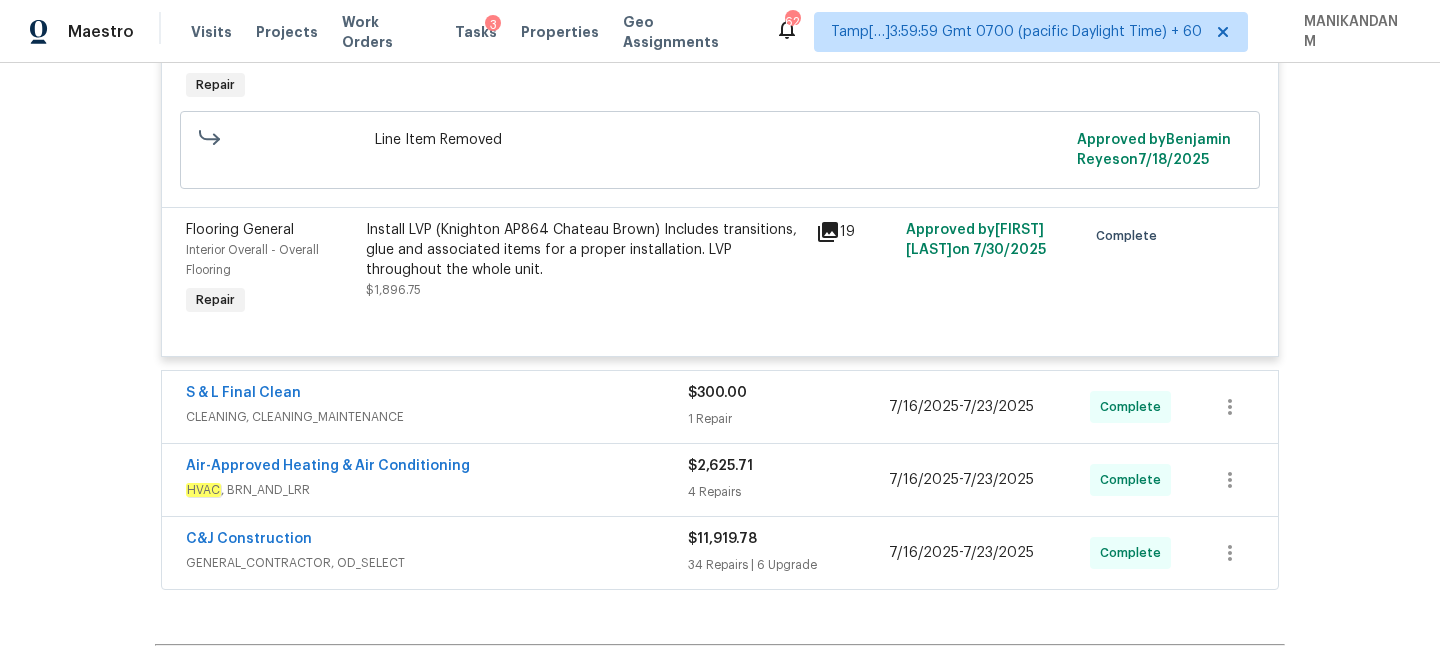 scroll, scrollTop: 2042, scrollLeft: 0, axis: vertical 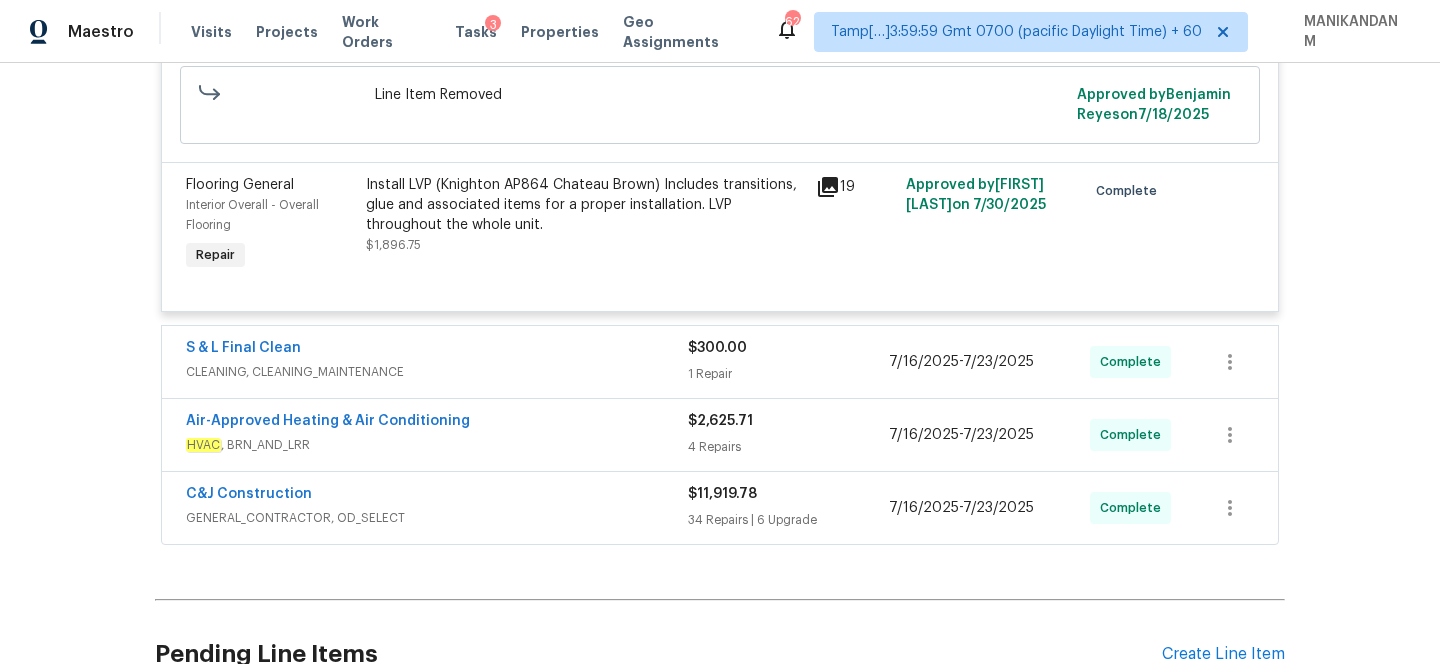 click on "CLEANING, CLEANING_MAINTENANCE" at bounding box center (437, 372) 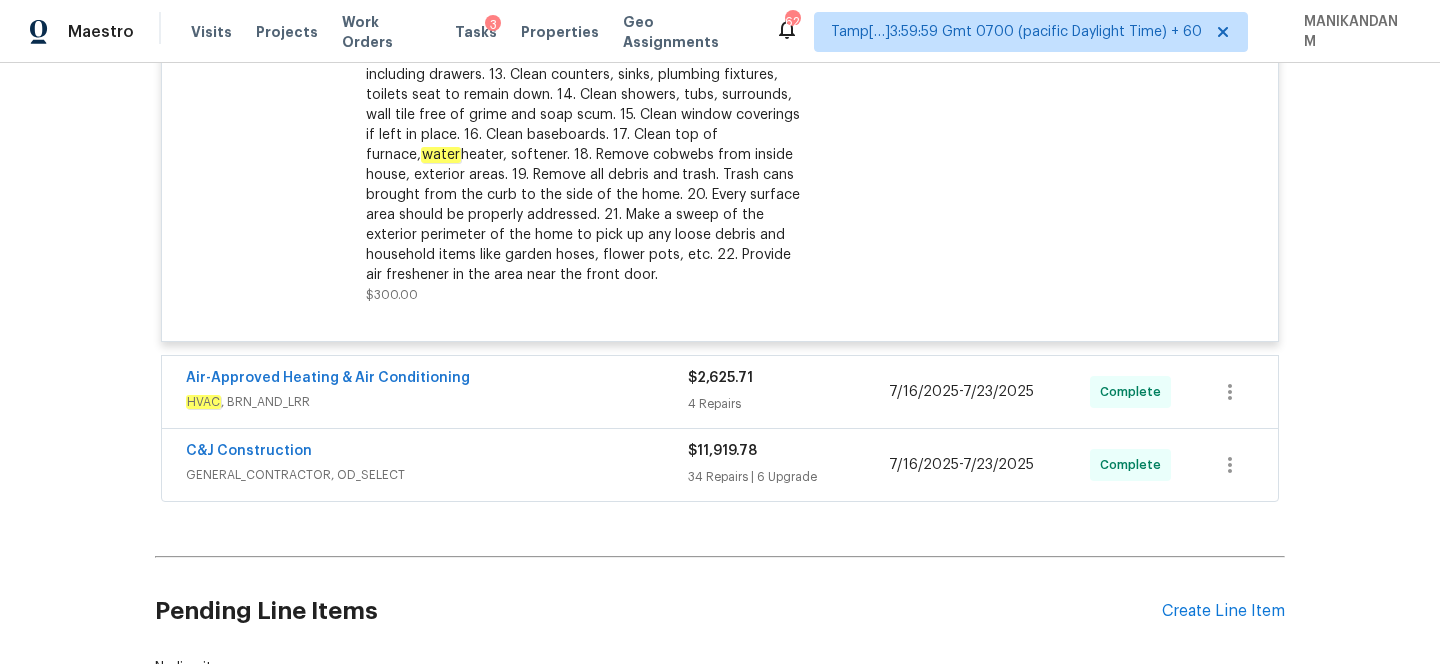 scroll, scrollTop: 2637, scrollLeft: 0, axis: vertical 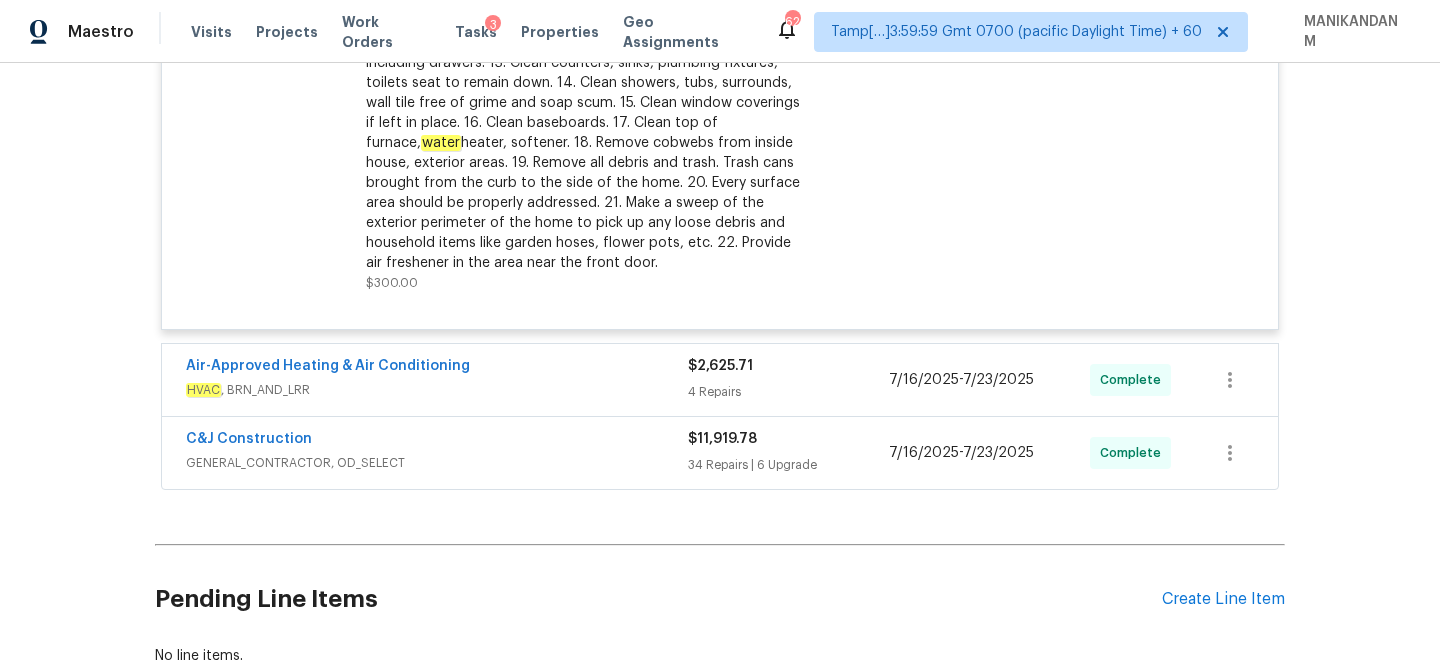 click on "HVAC , BRN_AND_LRR" at bounding box center (437, 390) 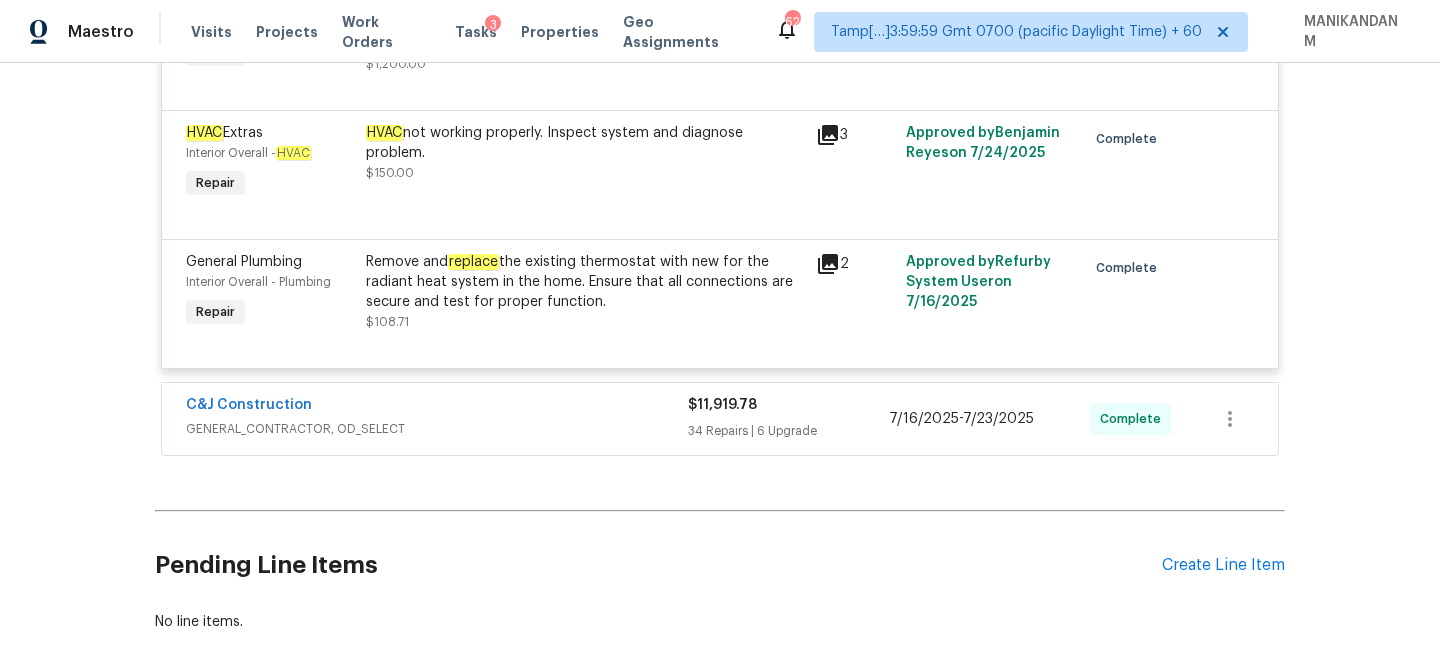 scroll, scrollTop: 3330, scrollLeft: 0, axis: vertical 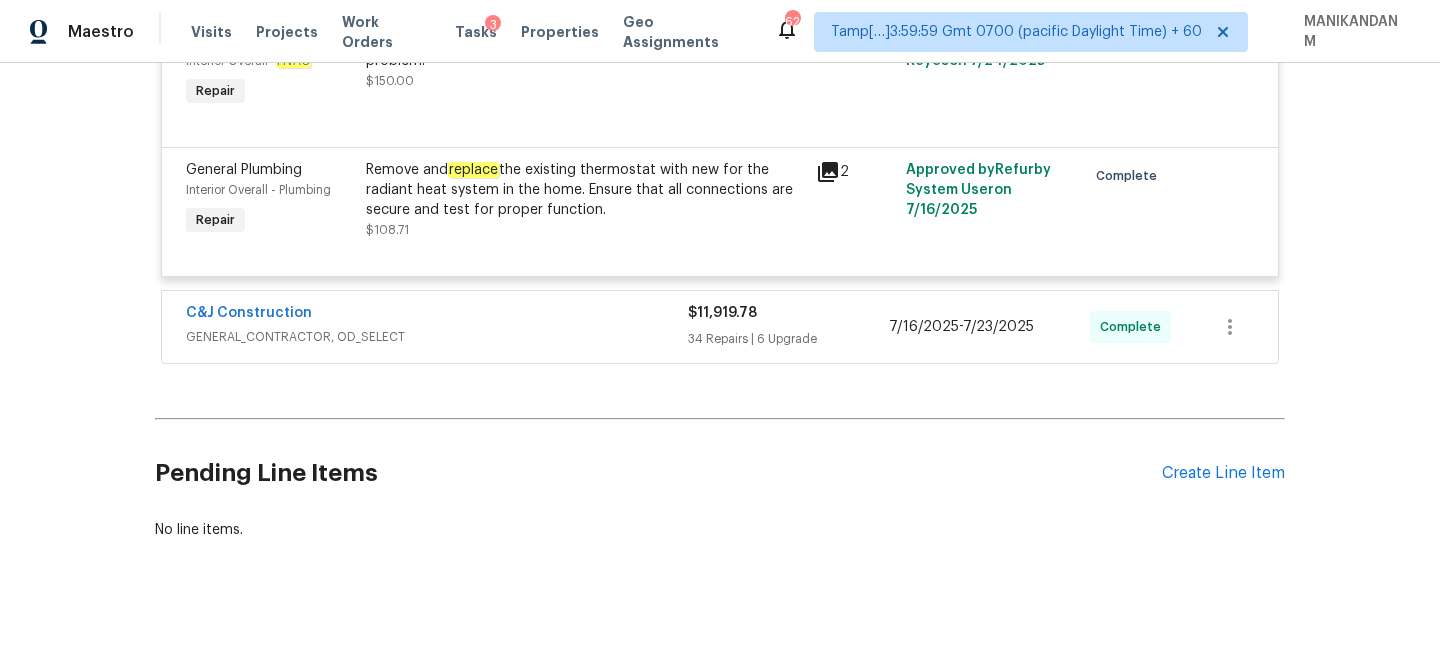 click on "C&J Construction GENERAL_CONTRACTOR, OD_SELECT $11,919.78 34 Repairs | 6 Upgrade [MONTH]/[DAY]/[YEAR]  -  [MONTH]/[DAY]/[YEAR] Complete" at bounding box center (720, 327) 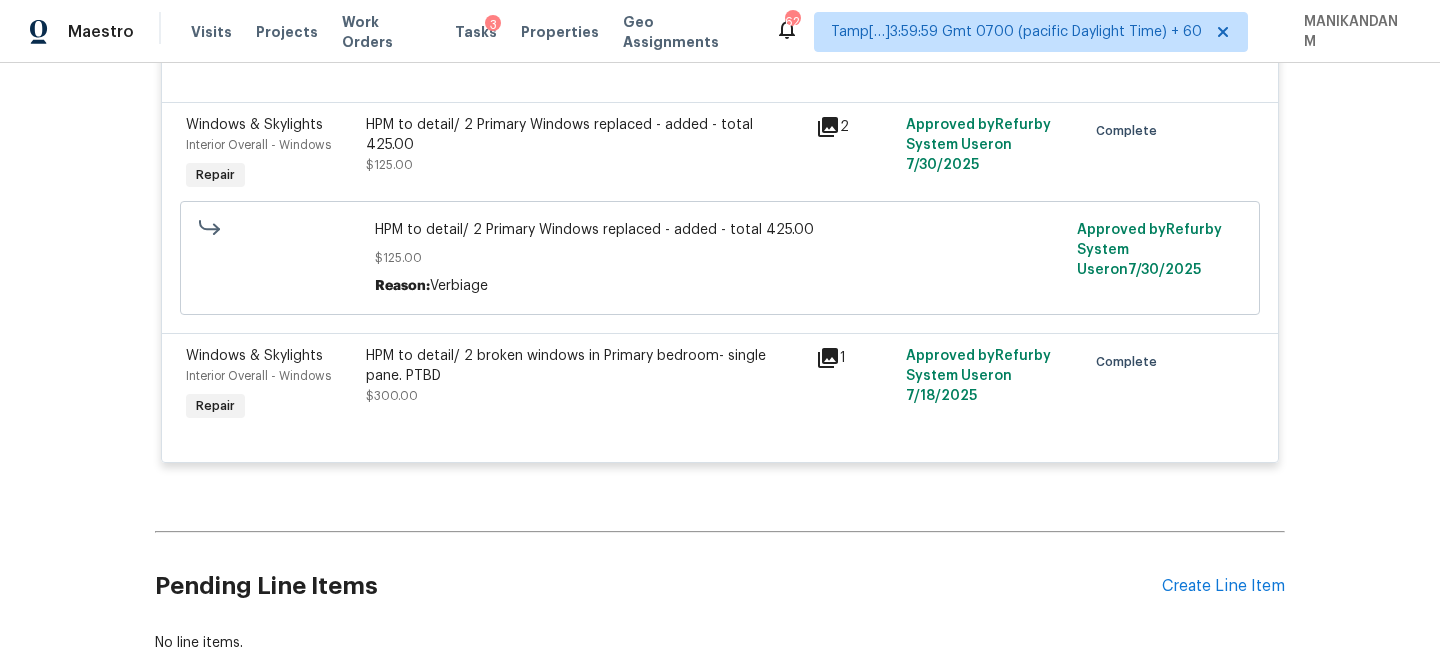 scroll, scrollTop: 9398, scrollLeft: 0, axis: vertical 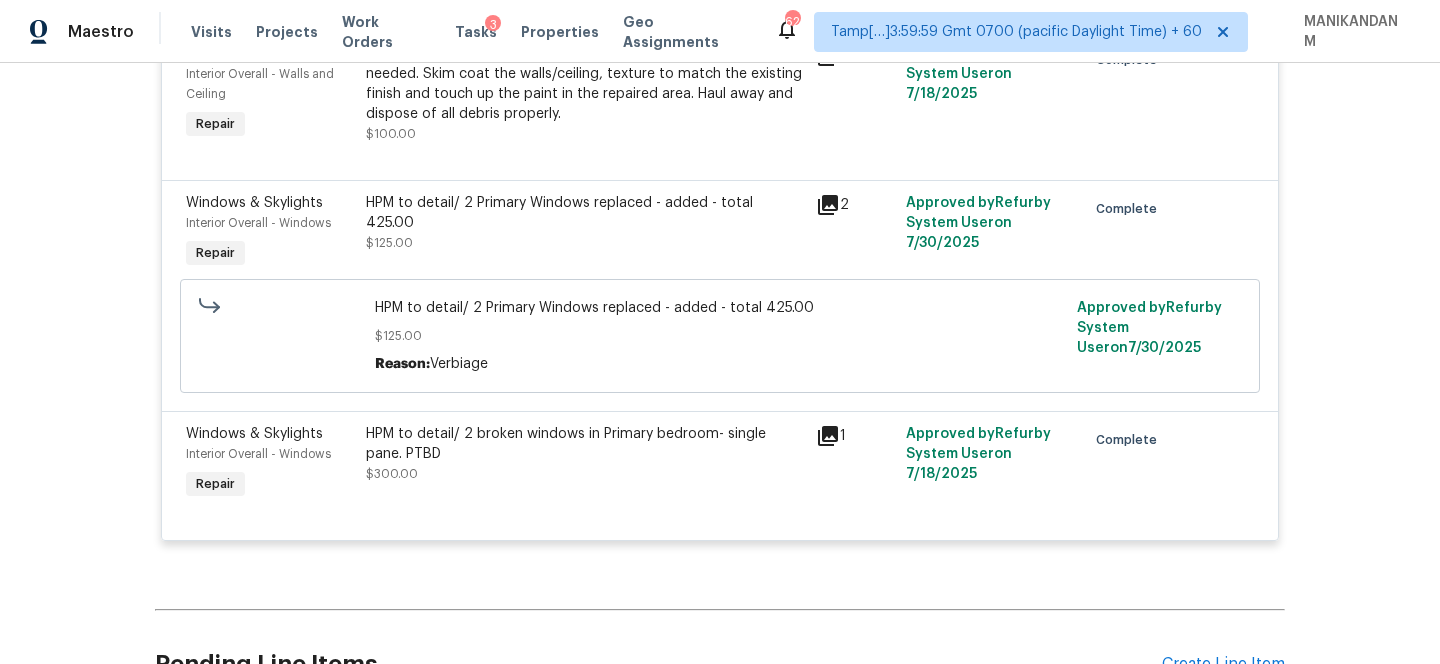 click on "HPM to detail/ 2 broken windows in Primary bedroom- single pane. PTBD" at bounding box center (585, 444) 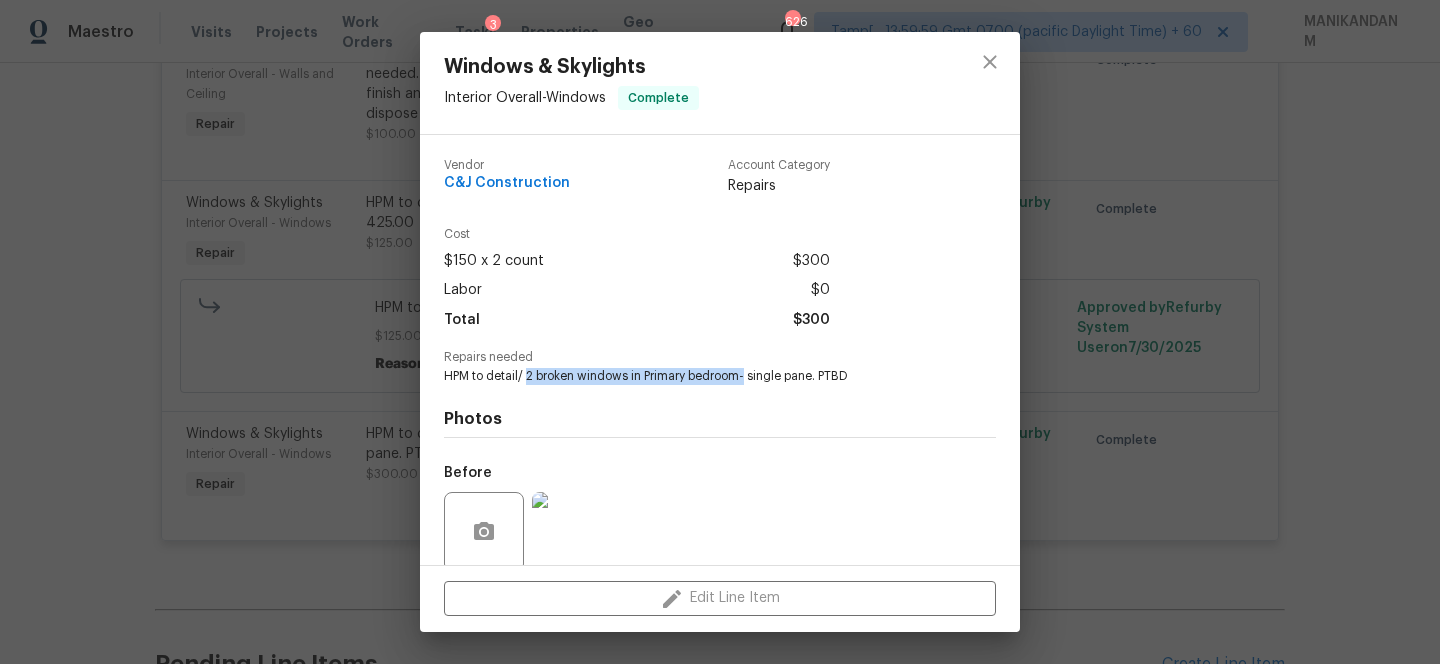 drag, startPoint x: 529, startPoint y: 376, endPoint x: 746, endPoint y: 372, distance: 217.03687 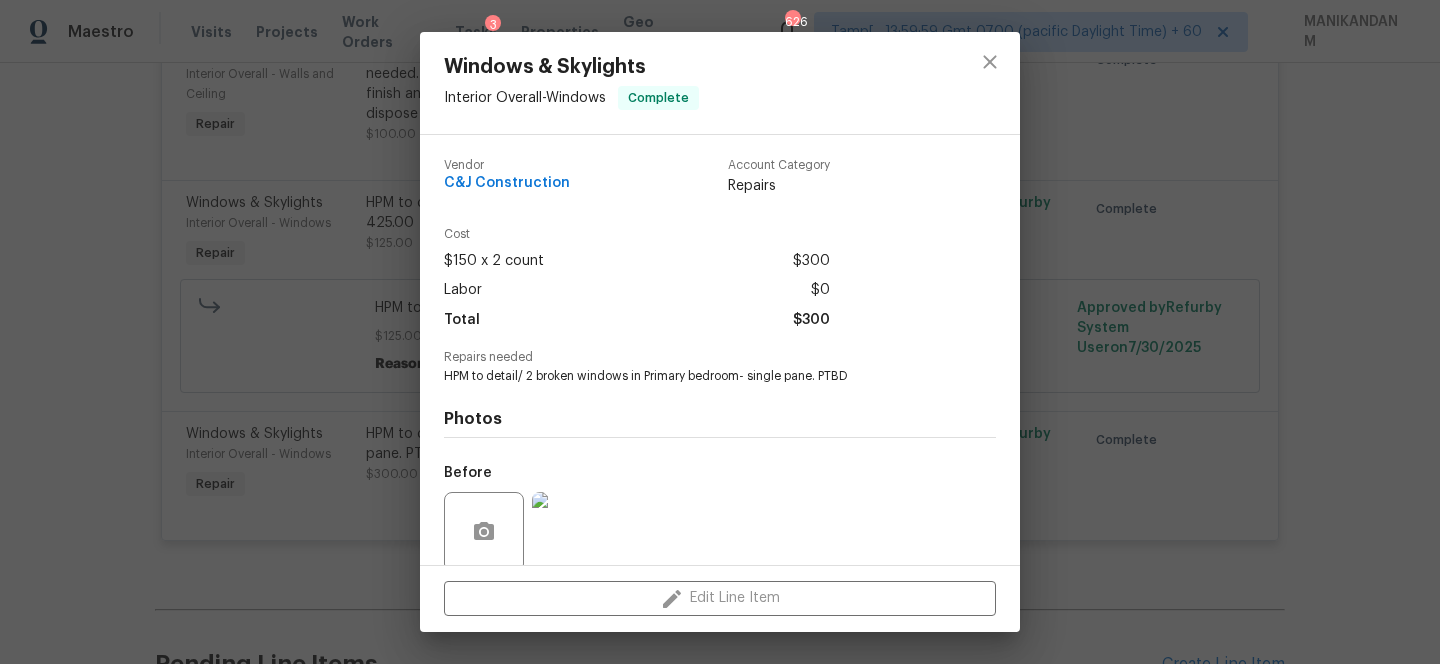 click on "Windows & Skylights Interior Overall  -  Windows Complete Vendor C&J Construction Account Category Repairs Cost $150 x 2 count $300 Labor $0 Total $300 Repairs needed HPM to detail/ 2 broken windows in Primary bedroom- single pane. PTBD Photos Before After  Edit Line Item" at bounding box center [720, 332] 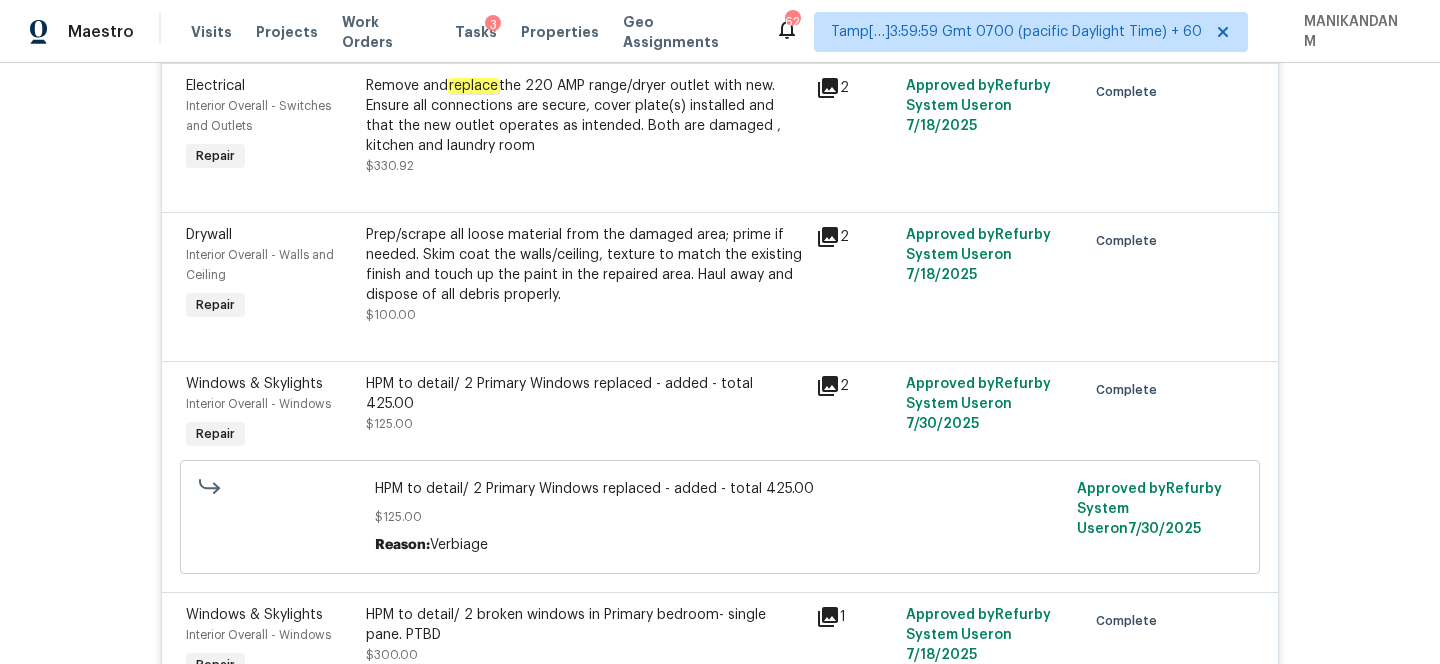 scroll, scrollTop: 9212, scrollLeft: 0, axis: vertical 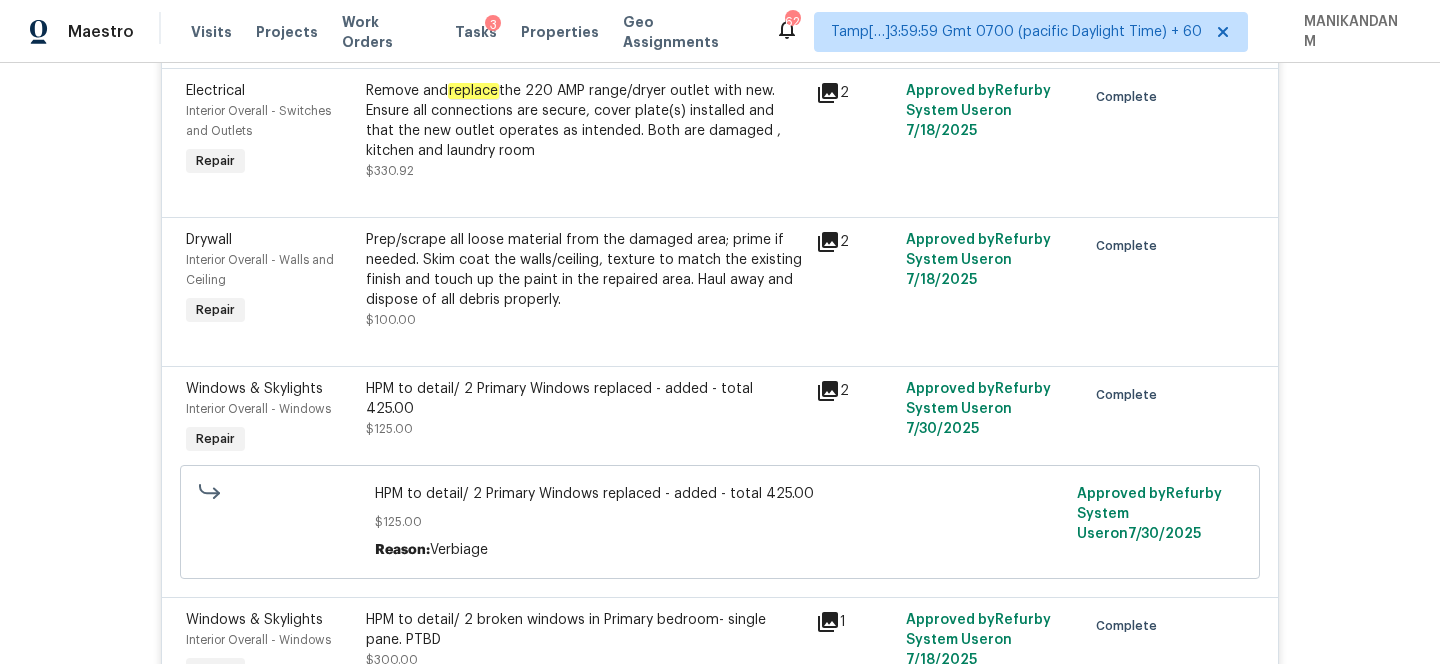 click 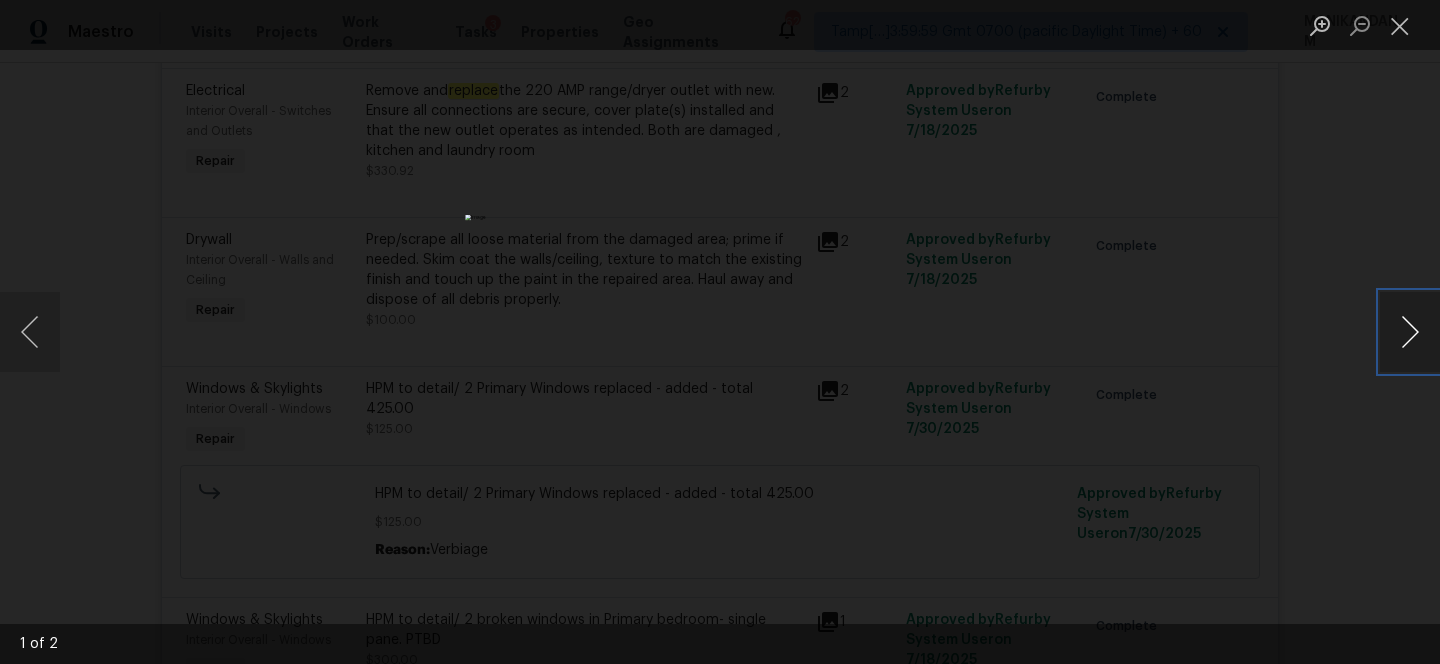 click at bounding box center (1410, 332) 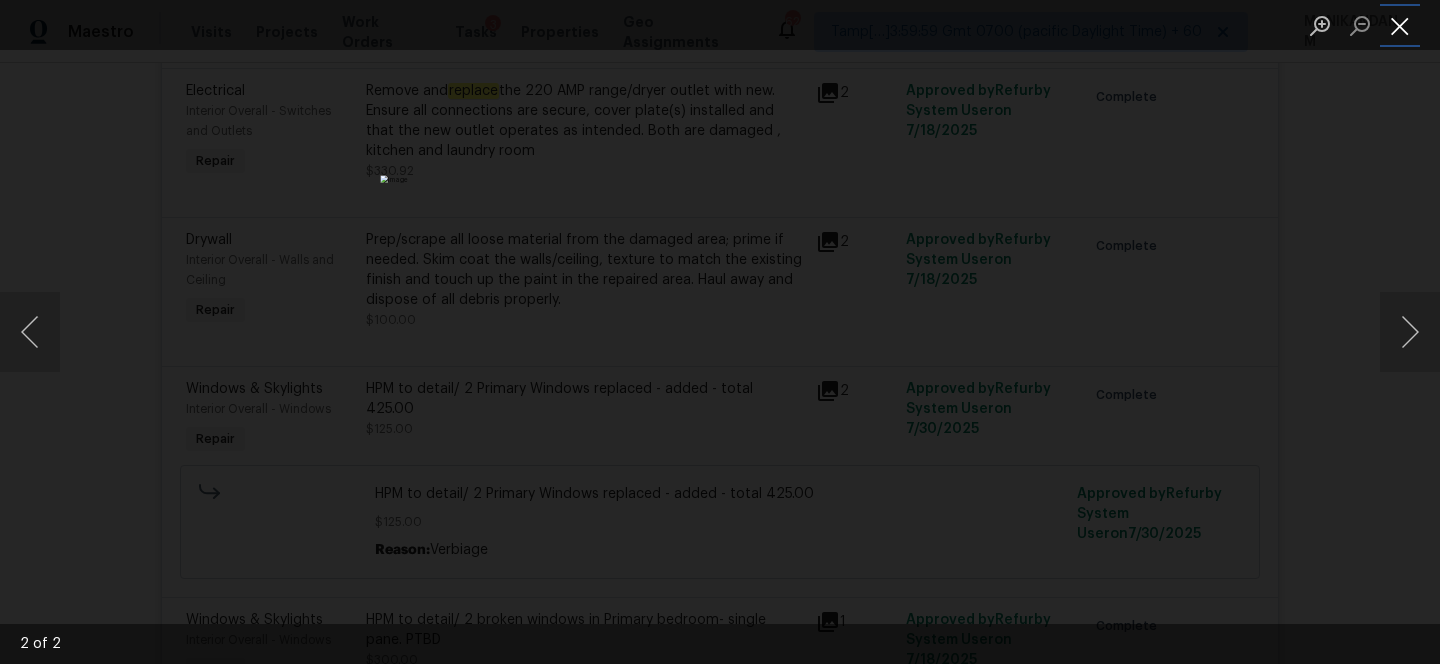 click at bounding box center (1400, 25) 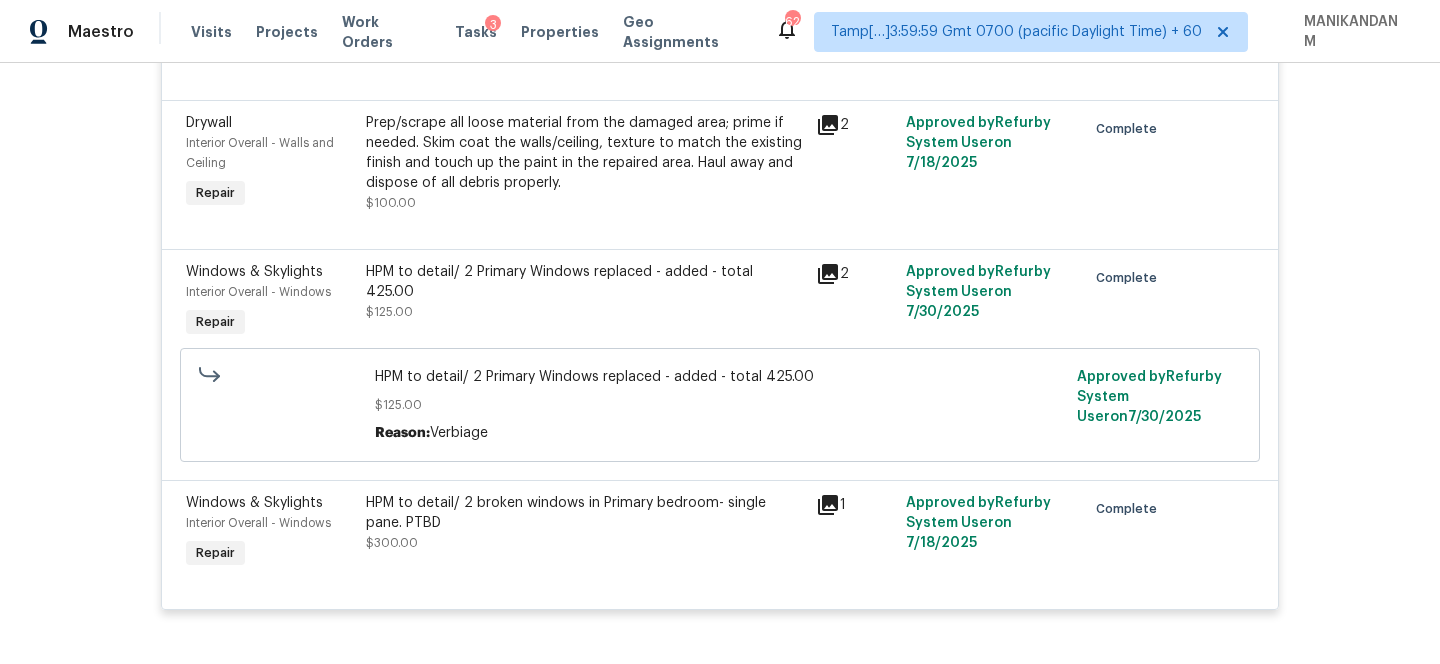scroll, scrollTop: 9385, scrollLeft: 0, axis: vertical 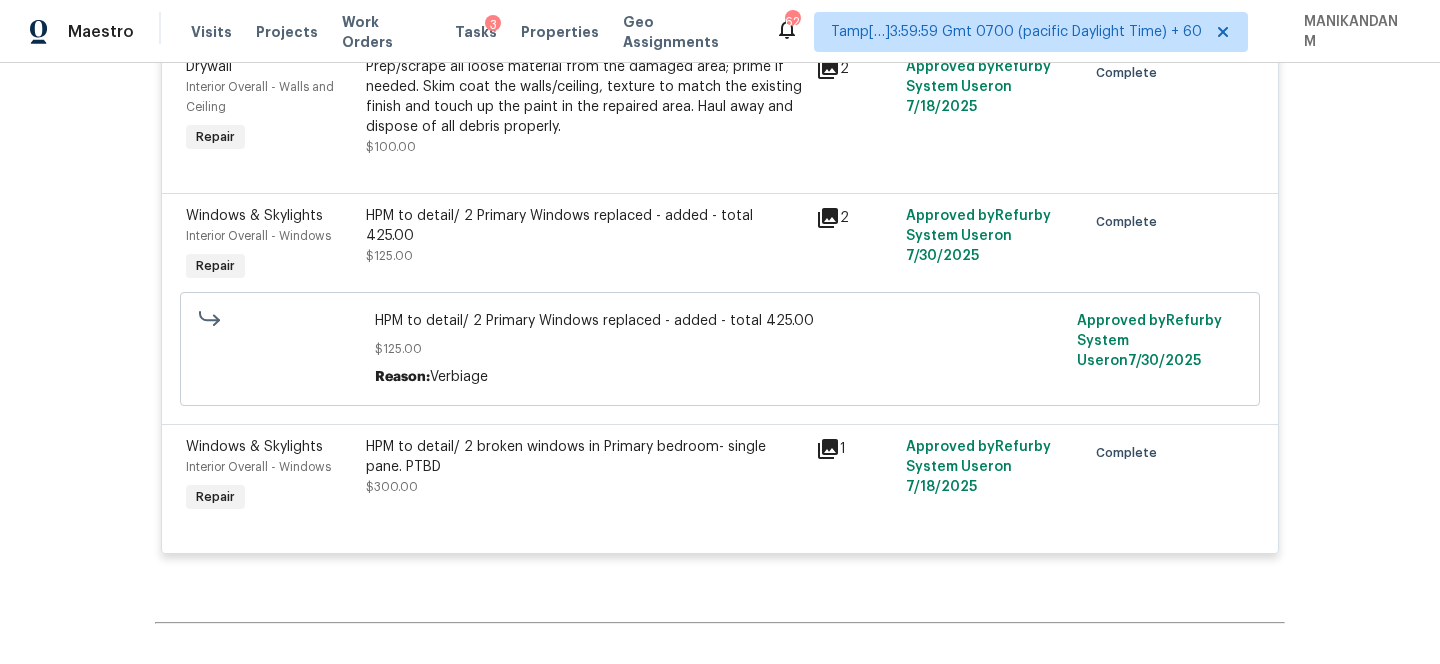 click 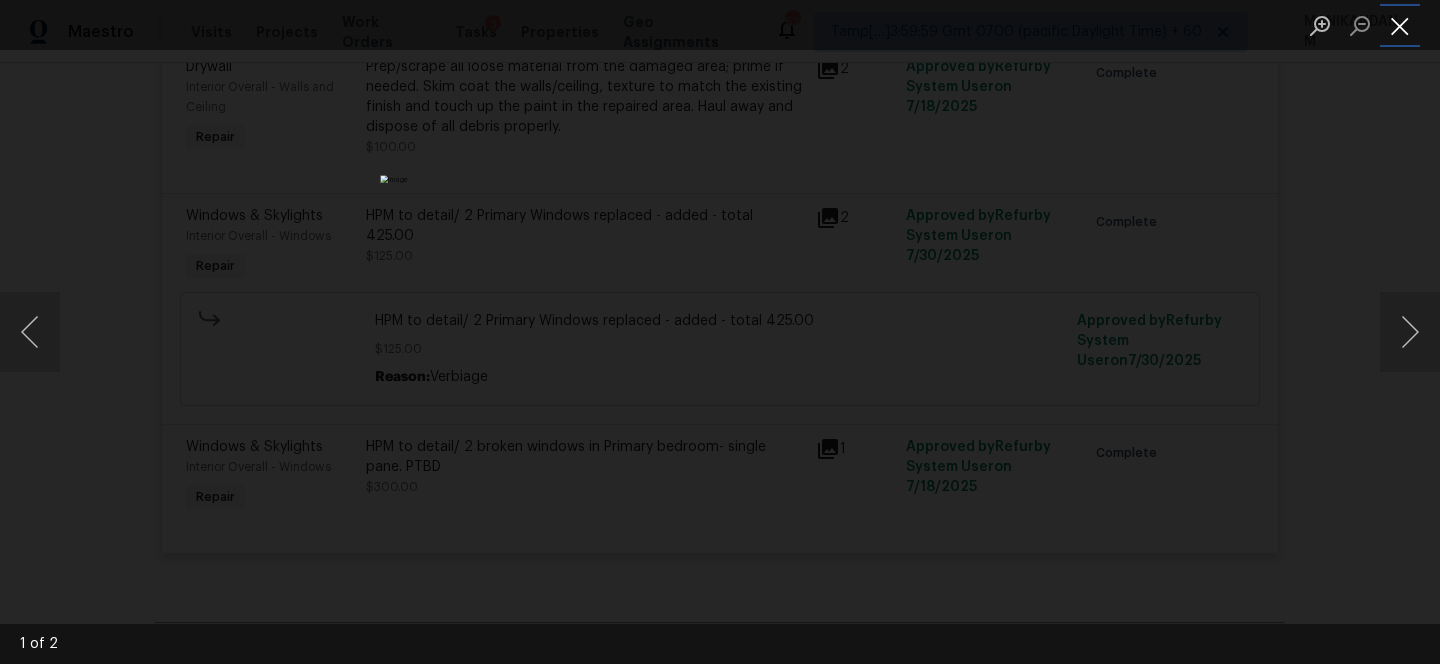 click at bounding box center (1400, 25) 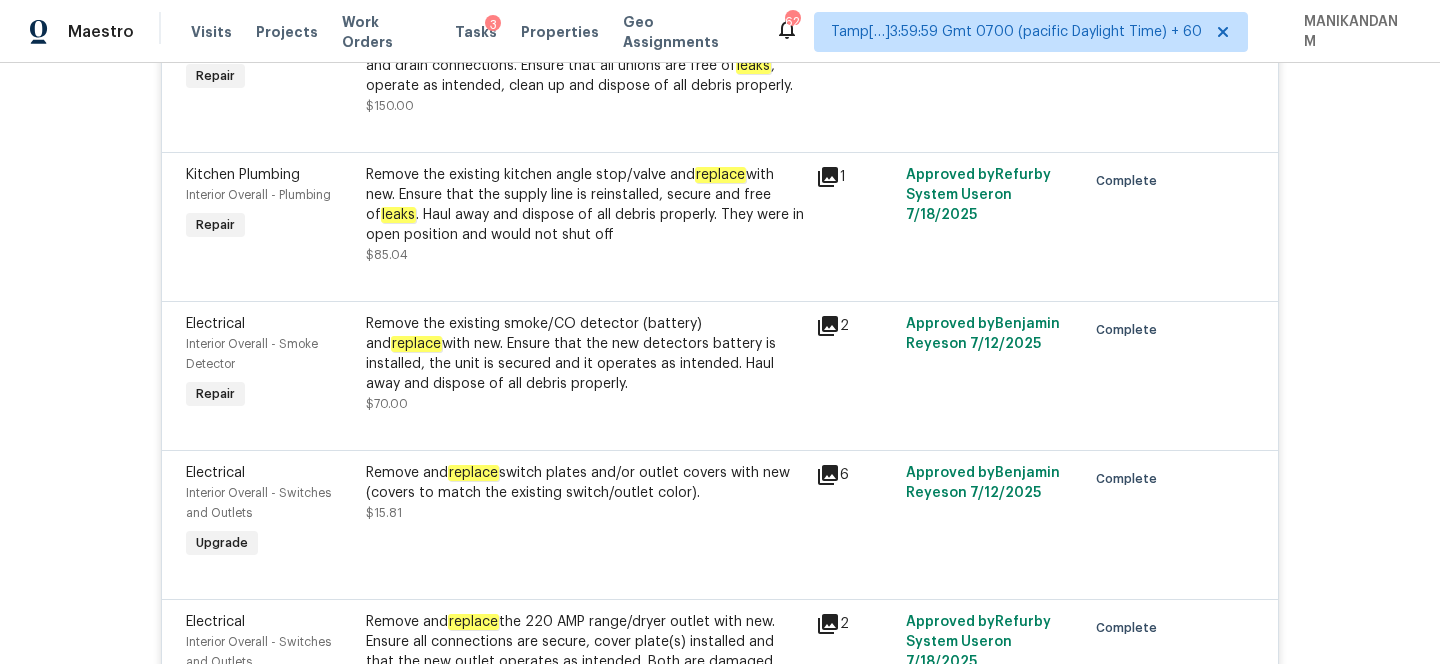 scroll, scrollTop: 8680, scrollLeft: 0, axis: vertical 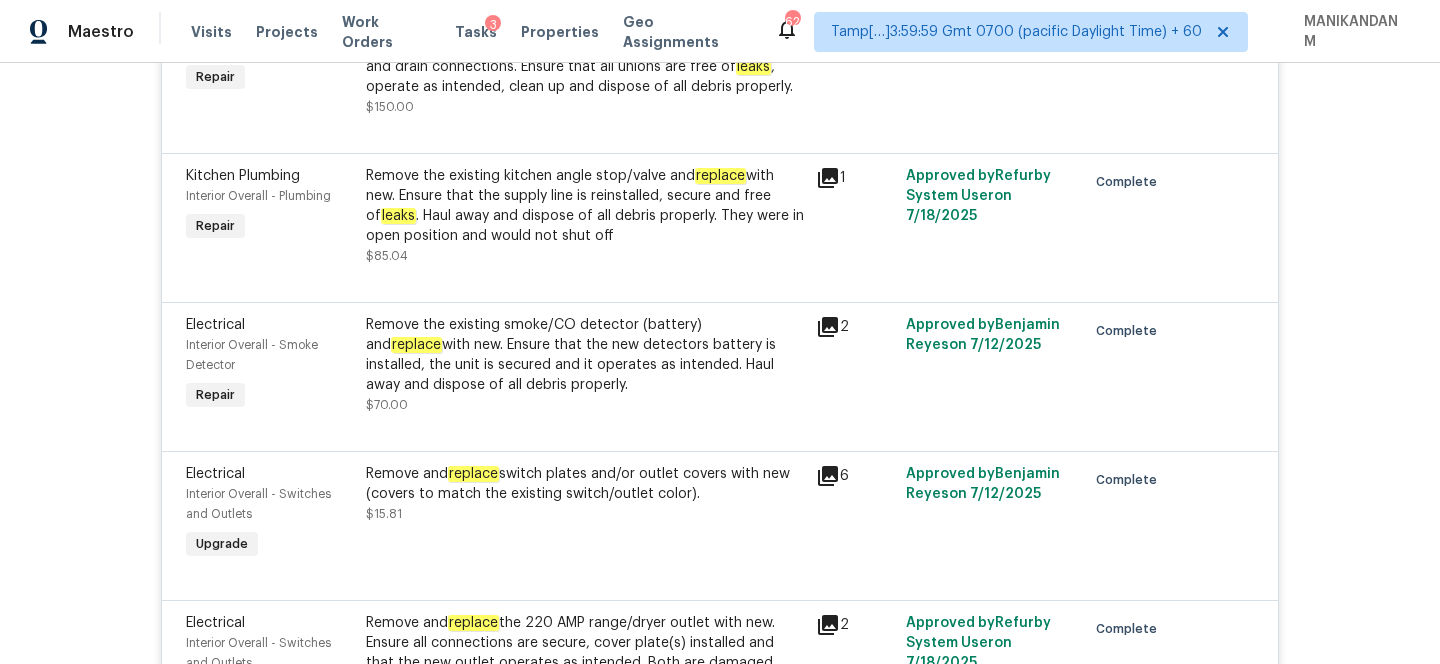click on "Remove the existing smoke/CO detector (battery) and  replace  with new. Ensure that the new detectors battery is installed, the unit is secured and it operates as intended. Haul away and dispose of all debris properly." at bounding box center (585, 355) 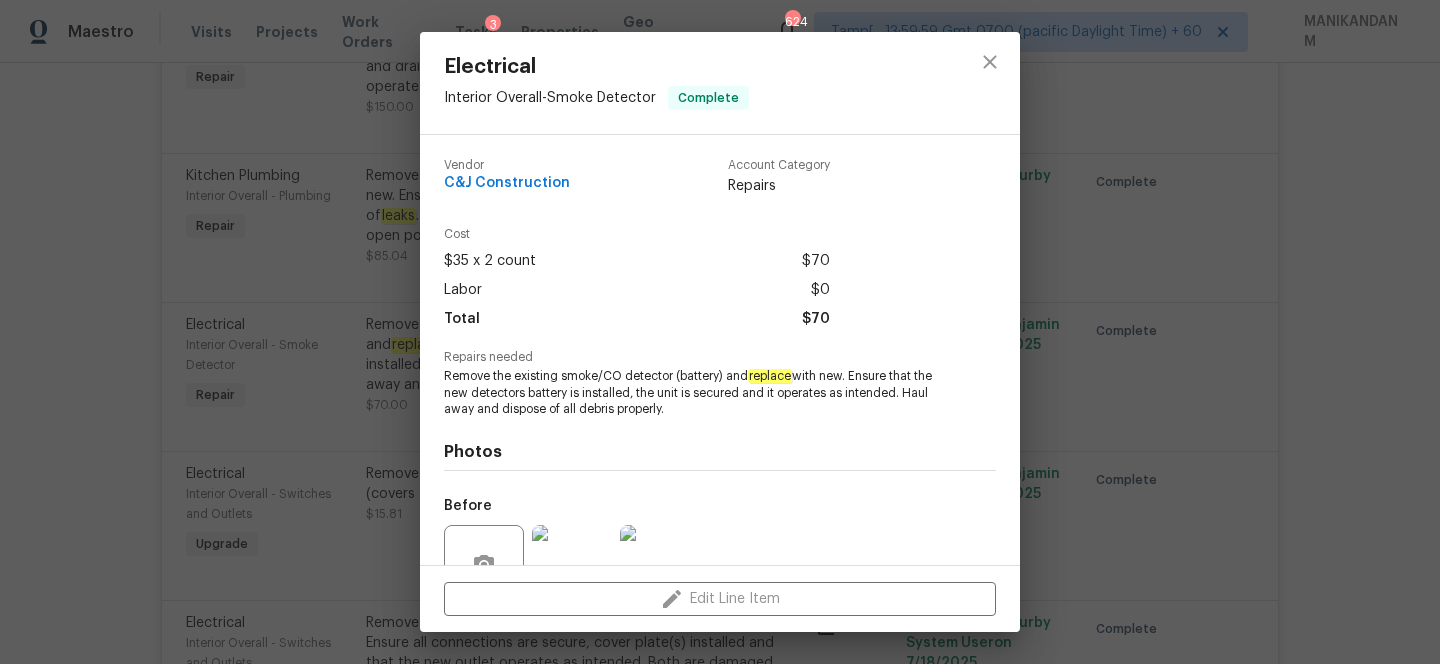 click on "Remove the existing smoke/CO detector (battery) and  replace  with new. Ensure that the new detectors battery is installed, the unit is secured and it operates as intended. Haul away and dispose of all debris properly." at bounding box center [692, 393] 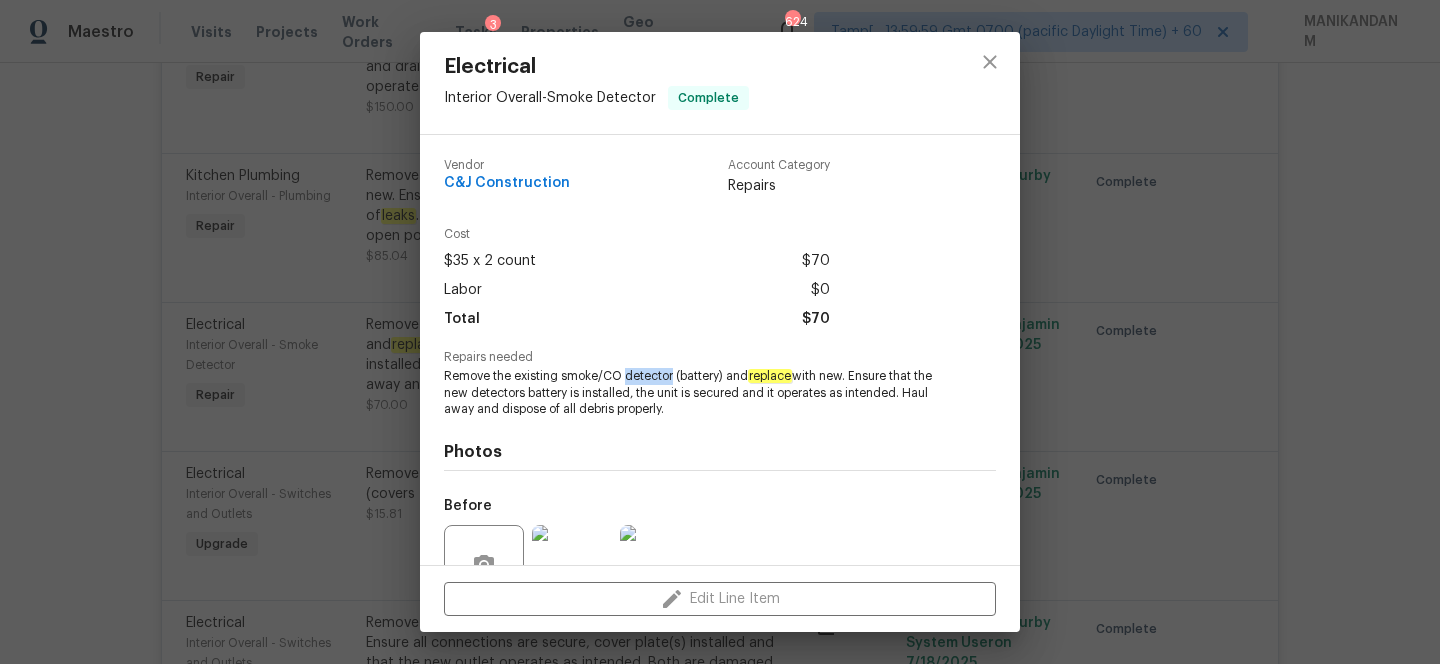click on "Remove the existing smoke/CO detector (battery) and  replace  with new. Ensure that the new detectors battery is installed, the unit is secured and it operates as intended. Haul away and dispose of all debris properly." at bounding box center [692, 393] 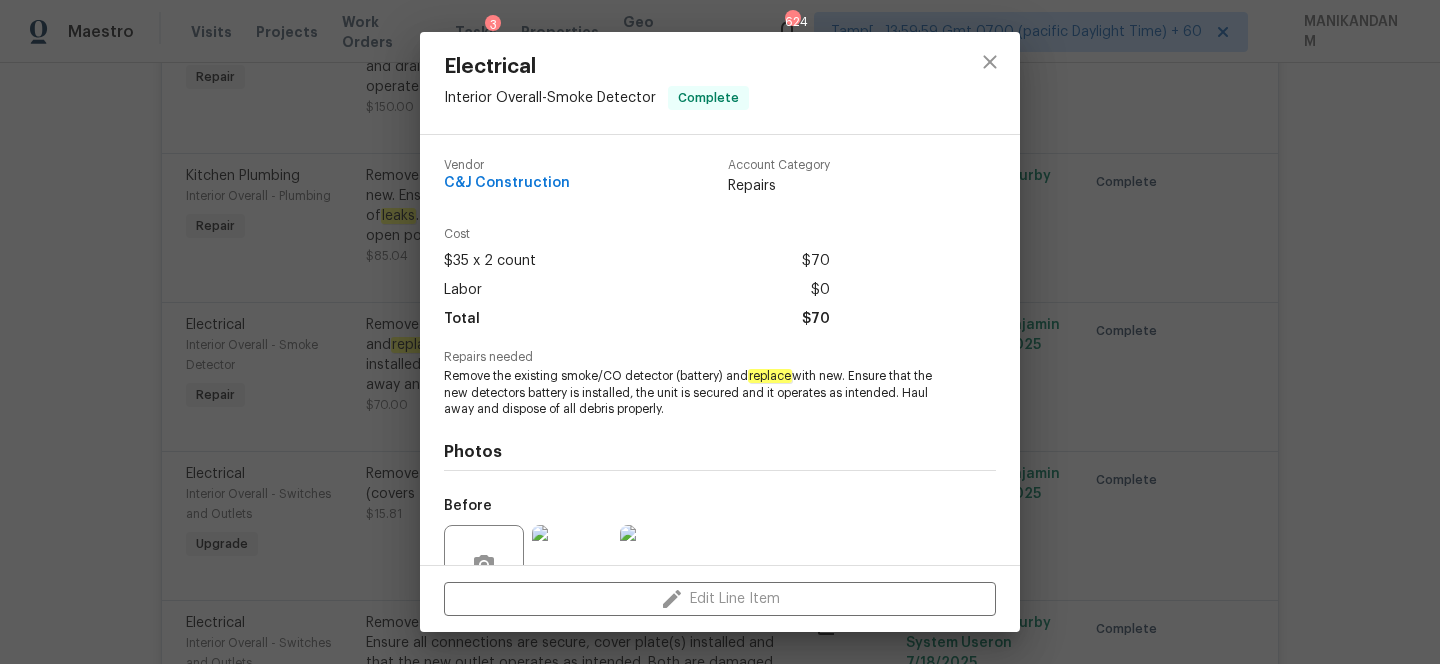 click on "Electrical Interior Overall  -  Smoke Detector Complete Vendor C&J Construction Account Category Repairs Cost $35 x 2 count $70 Labor $0 Total $70 Repairs needed Remove the existing smoke/CO detector (battery) and  replace  with new. Ensure that the new detectors battery is installed, the unit is secured and it operates as intended. Haul away and dispose of all debris properly. Photos Before After  Edit Line Item" at bounding box center [720, 332] 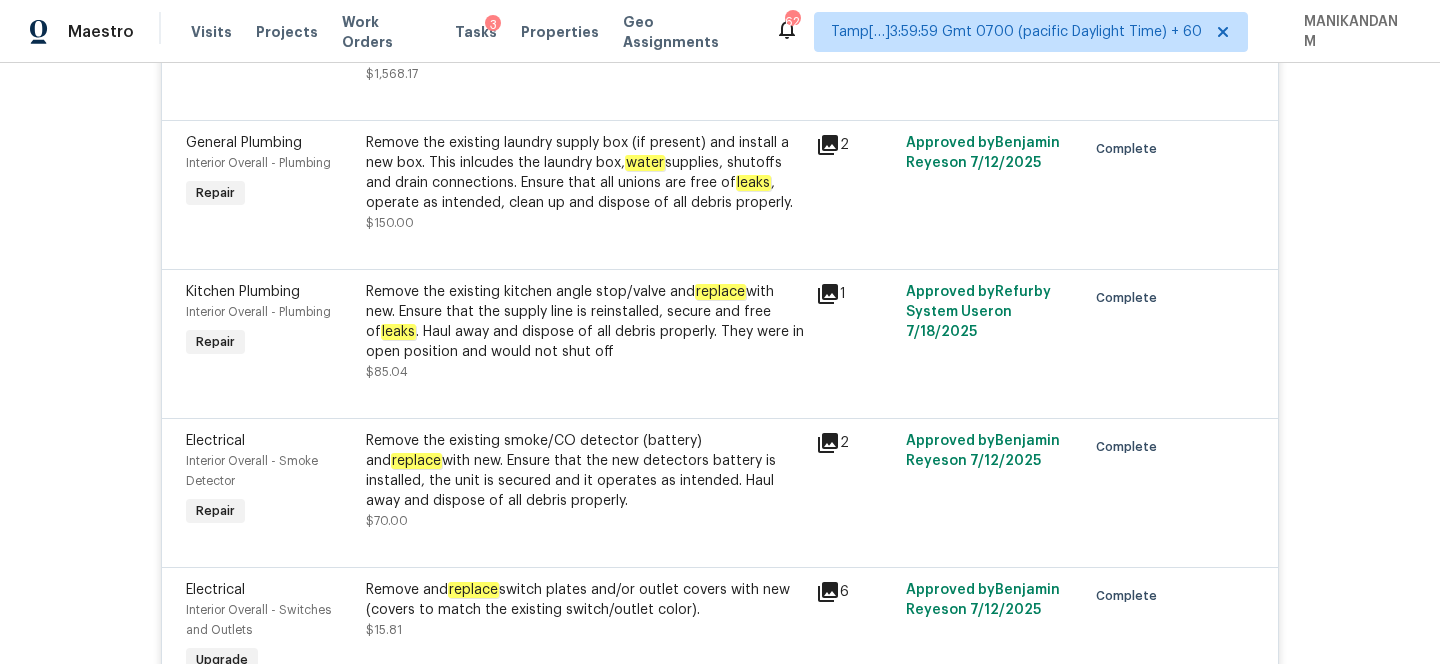 scroll, scrollTop: 8494, scrollLeft: 0, axis: vertical 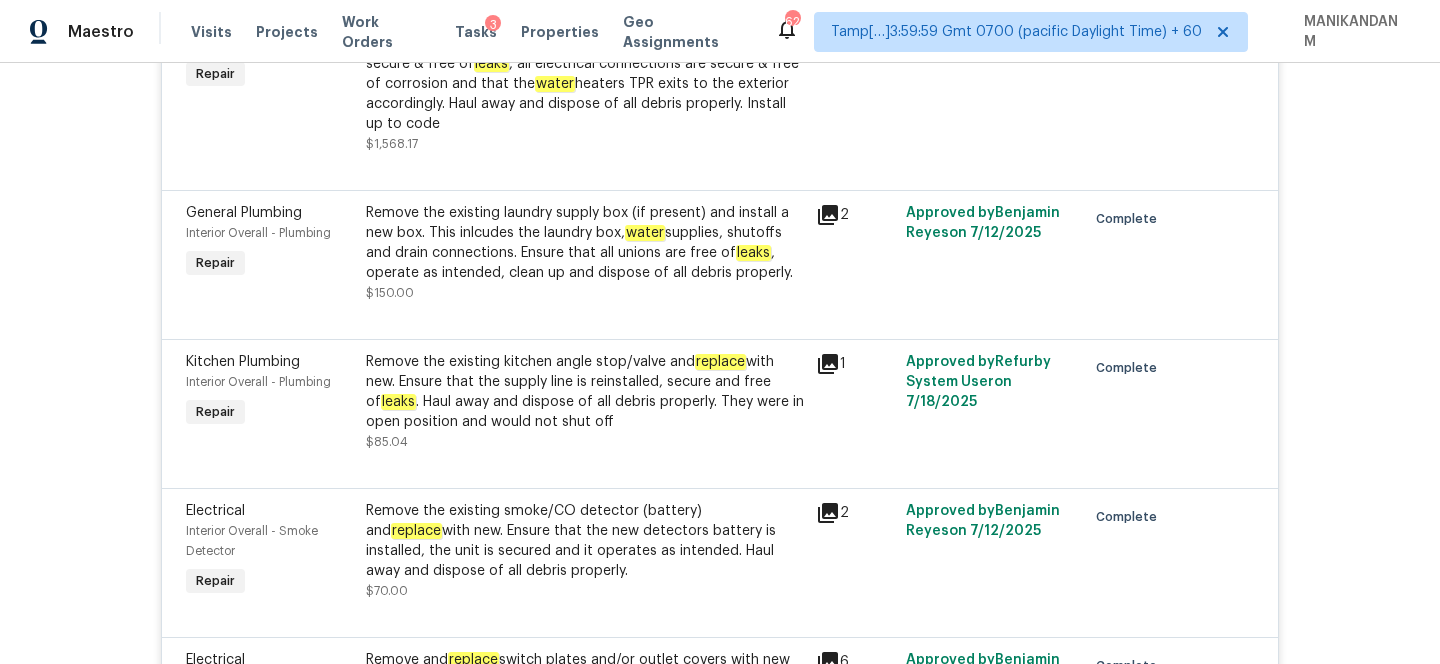 click on "Remove the existing kitchen angle stop/valve and replace with new. Ensure that the supply line is reinstalled, secure and free of leaks . Haul away and dispose of all debris properly.
They were in open position and would not shut off" at bounding box center [585, 392] 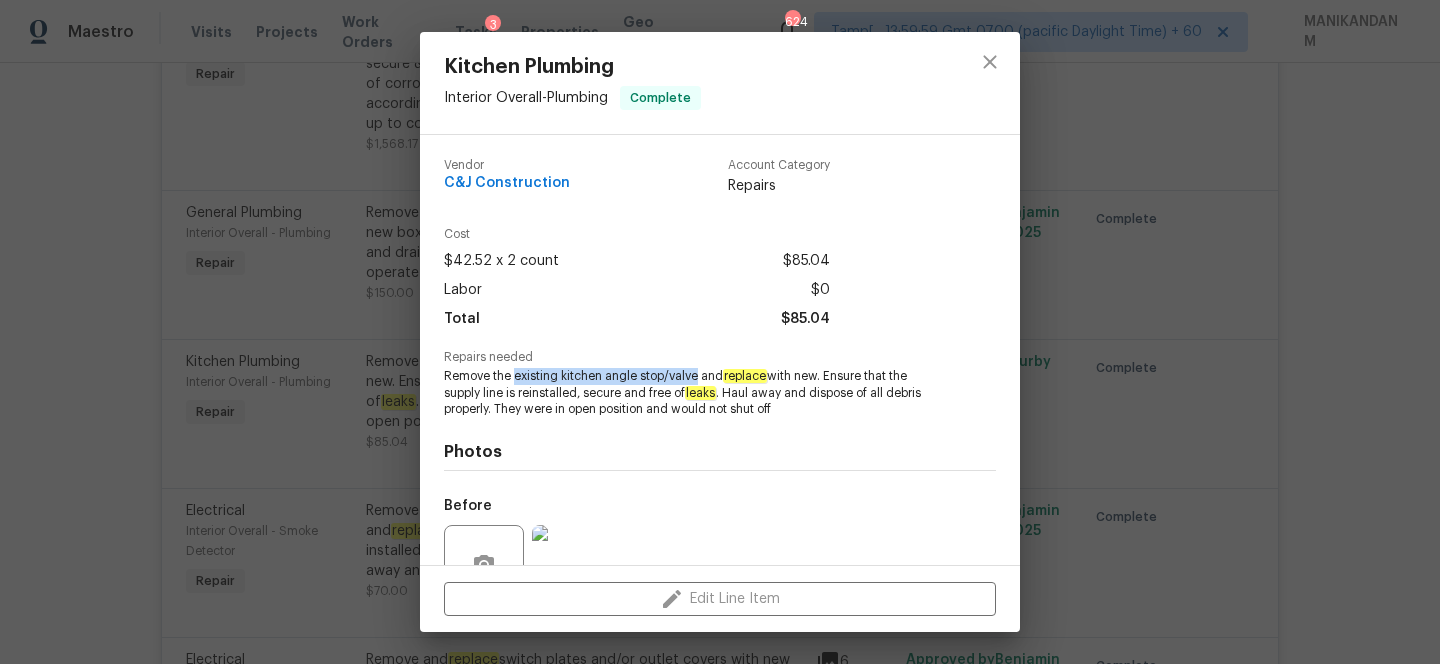 drag, startPoint x: 514, startPoint y: 372, endPoint x: 699, endPoint y: 375, distance: 185.02432 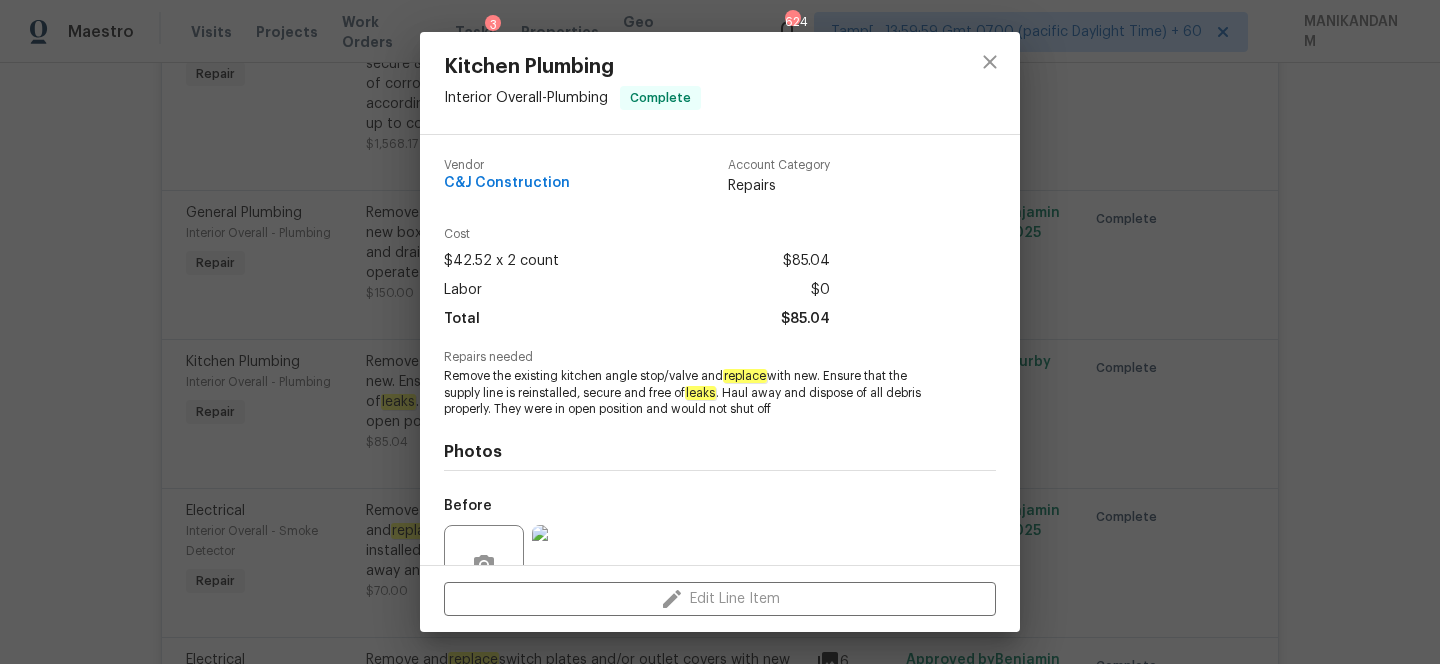 click on "Kitchen Plumbing Interior Overall  -  Plumbing Complete Vendor C&J Construction Account Category Repairs Cost $42.52 x 2 count $85.04 Labor $0 Total $85.04 Repairs needed Remove the existing kitchen angle stop/valve and  replace  with new. Ensure that the supply line is reinstalled, secure and free of  leaks . Haul away and dispose of all debris properly.
They were in open position and would not shut off Photos Before After  Edit Line Item" at bounding box center [720, 332] 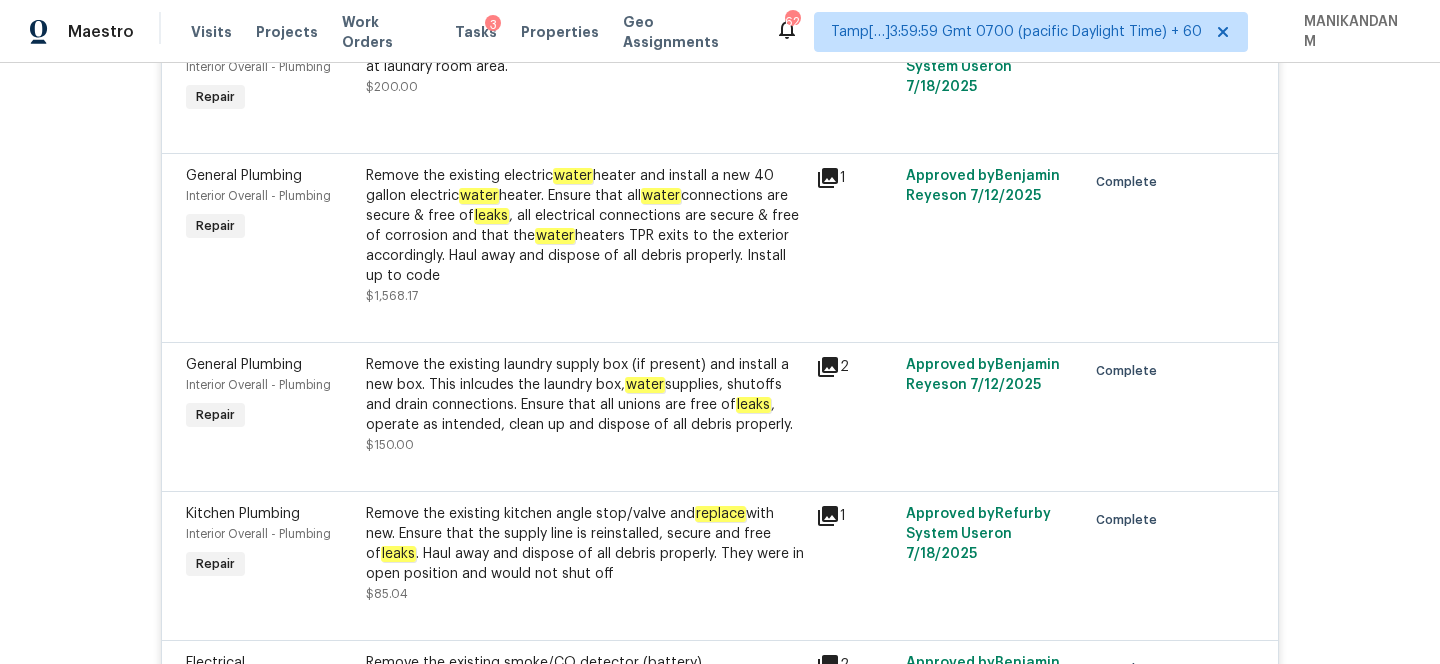 scroll, scrollTop: 8341, scrollLeft: 0, axis: vertical 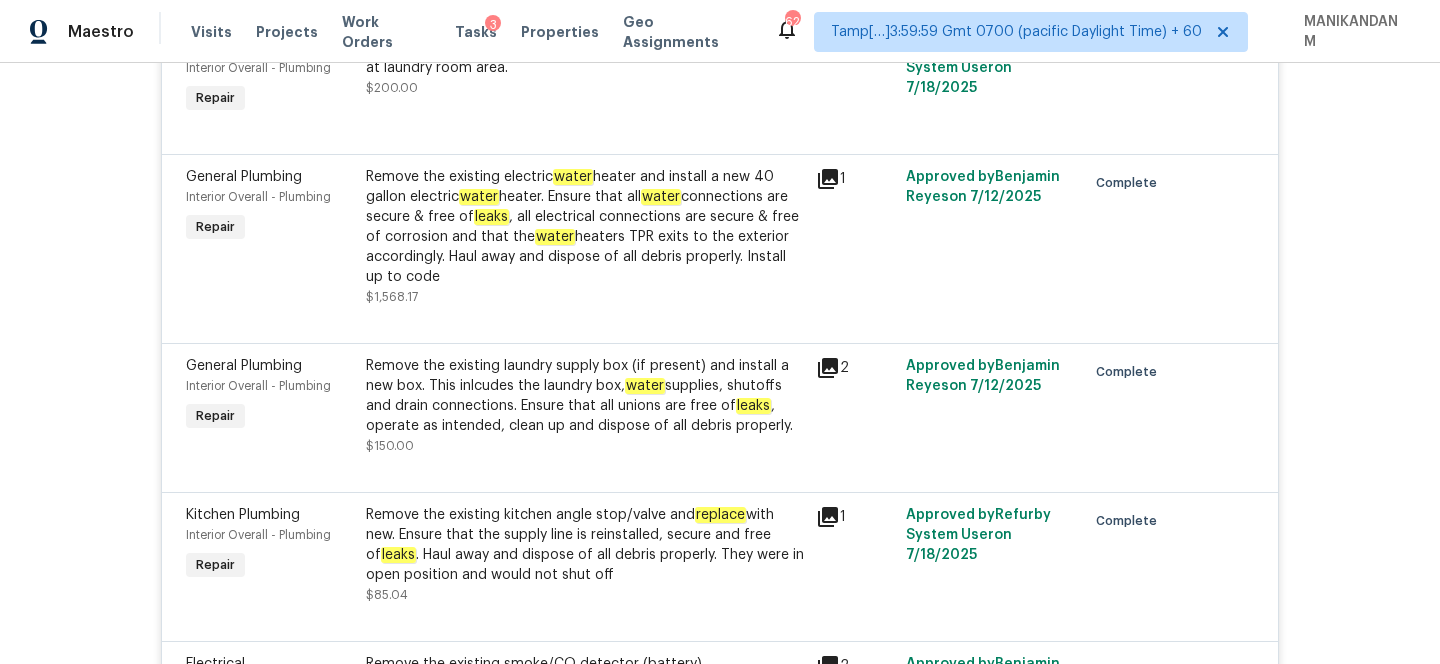 click on "Remove the existing laundry supply box (if present) and install a new box. This inlcudes the laundry box,  water  supplies, shutoffs and drain connections. Ensure that all unions are free of  leaks , operate as intended, clean up and dispose of all debris properly." at bounding box center (585, 396) 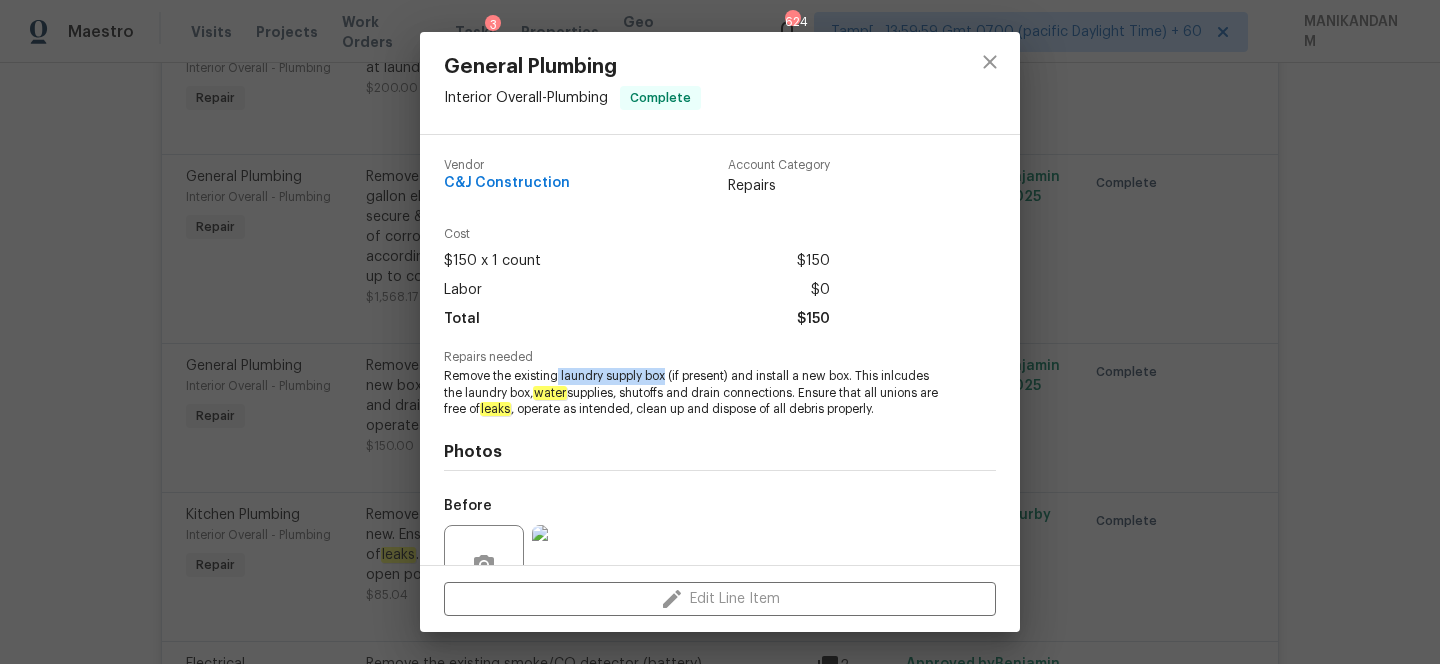 drag, startPoint x: 557, startPoint y: 368, endPoint x: 666, endPoint y: 368, distance: 109 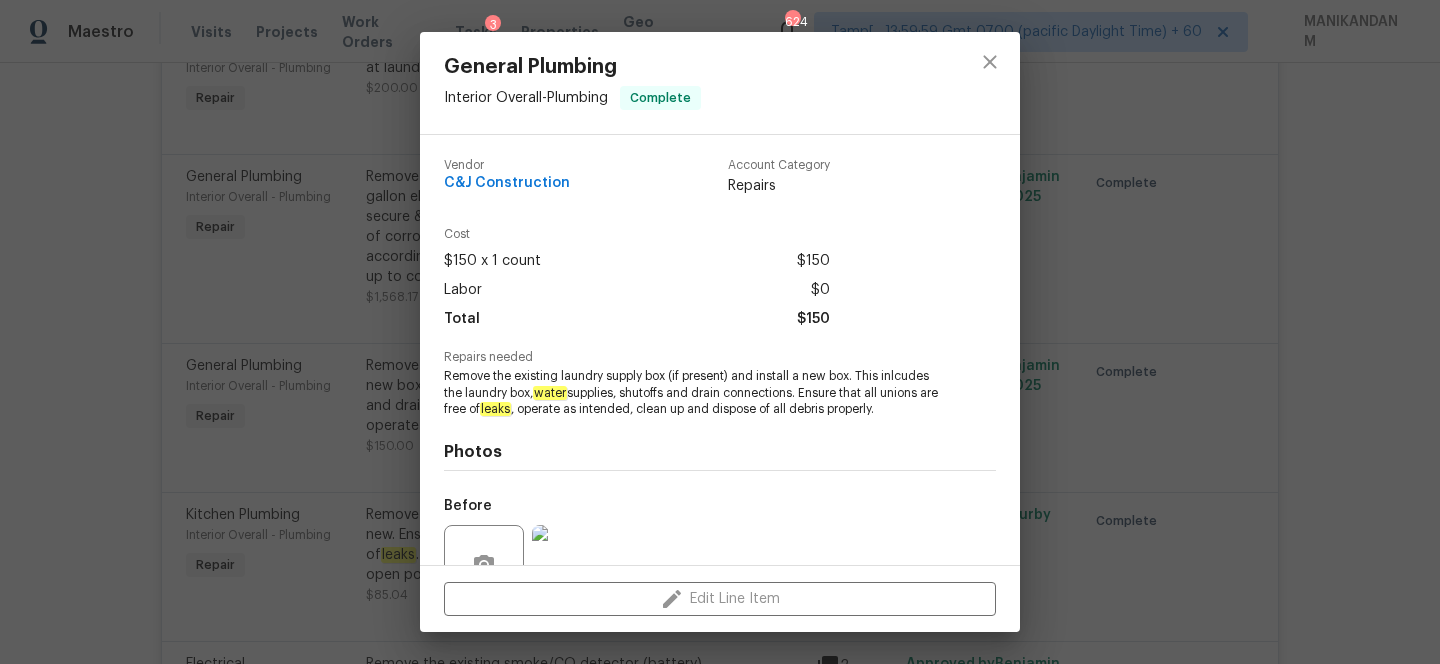 click on "General Plumbing Interior Overall  -  Plumbing Complete Vendor C&J Construction Account Category Repairs Cost $150 x 1 count $150 Labor $0 Total $150 Repairs needed Remove the existing laundry supply box (if present) and install a new box. This inlcudes the laundry box,  water  supplies, shutoffs and drain connections. Ensure that all unions are free of  leaks , operate as intended, clean up and dispose of all debris properly. Photos Before After  Edit Line Item" at bounding box center (720, 332) 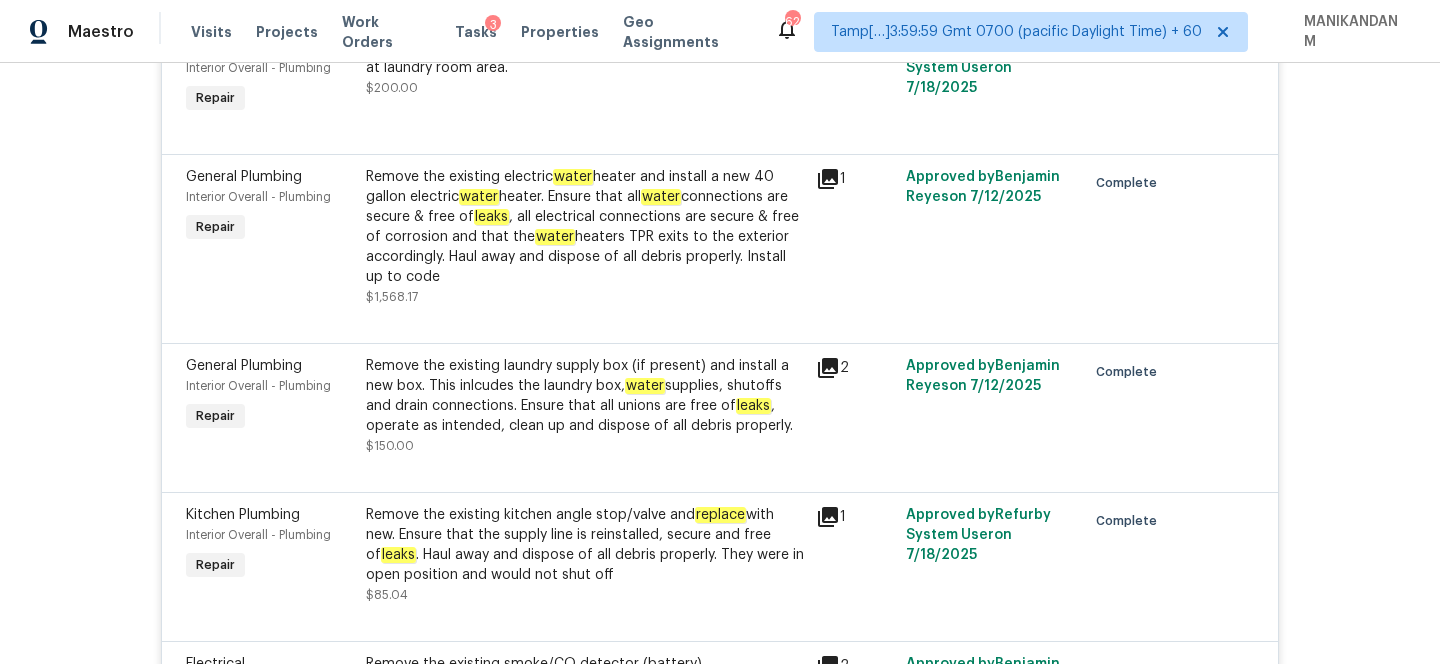 click 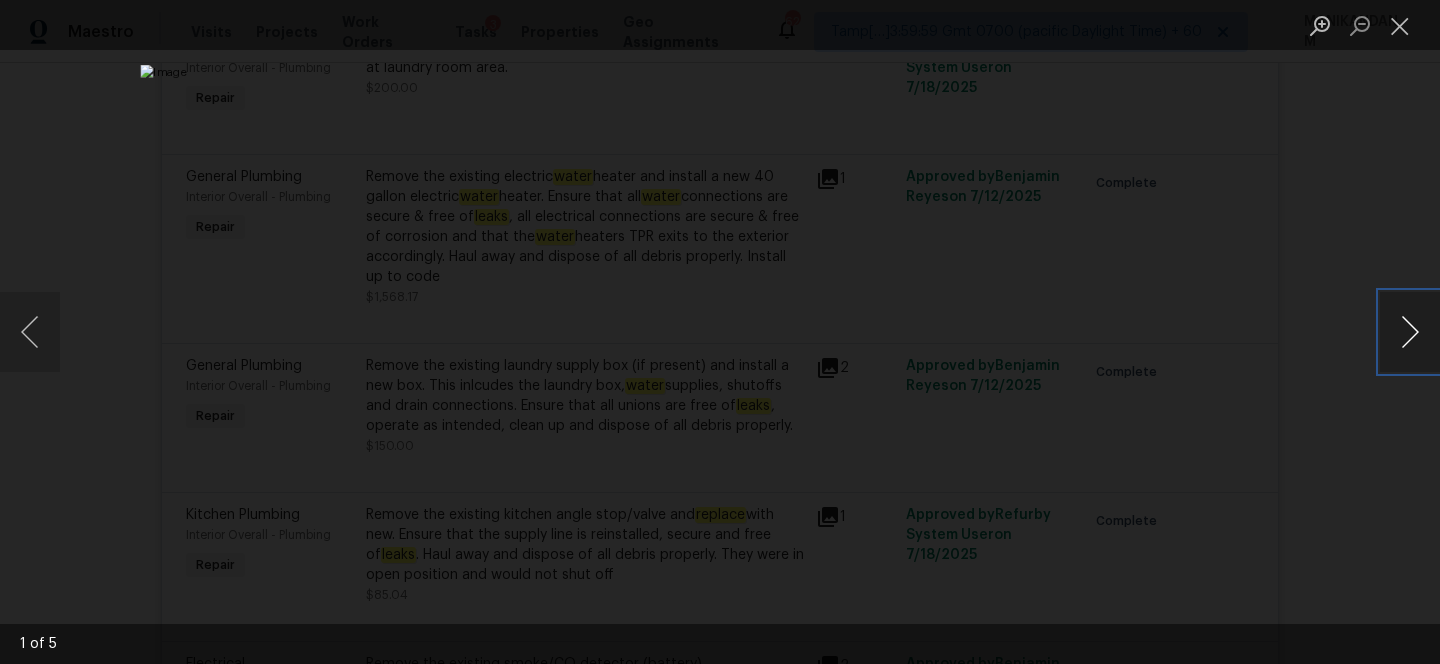 click at bounding box center (1410, 332) 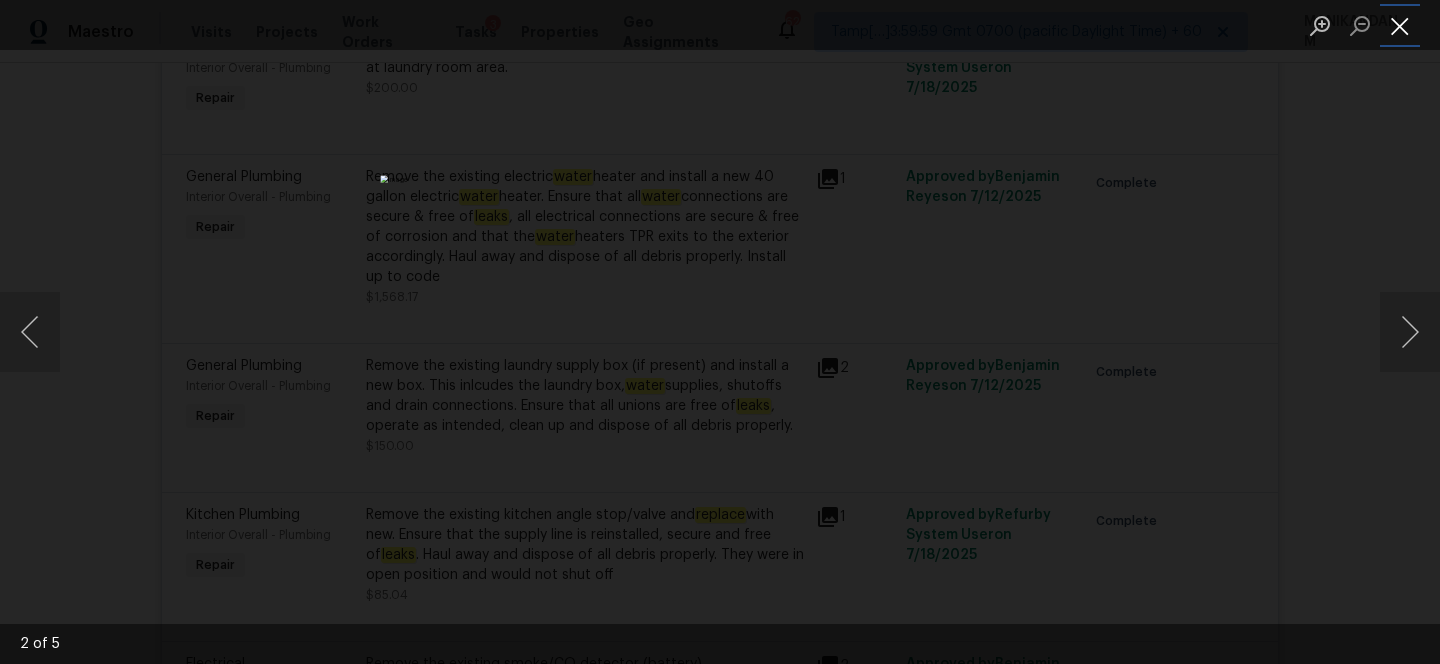 click at bounding box center [1400, 25] 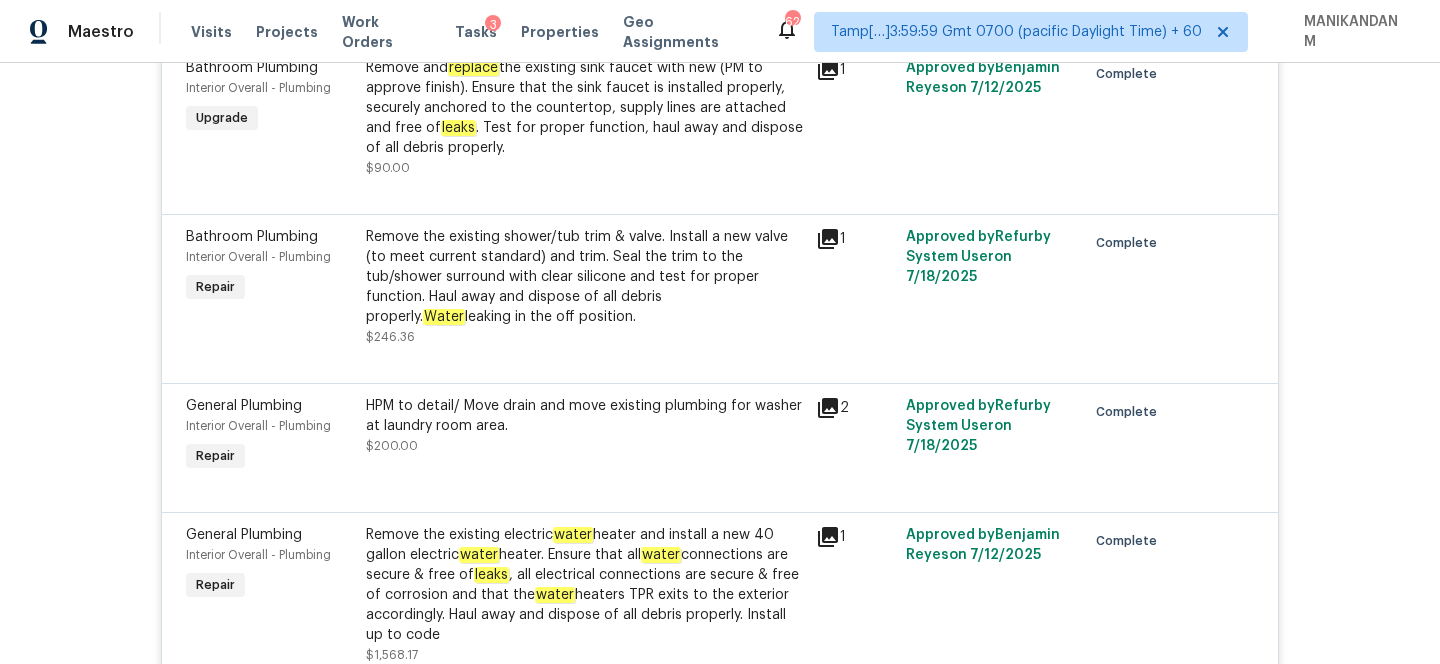 scroll, scrollTop: 7972, scrollLeft: 0, axis: vertical 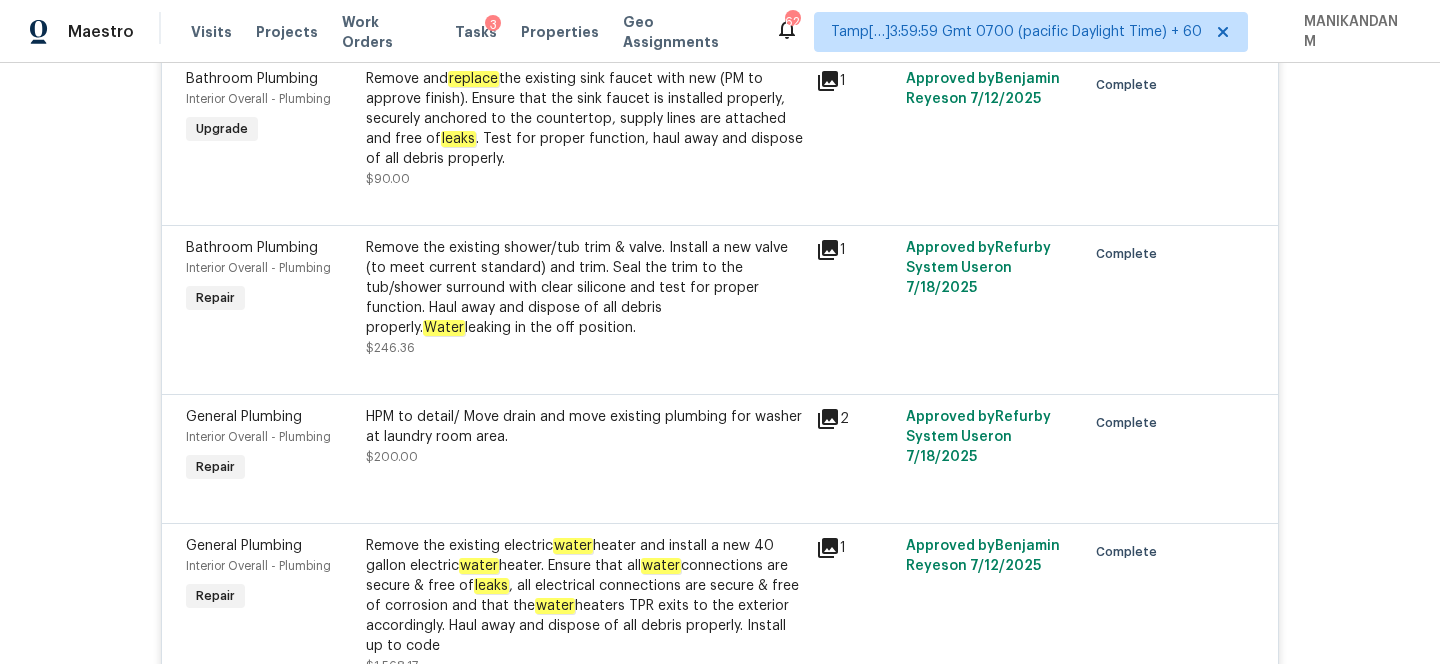 click on "HPM to detail/ Move drain and move existing plumbing for washer at laundry room area. $200.00" at bounding box center (585, 437) 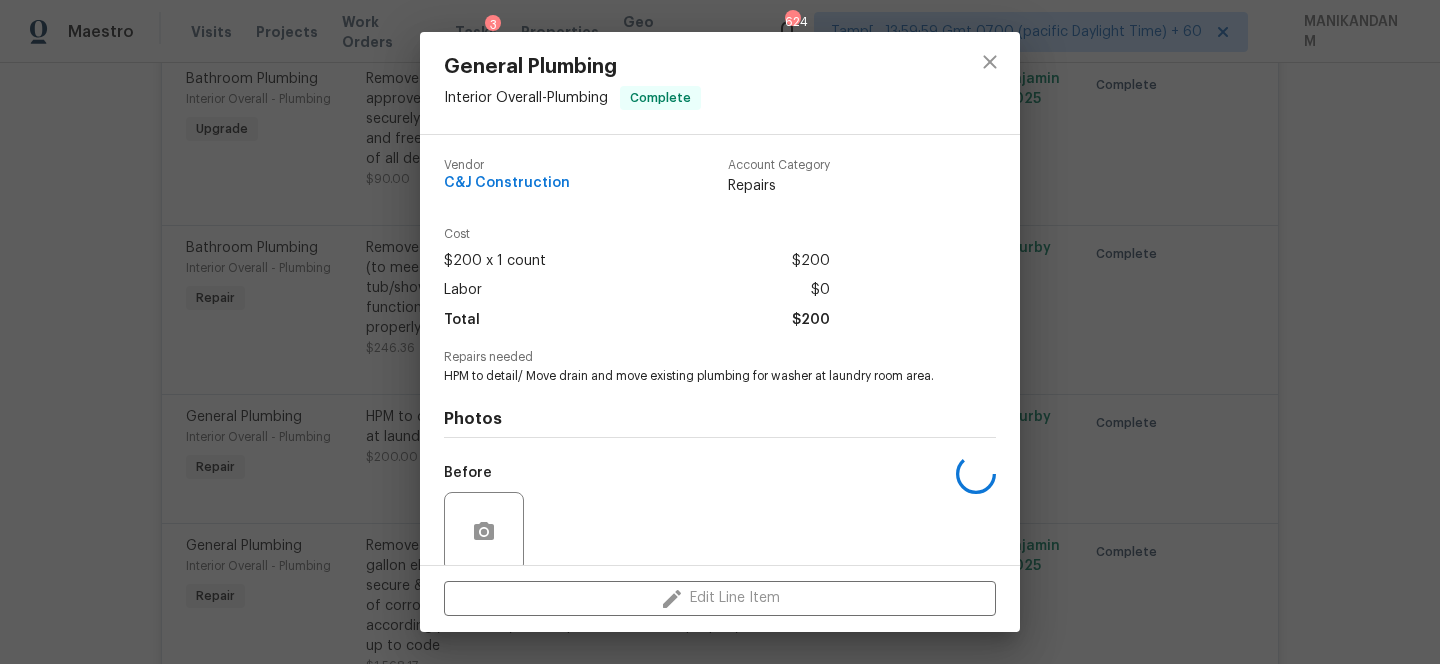 scroll, scrollTop: 156, scrollLeft: 0, axis: vertical 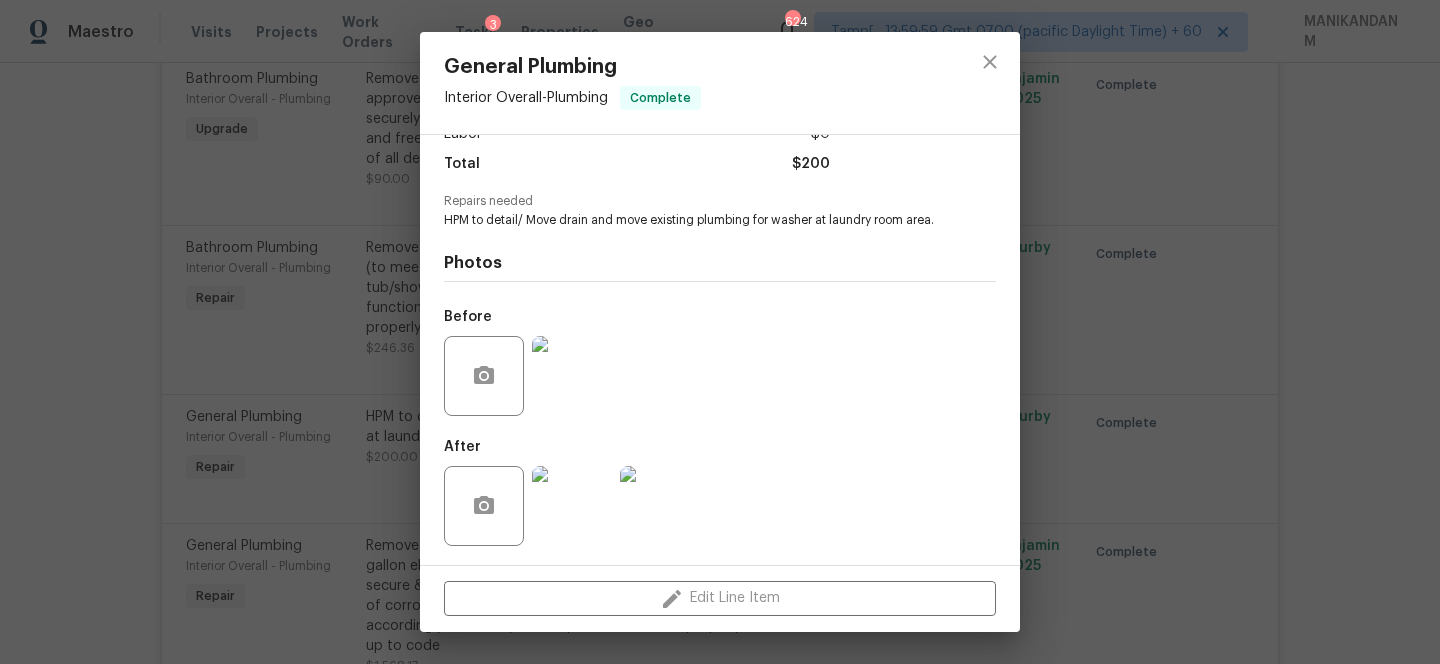 click at bounding box center (572, 506) 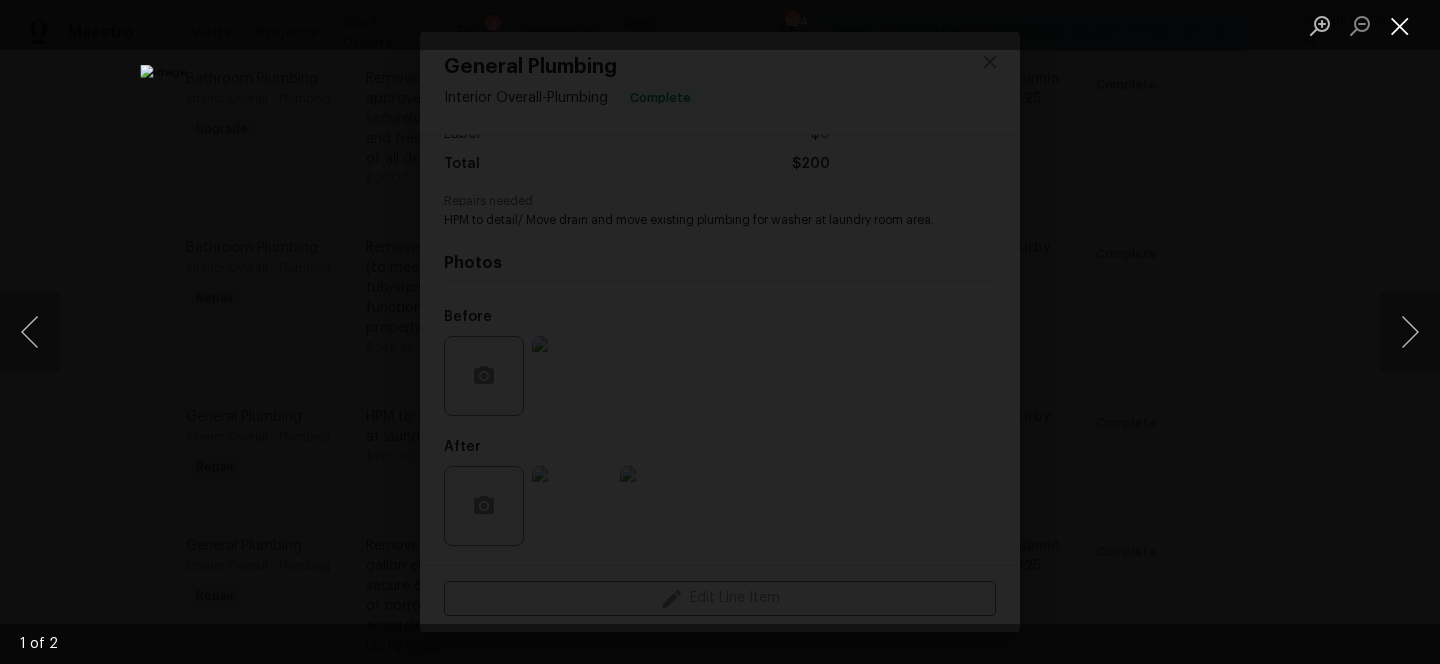 click at bounding box center (1400, 25) 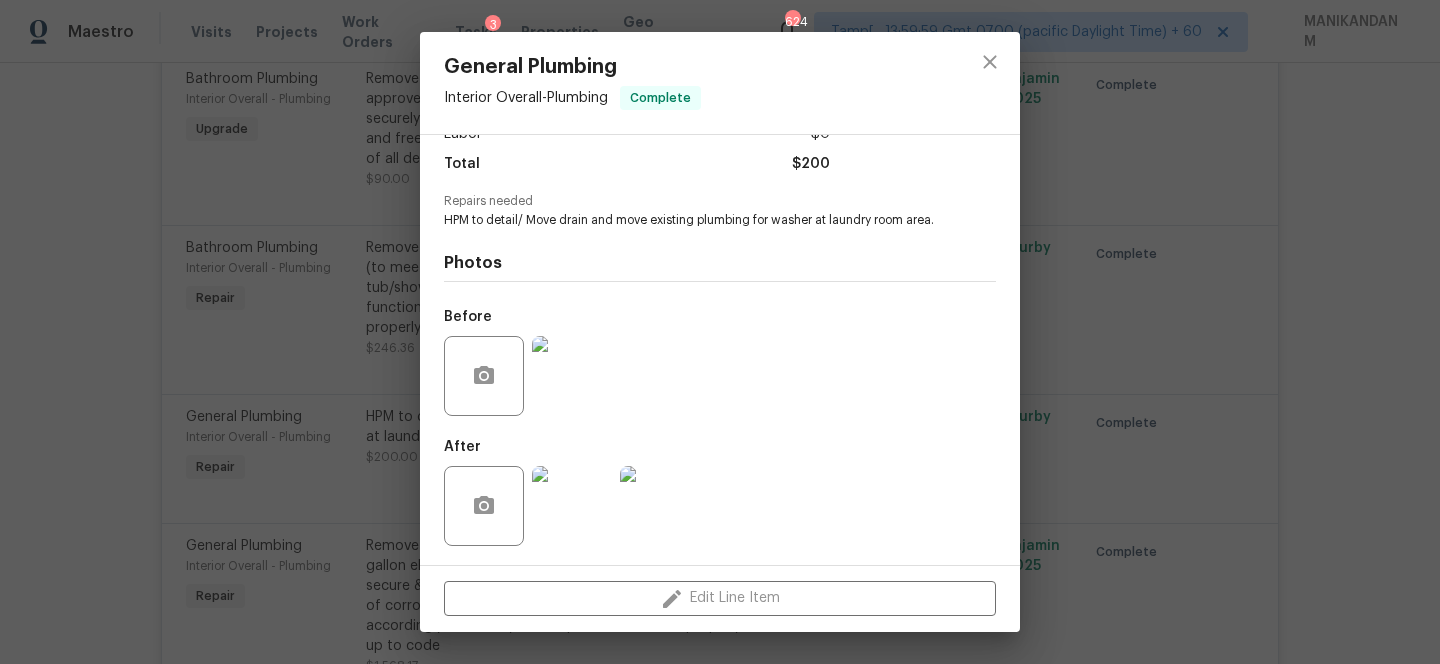 click on "General Plumbing Interior Overall  -  Plumbing Complete Vendor C&J Construction Account Category Repairs Cost $200 x 1 count $200 Labor $0 Total $200 Repairs needed HPM to detail/ Move drain and move existing plumbing for washer at laundry room area. Photos Before After  Edit Line Item" at bounding box center [720, 332] 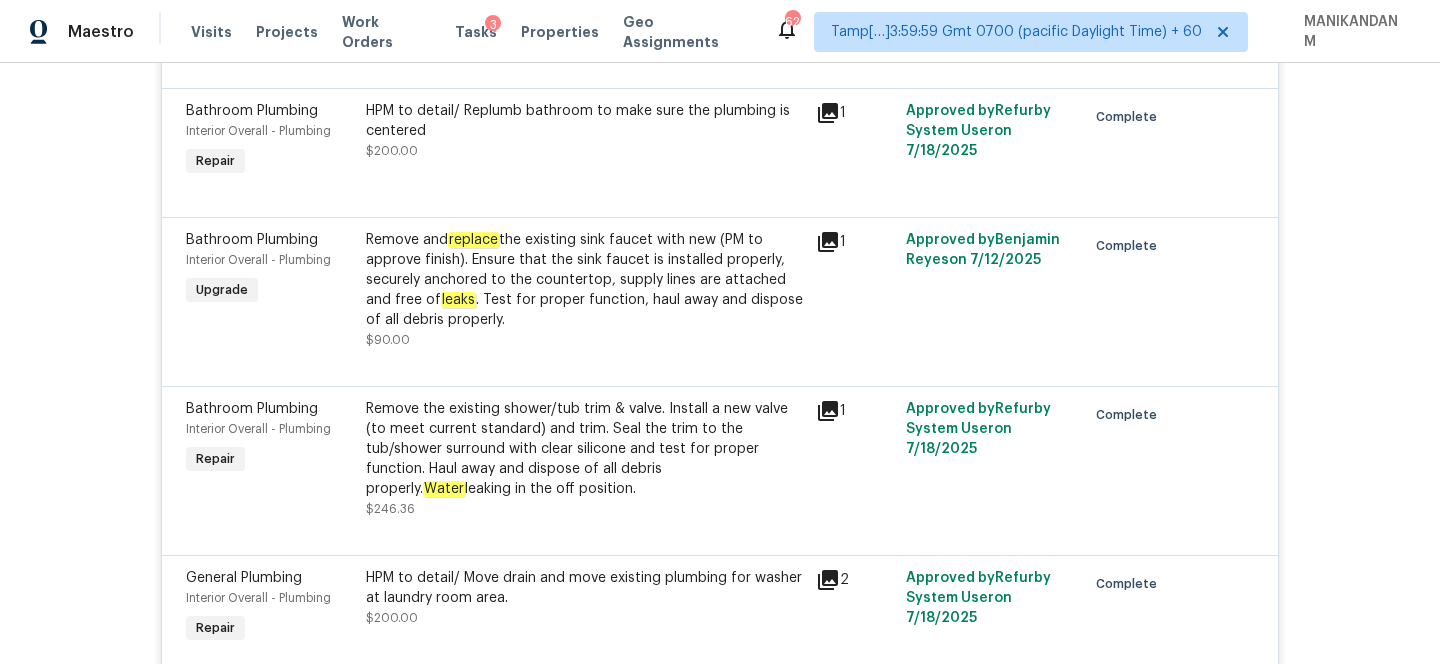 scroll, scrollTop: 7800, scrollLeft: 0, axis: vertical 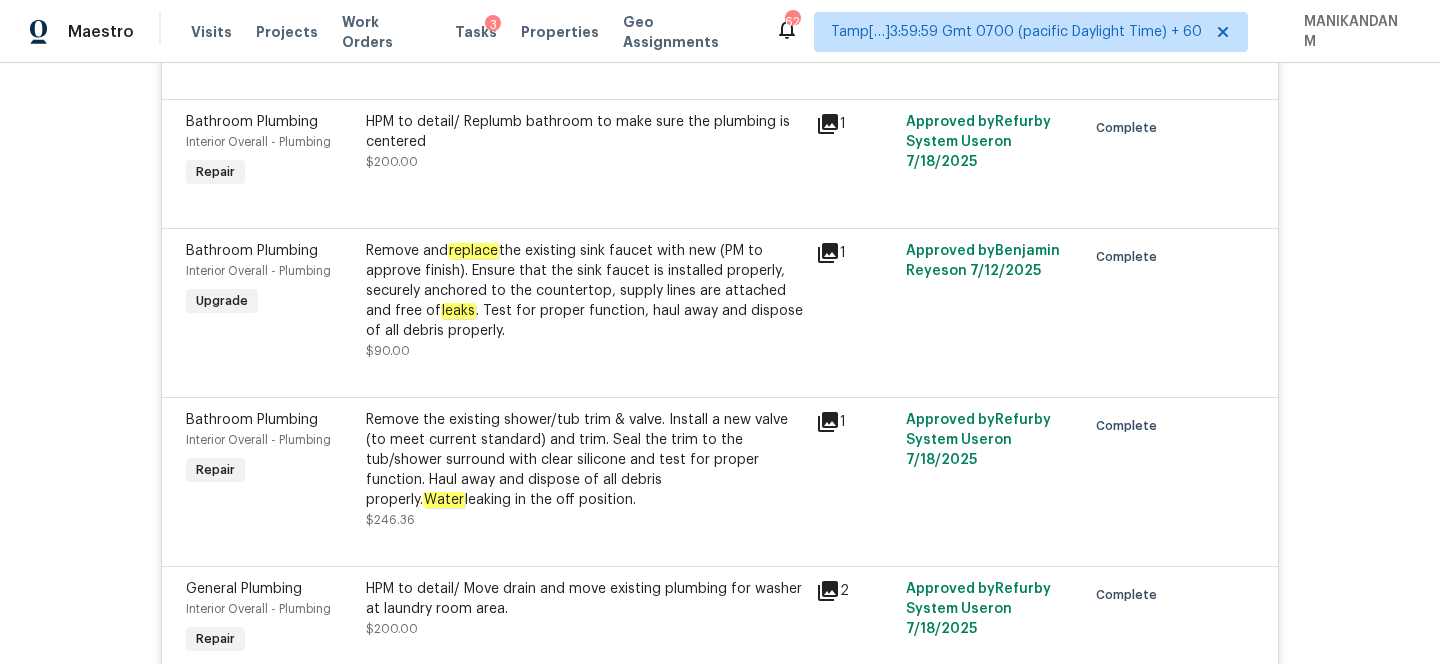 click on "Remove the existing shower/tub trim & valve. Install a new valve (to meet current standard) and trim. Seal the trim to the tub/shower surround with clear silicone and test for proper function. Haul away and dispose of all debris properly.
Water leaking in the off position." at bounding box center [585, 460] 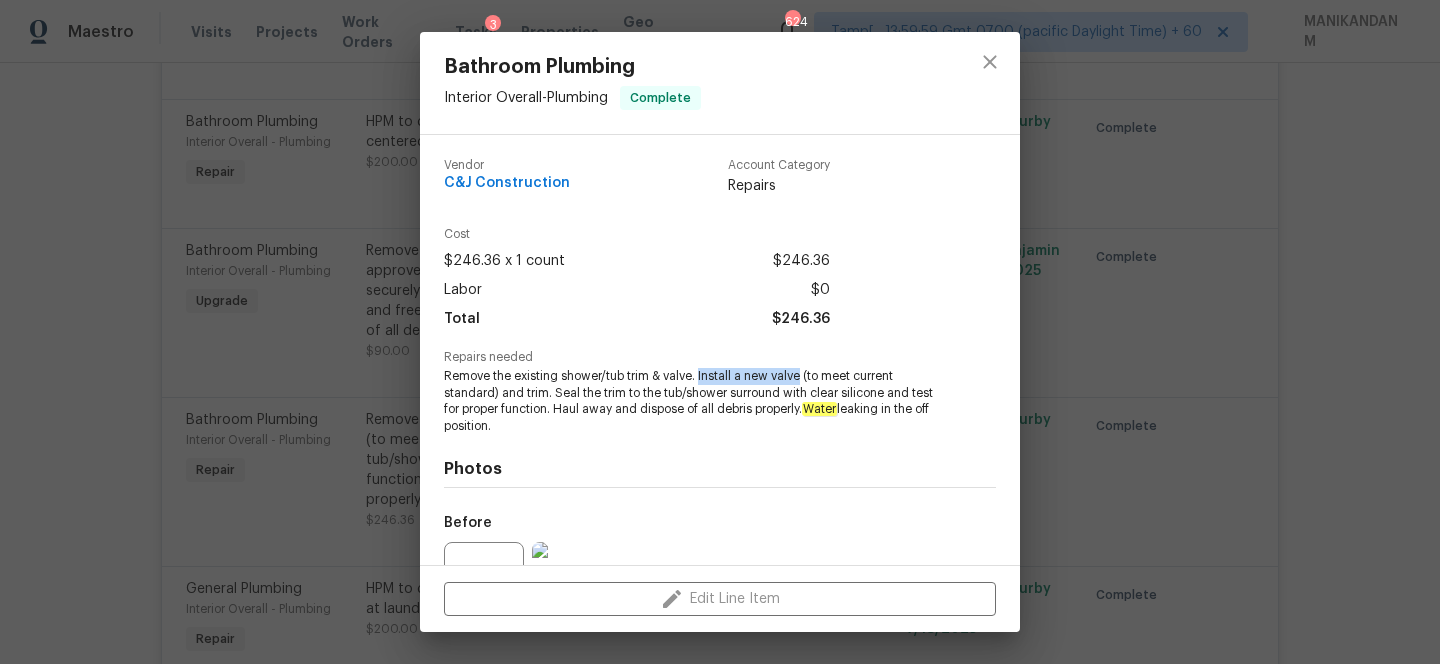 copy on "Install a new valve" 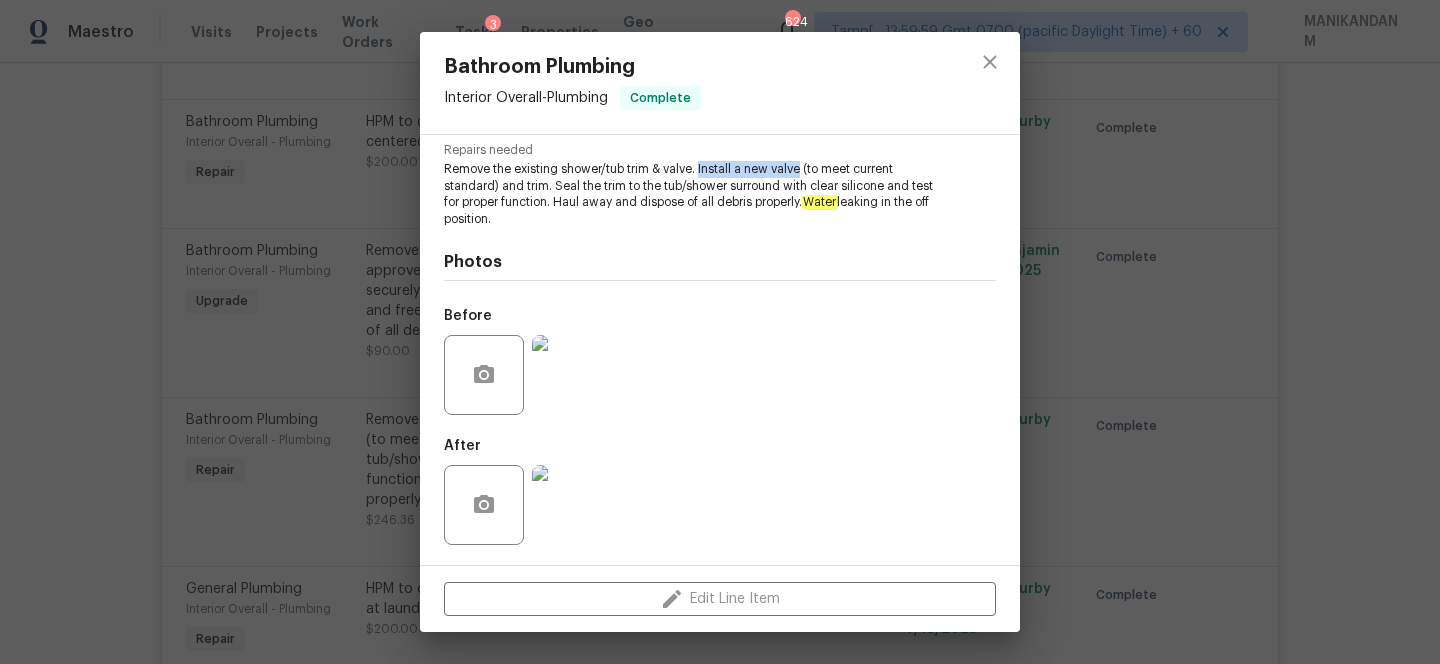 click at bounding box center (572, 375) 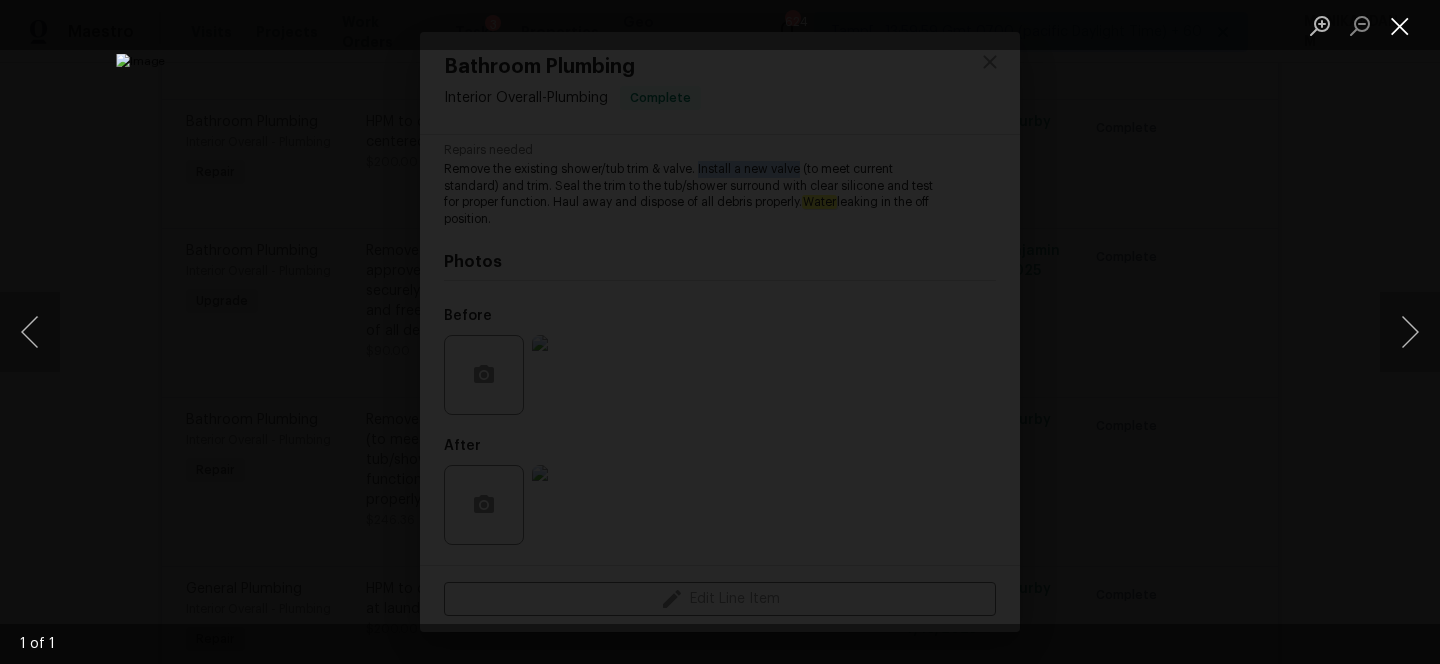 click at bounding box center (1400, 25) 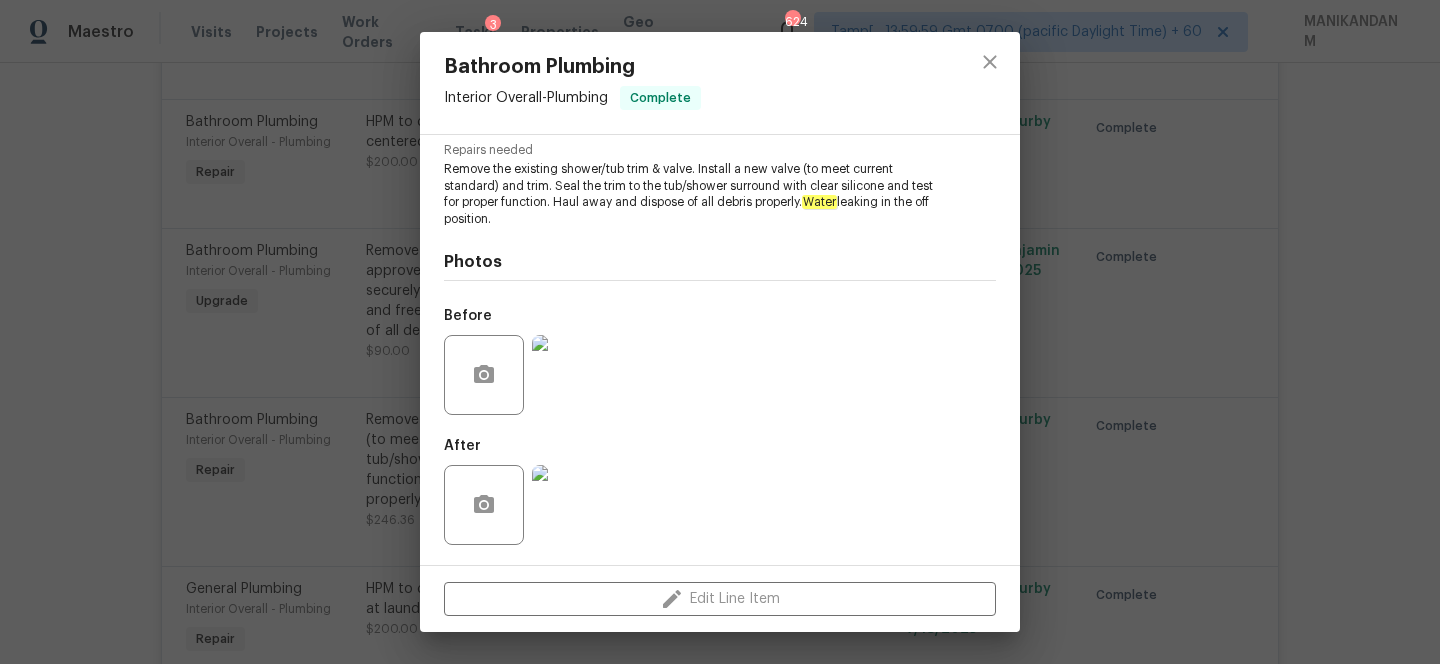click on "Bathroom Plumbing Interior Overall  -  Plumbing Complete Vendor C&J Construction Account Category Repairs Cost $246.36 x 1 count $246.36 Labor $0 Total $246.36 Repairs needed Remove the existing shower/tub trim & valve. Install a new valve (to meet current standard) and trim. Seal the trim to the tub/shower surround with clear silicone and test for proper function. Haul away and dispose of all debris properly.
Water  leaking in the off position. Photos Before After  Edit Line Item" at bounding box center (720, 332) 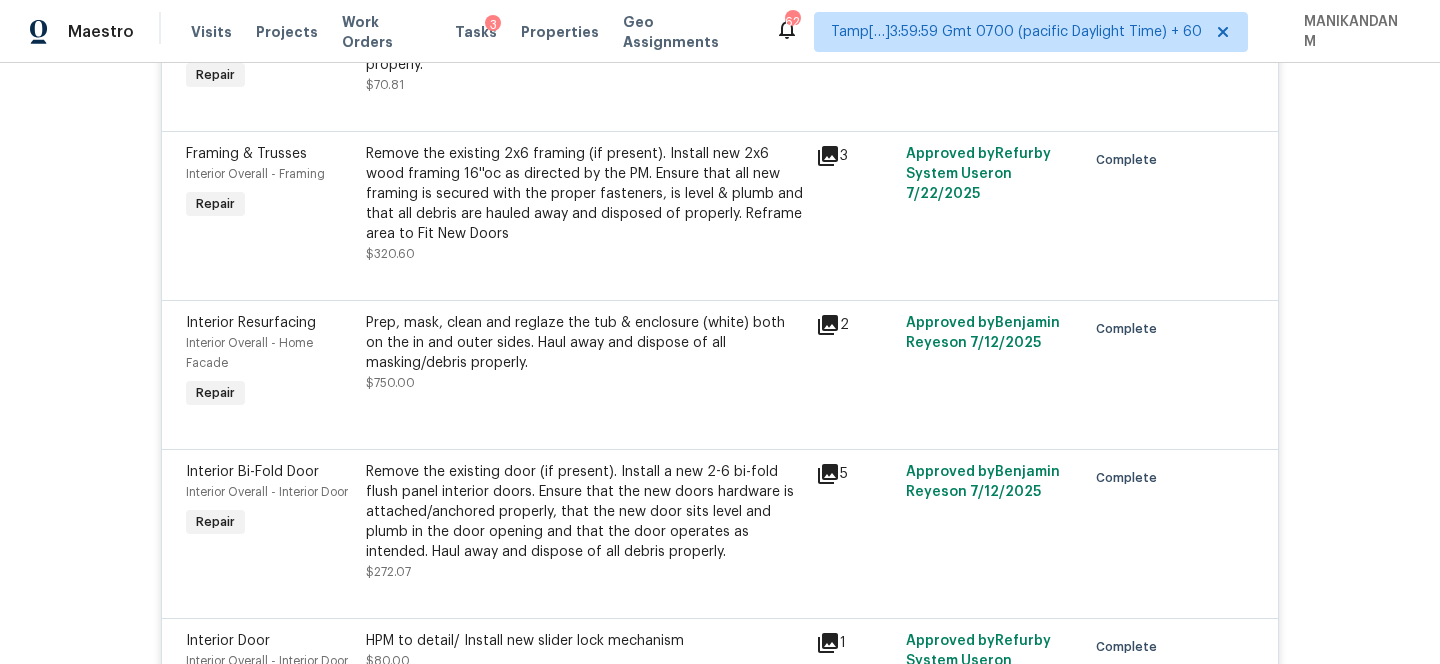 scroll, scrollTop: 5669, scrollLeft: 0, axis: vertical 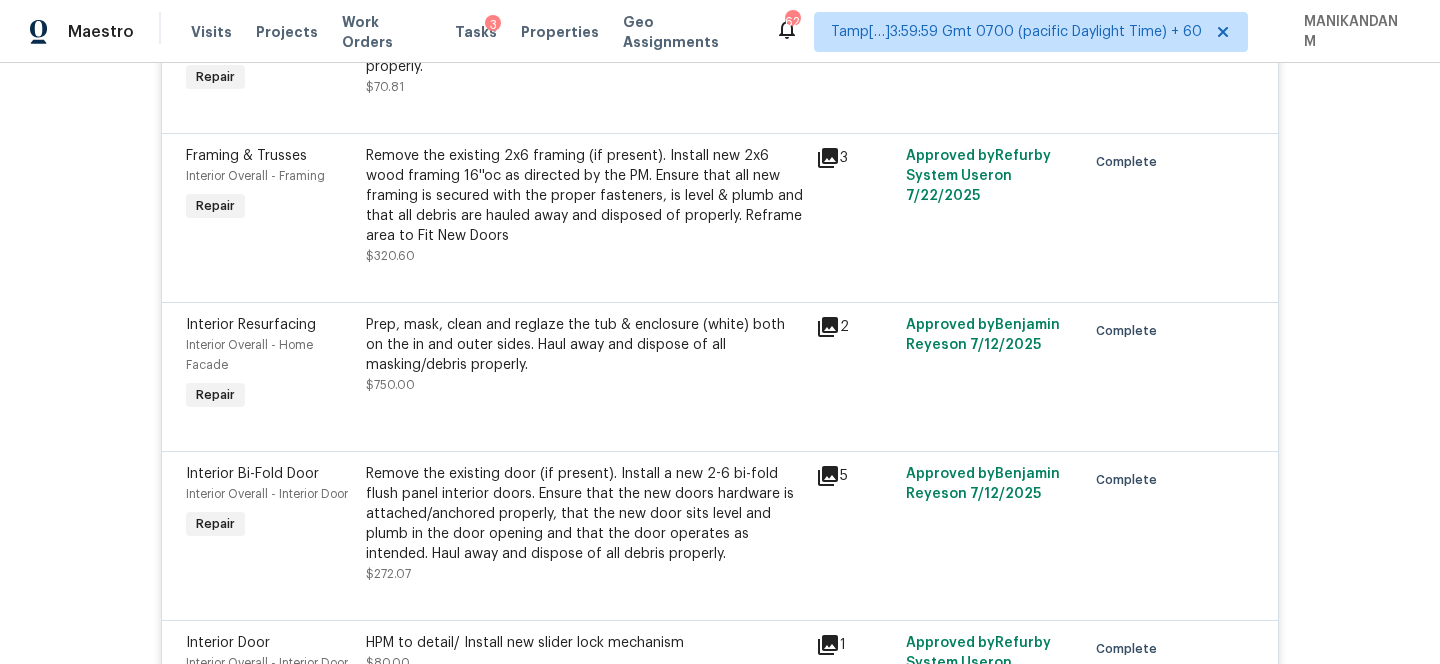 click on "Remove the existing door (if present). Install a new 2-6 bi-fold flush panel interior doors. Ensure that the new doors hardware is attached/anchored properly, that the new door sits level and plumb in the door opening and that the door operates as intended. Haul away and dispose of all debris properly." at bounding box center (585, 514) 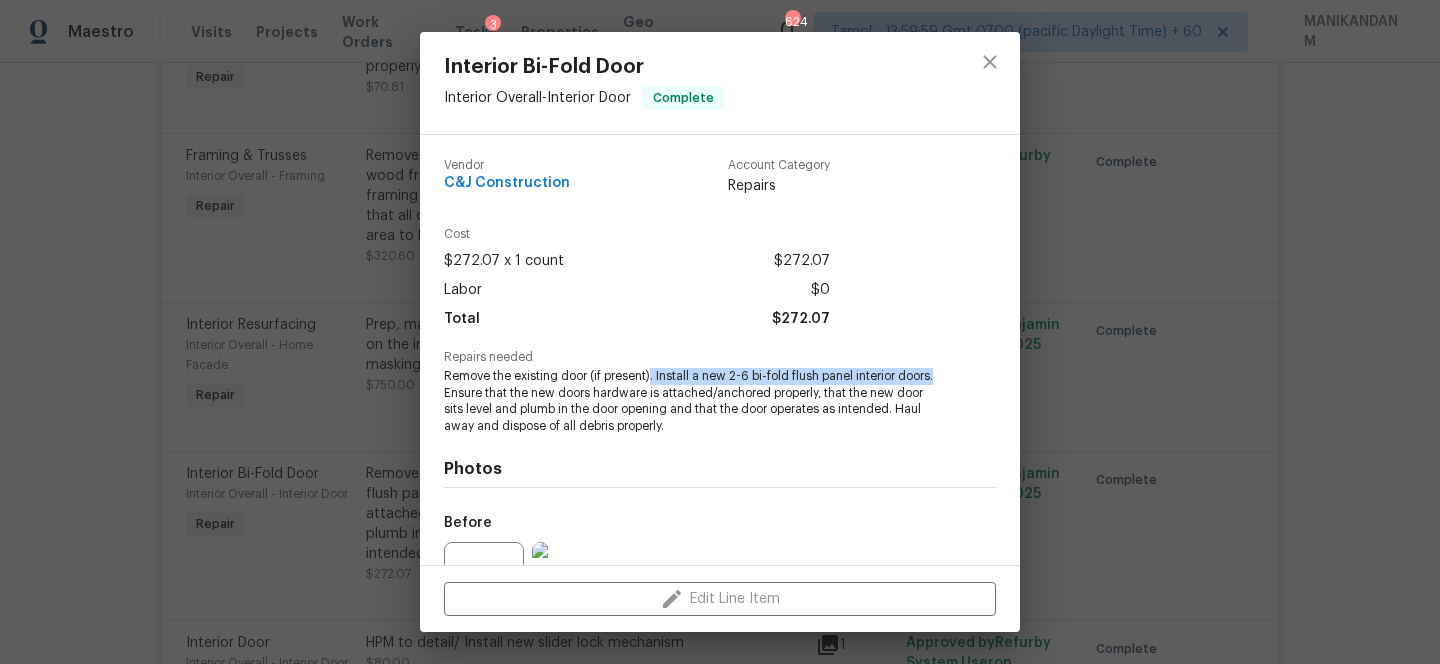 drag, startPoint x: 652, startPoint y: 375, endPoint x: 943, endPoint y: 378, distance: 291.01547 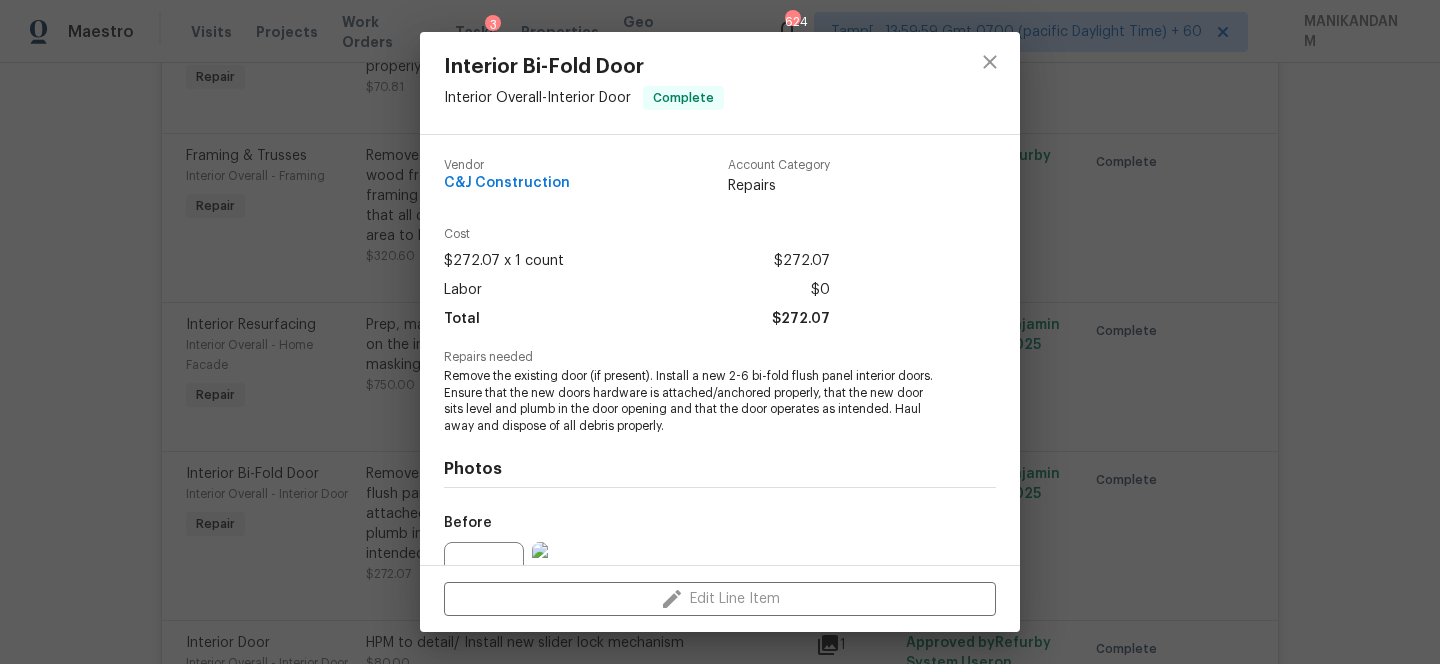 click on "Interior Bi-Fold Door Interior Overall  -  Interior Door Complete Vendor C&J Construction Account Category Repairs Cost $272.07 x 1 count $272.07 Labor $0 Total $272.07 Repairs needed Remove the existing door (if present). Install a new 2-6 bi-fold flush panel interior doors. Ensure that the new doors hardware is attached/anchored properly, that the new door sits level and plumb in the door opening and that the door operates as intended. Haul away and dispose of all debris properly. Photos Before After  +1  Edit Line Item" at bounding box center (720, 332) 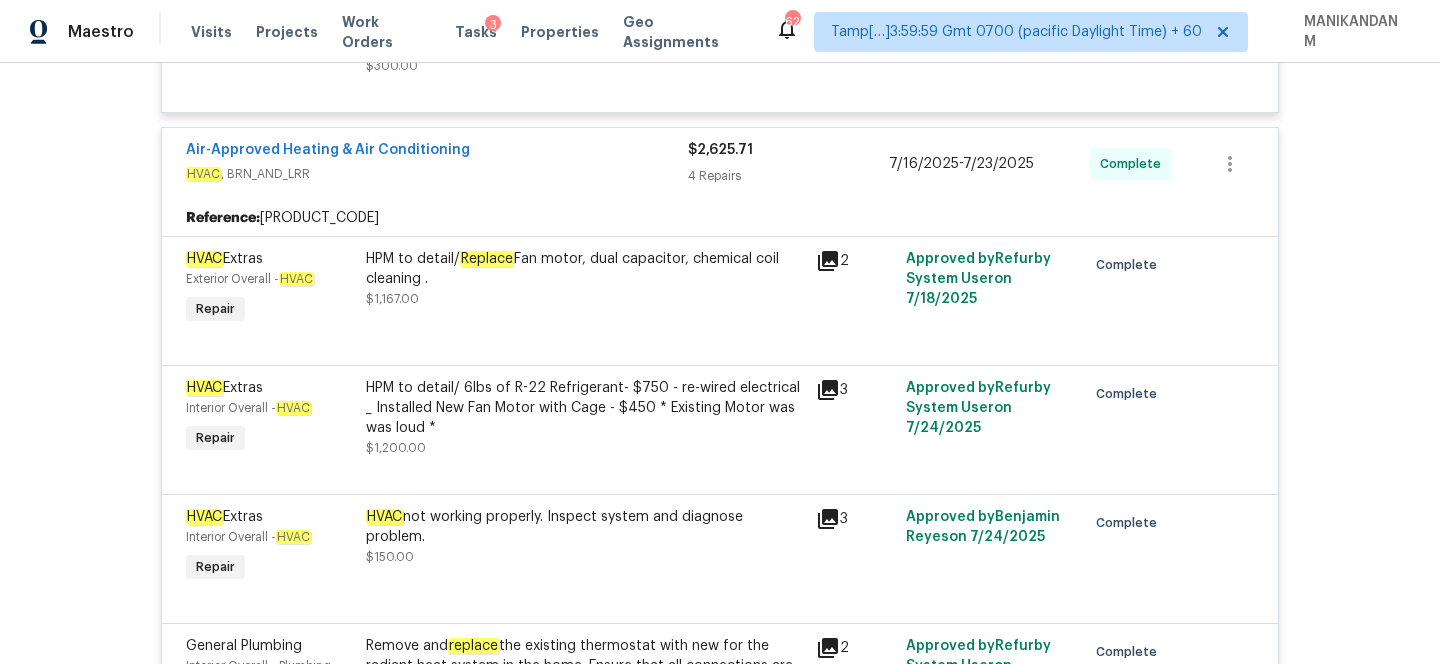 scroll, scrollTop: 2916, scrollLeft: 0, axis: vertical 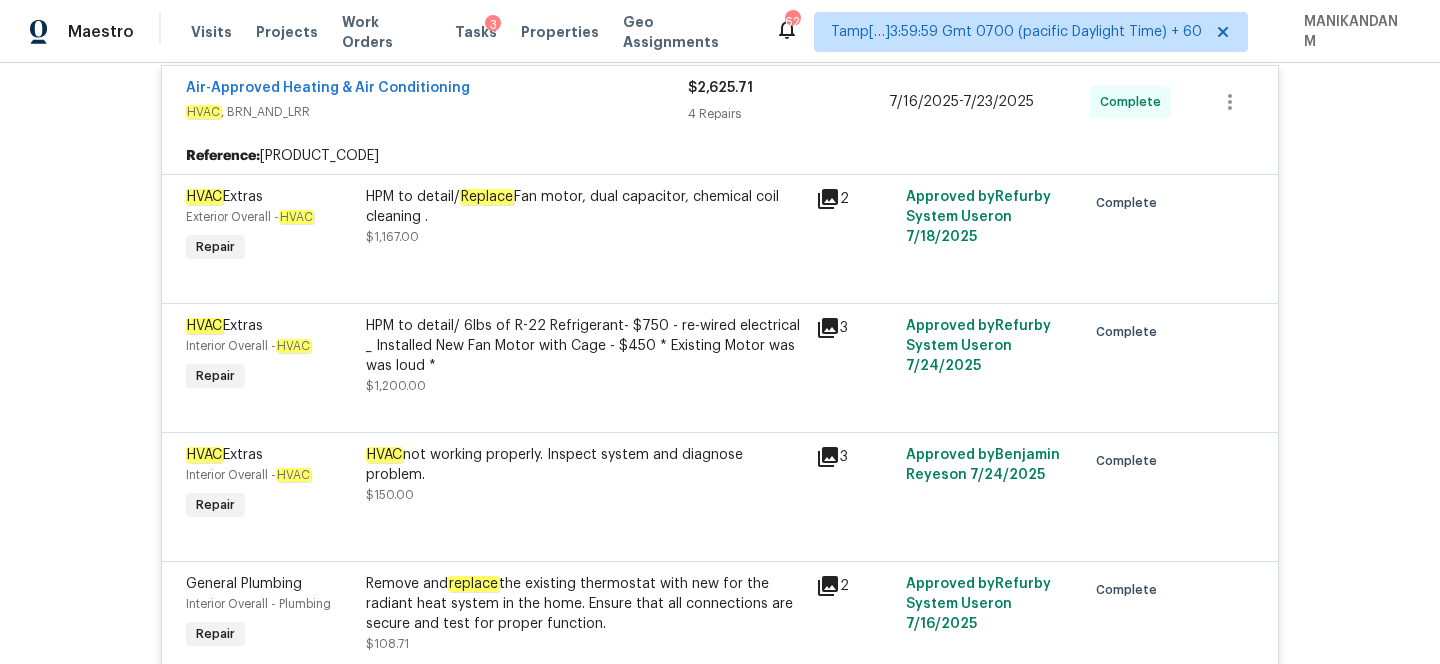 click on "HPM to detail/  Replace  Fan motor, dual capacitor, chemical coil cleaning ." at bounding box center (585, 207) 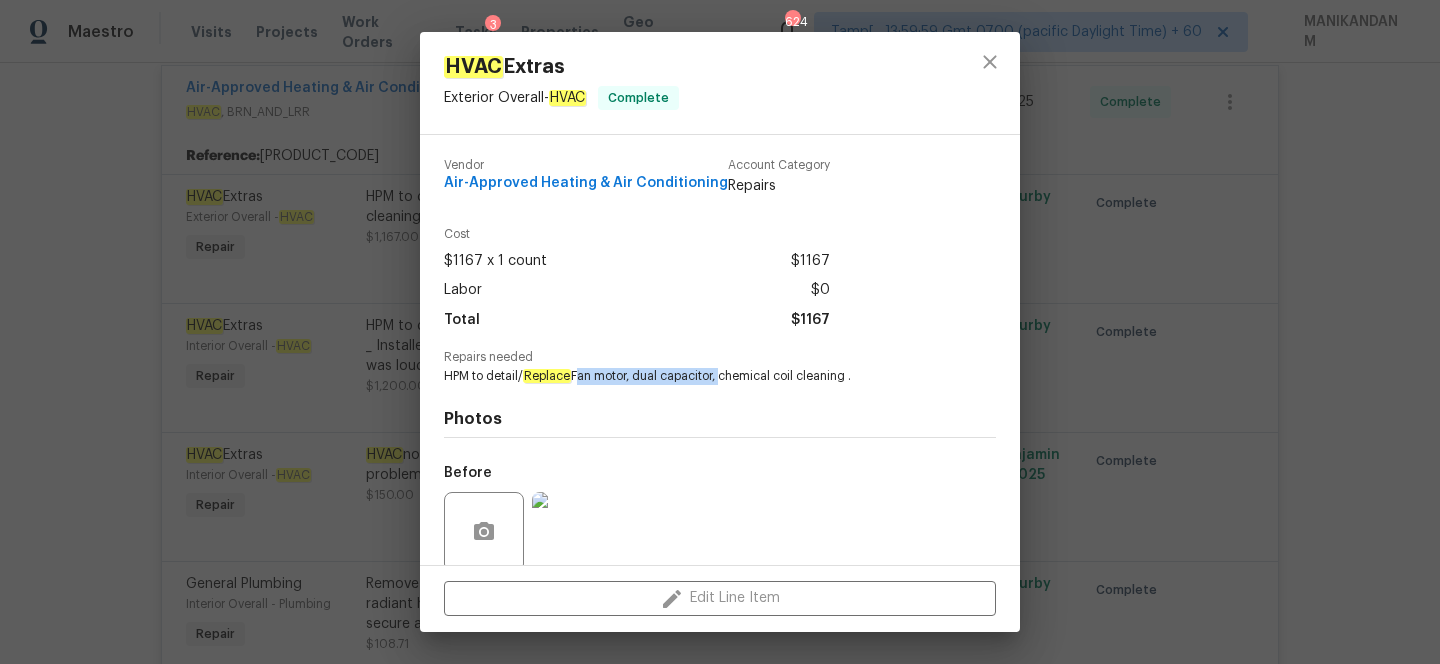 drag, startPoint x: 577, startPoint y: 376, endPoint x: 722, endPoint y: 380, distance: 145.05516 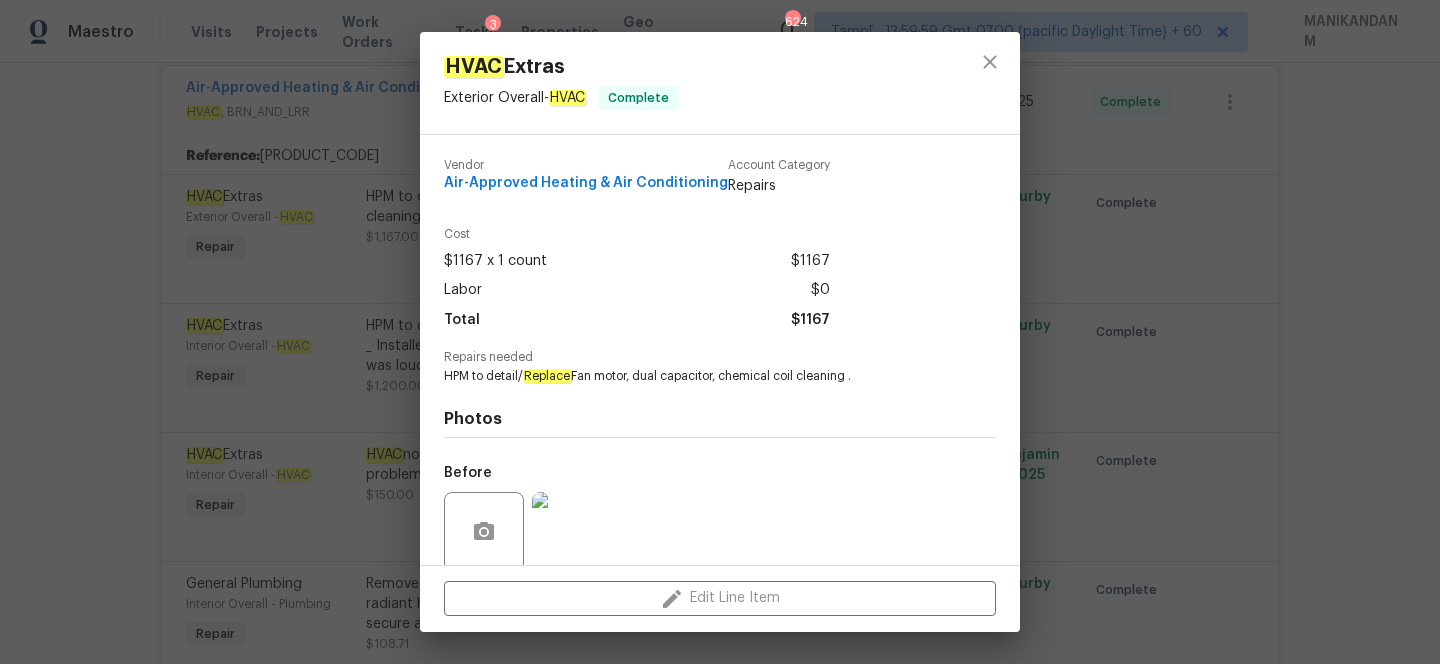 click on "HVAC  Extras Exterior Overall  -  HVAC Complete Vendor Air-Approved Heating & Air Conditioning Account Category Repairs Cost $1167 x 1 count $1167 Labor $0 Total $1167 Repairs needed HPM to detail/  Replace  Fan motor, dual capacitor, chemical coil cleaning . Photos Before After  Edit Line Item" at bounding box center [720, 332] 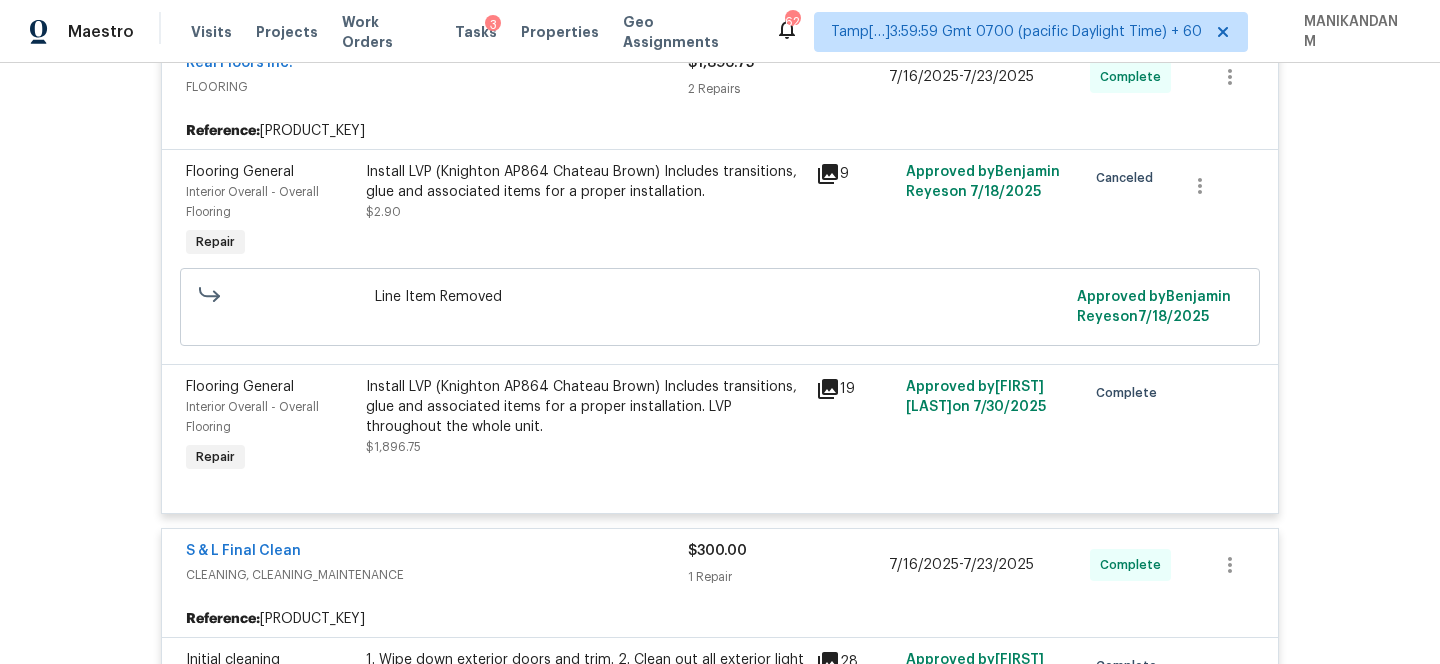 scroll, scrollTop: 1848, scrollLeft: 0, axis: vertical 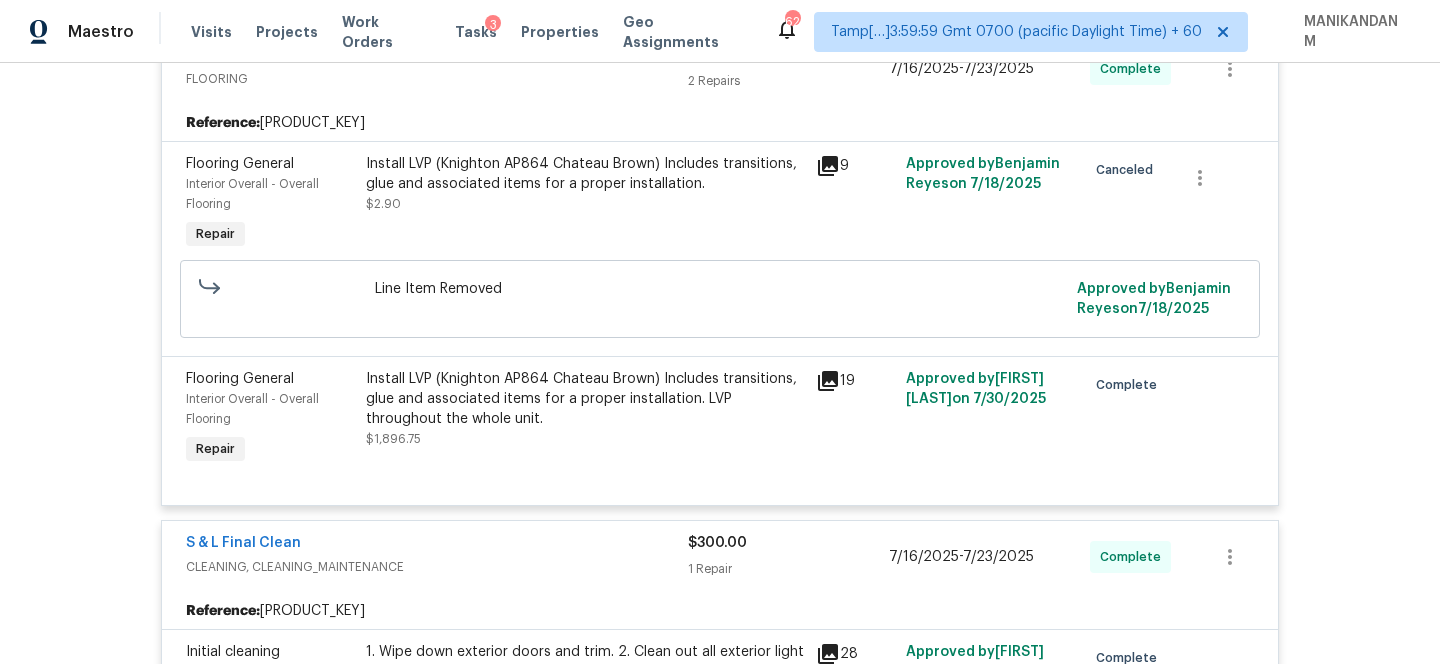 click on "Install LVP (Knighton AP864 Chateau Brown) Includes transitions, glue and associated items for a proper installation.
LVP throughout the whole unit." at bounding box center [585, 399] 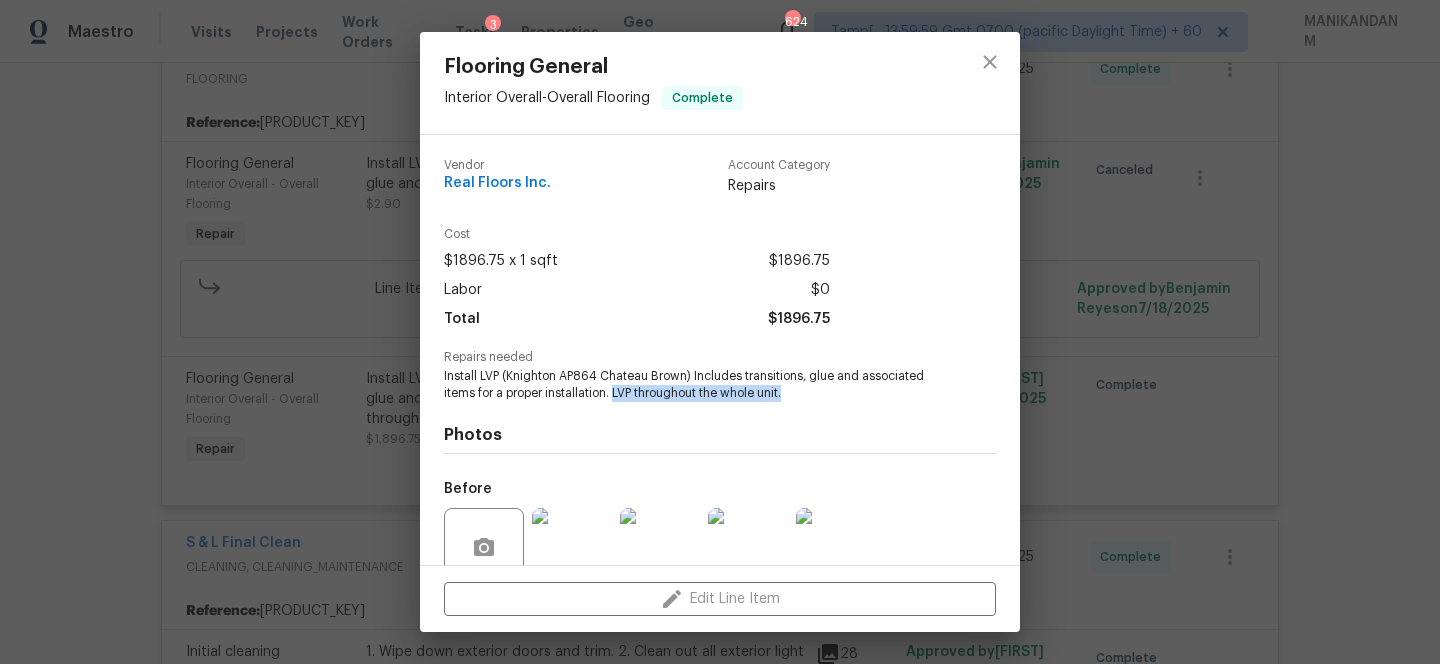 drag, startPoint x: 615, startPoint y: 388, endPoint x: 787, endPoint y: 399, distance: 172.35138 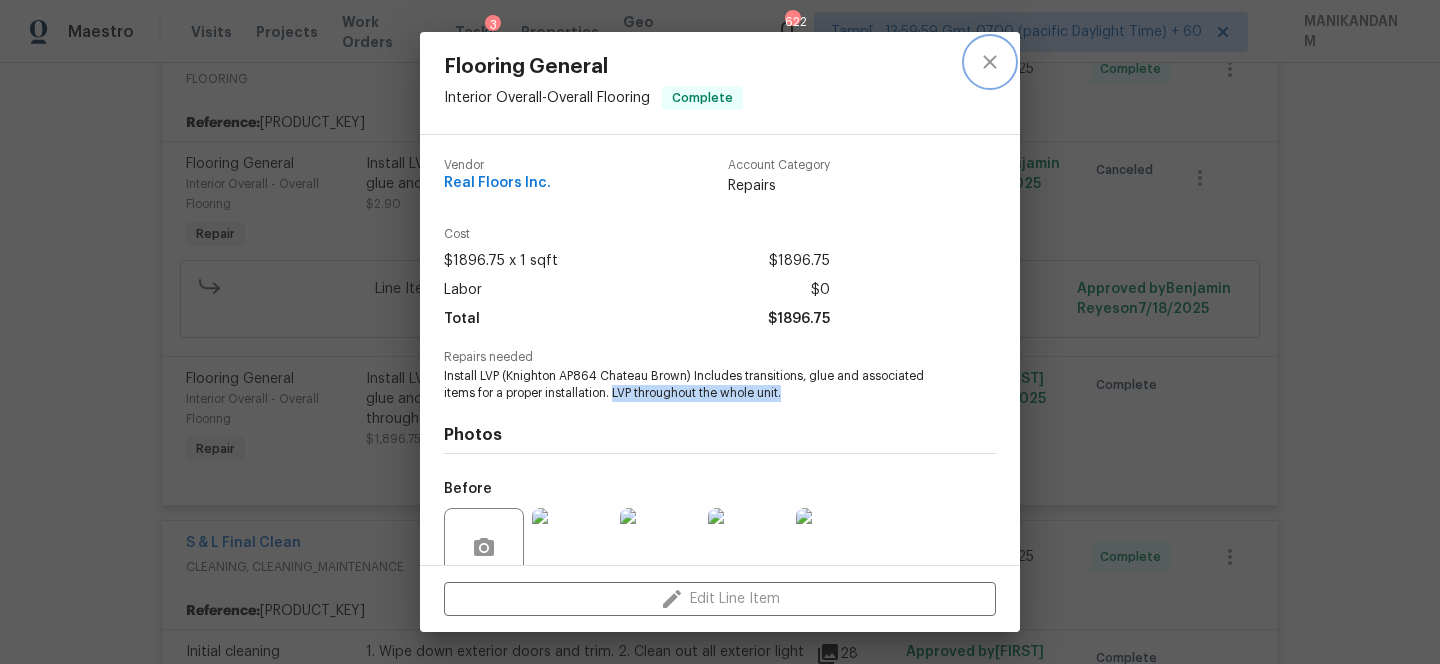 click 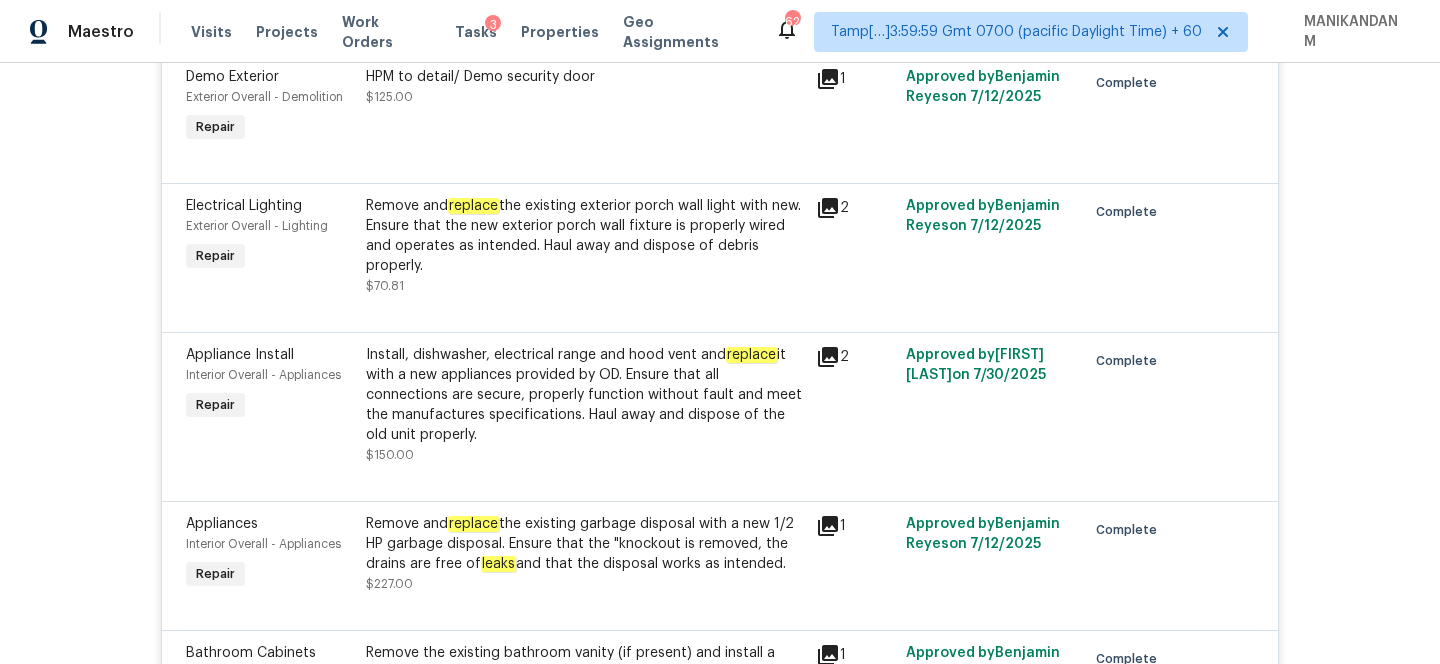 scroll, scrollTop: 3370, scrollLeft: 0, axis: vertical 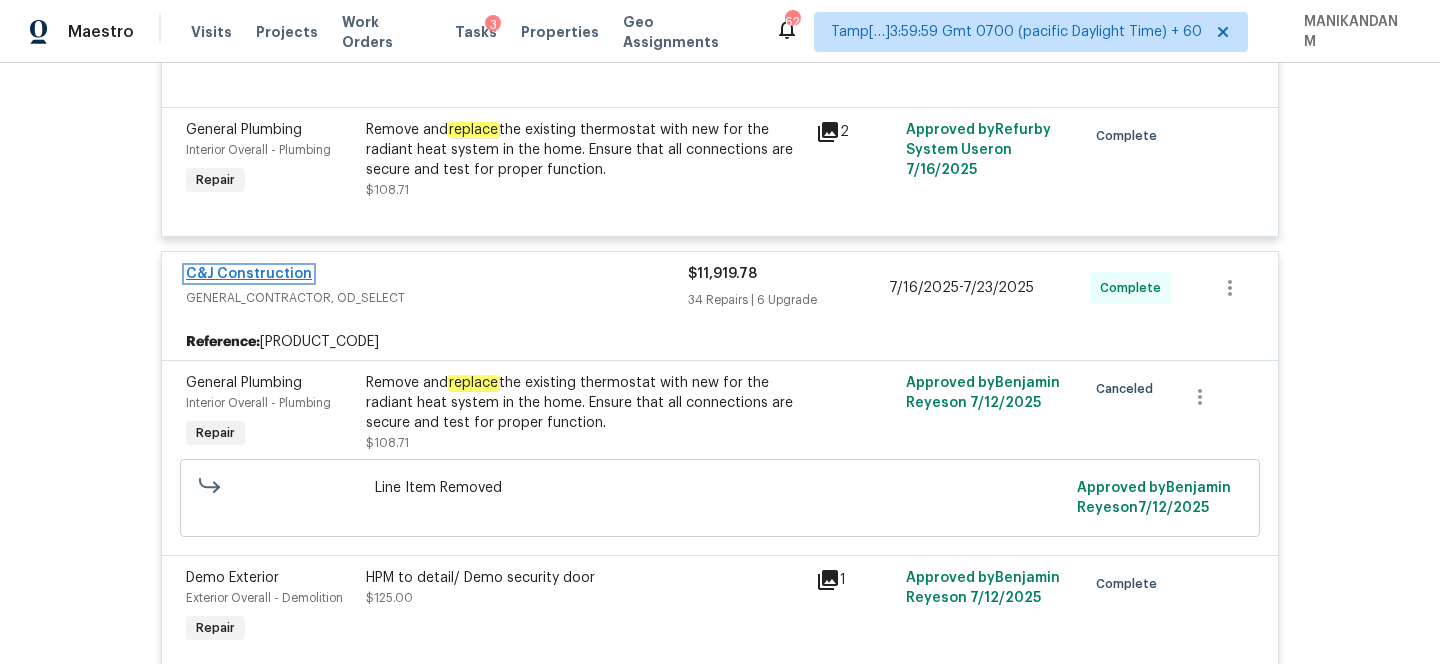 click on "C&J Construction" at bounding box center (249, 274) 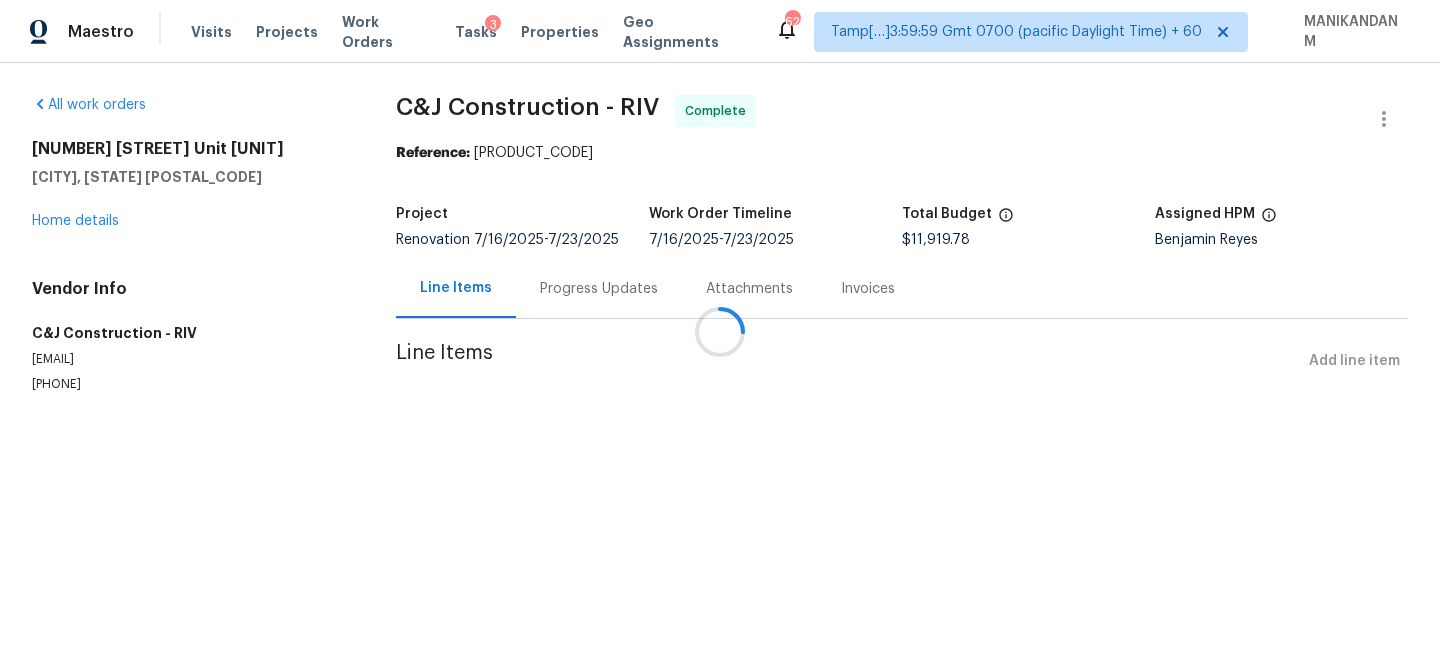 drag, startPoint x: 35, startPoint y: 328, endPoint x: 129, endPoint y: 364, distance: 100.65784 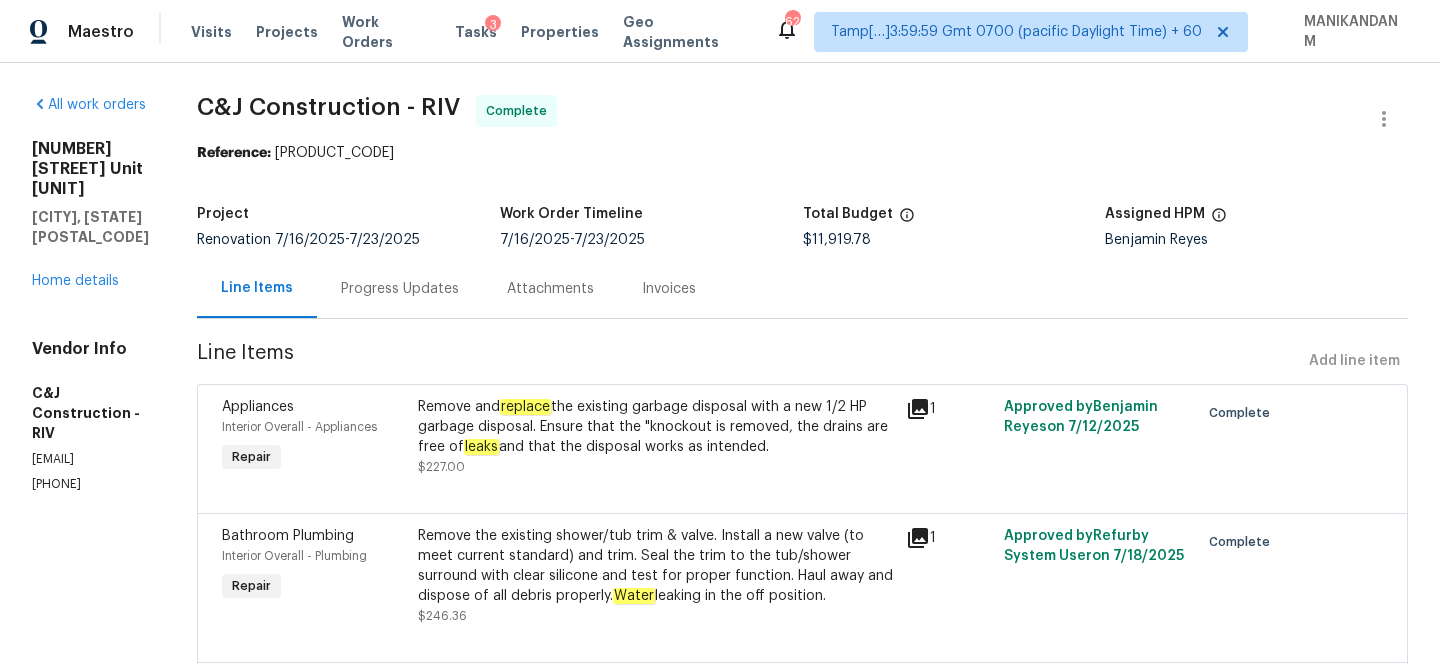 drag, startPoint x: 123, startPoint y: 403, endPoint x: 34, endPoint y: 356, distance: 100.6479 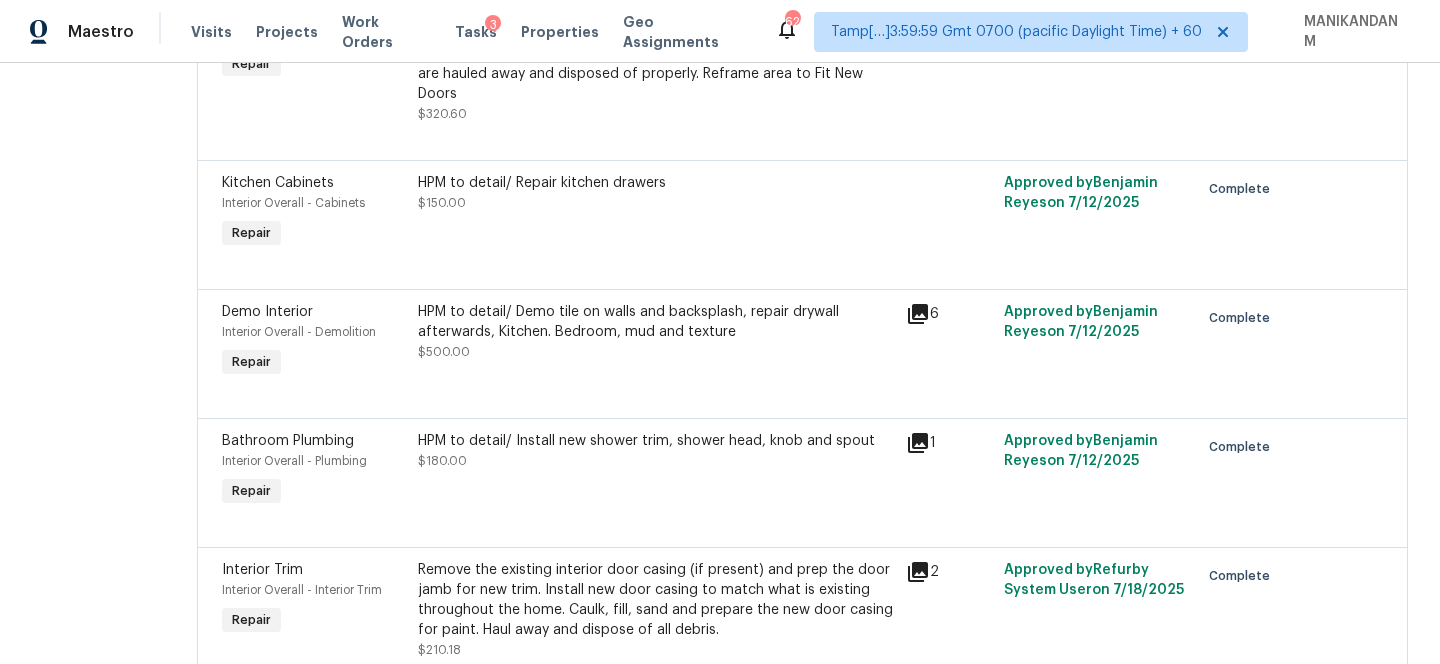 scroll, scrollTop: 4564, scrollLeft: 0, axis: vertical 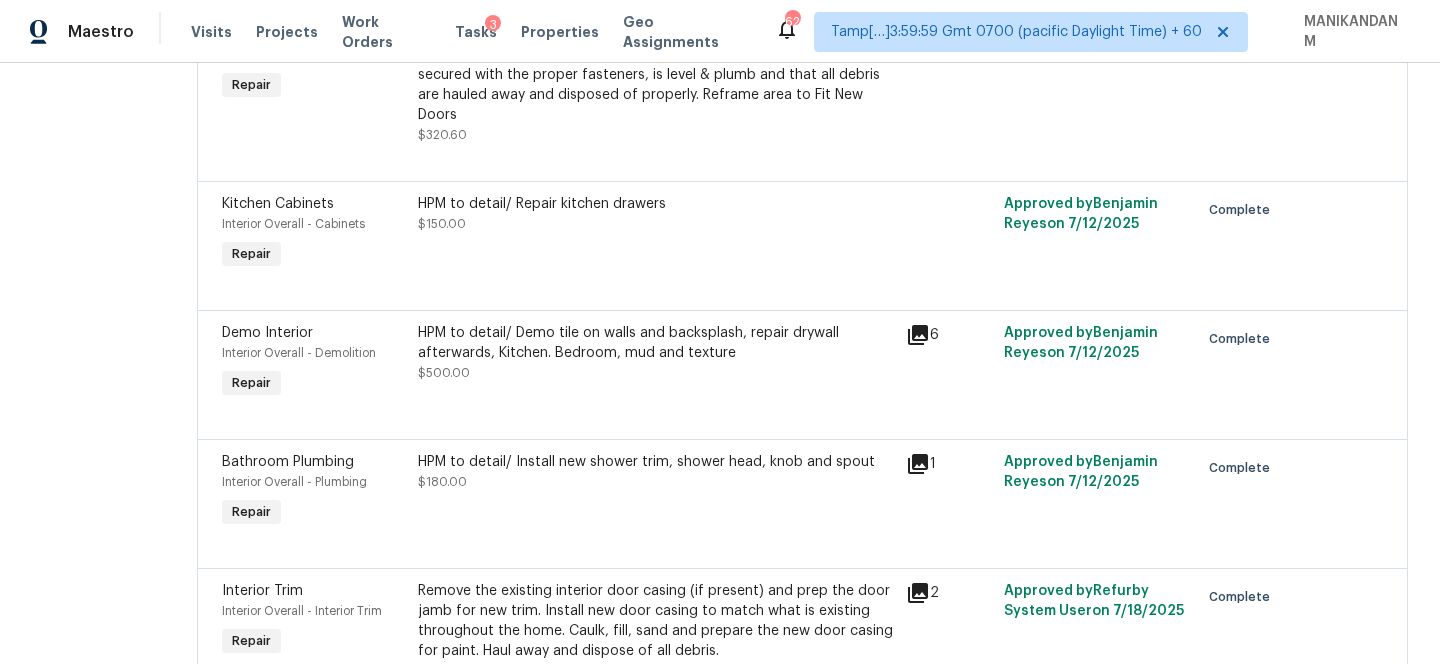 click on "HPM to detail/ Demo tile  on walls and backsplash, repair drywall afterwards, Kitchen. Bedroom, mud and texture" at bounding box center [656, 343] 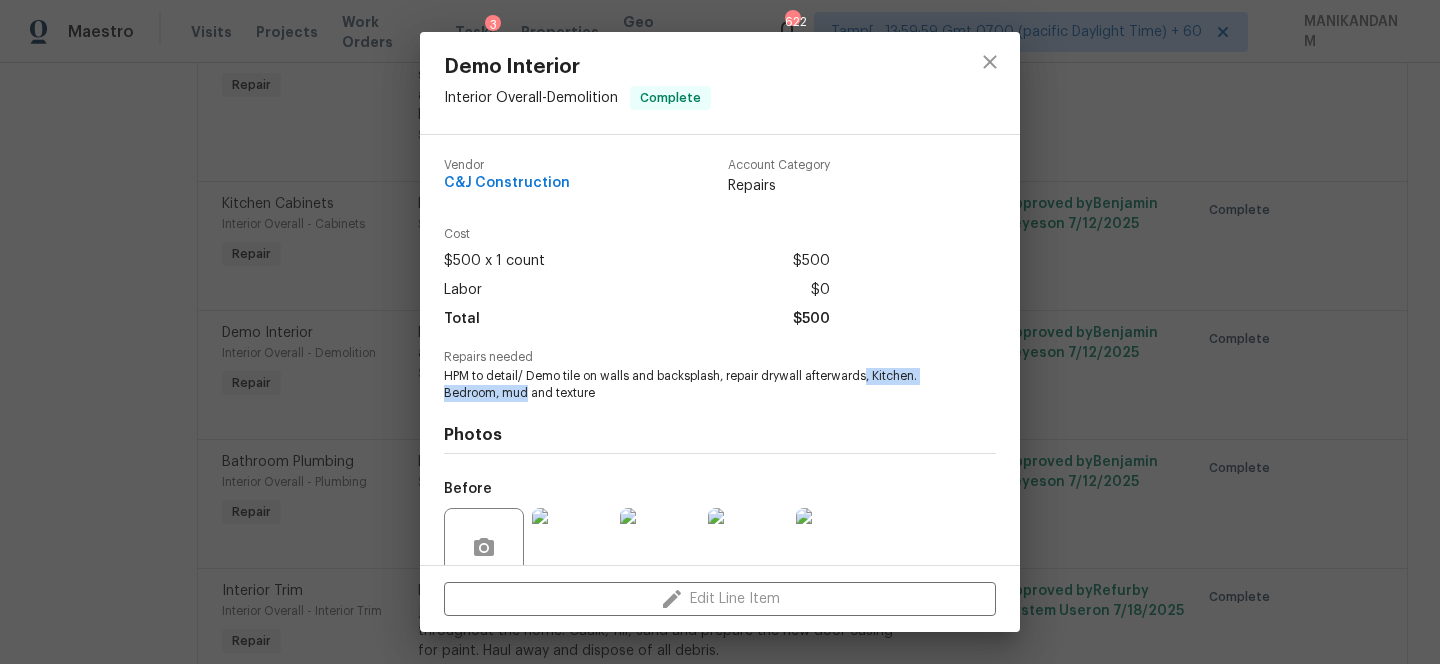 drag, startPoint x: 865, startPoint y: 375, endPoint x: 527, endPoint y: 392, distance: 338.42725 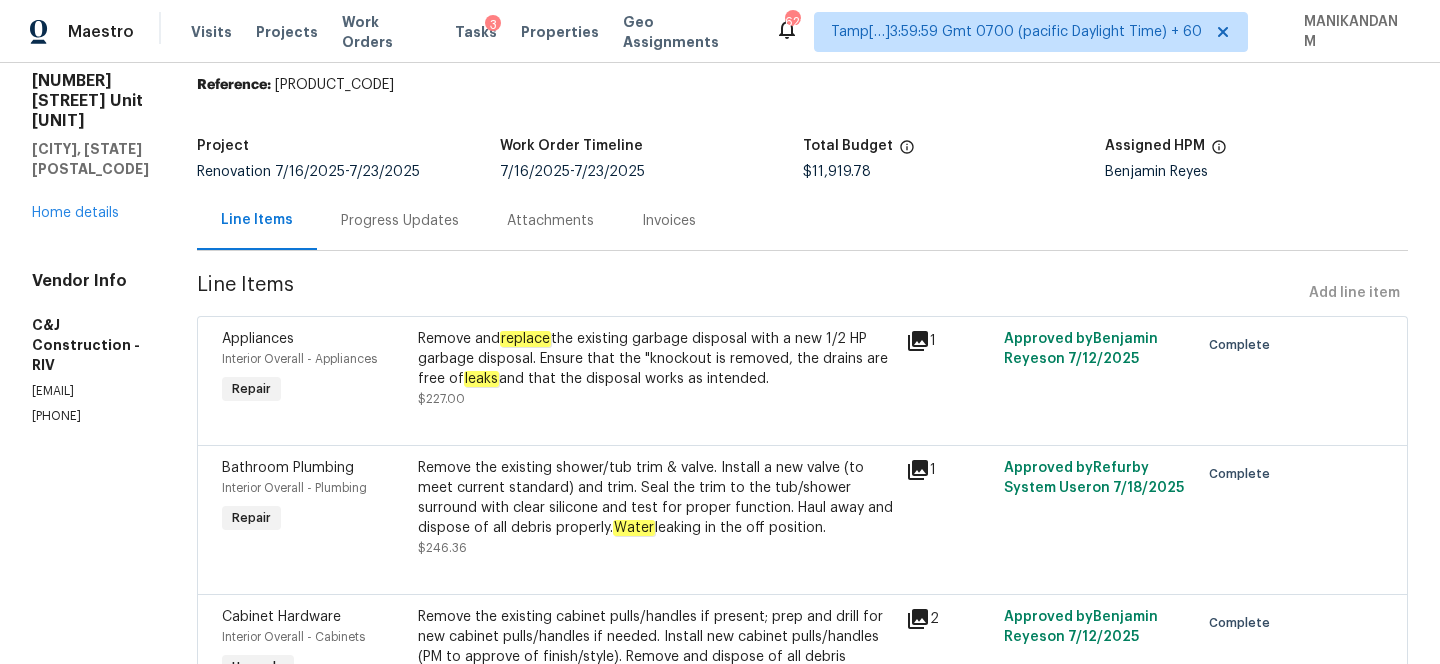 scroll, scrollTop: 64, scrollLeft: 0, axis: vertical 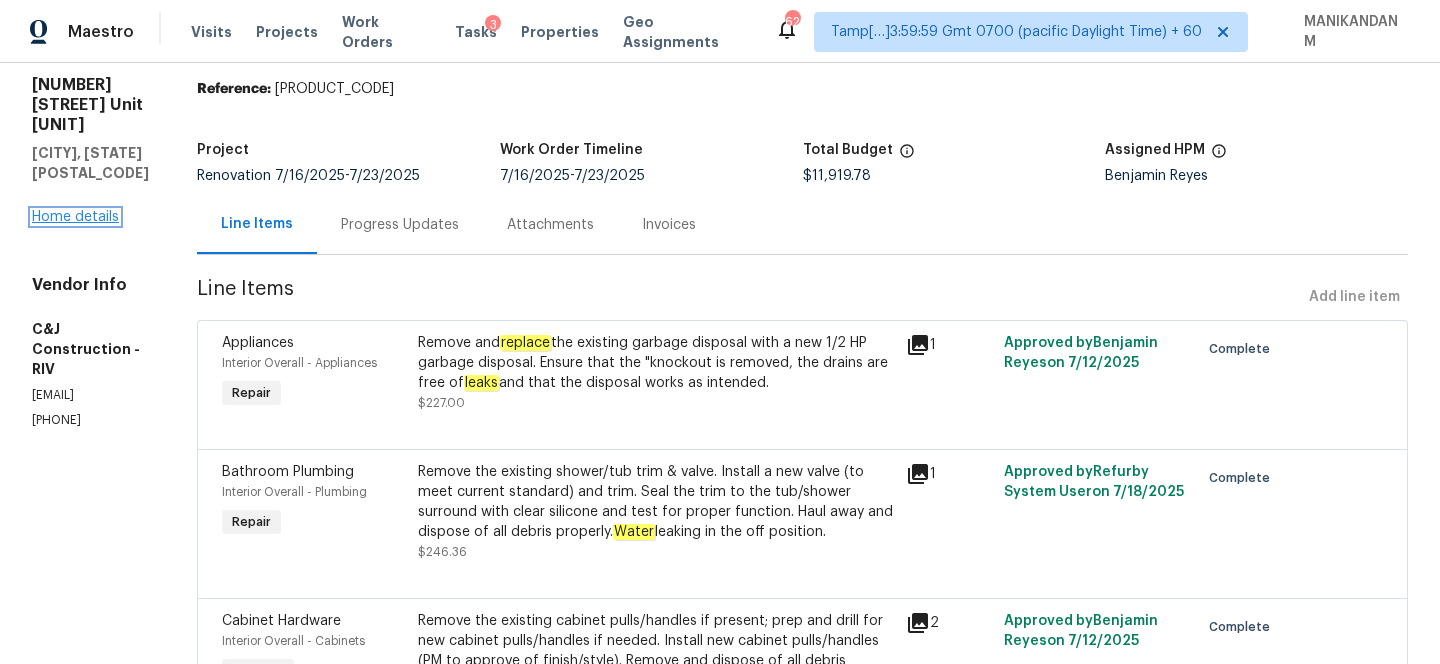 click on "Home details" at bounding box center (75, 217) 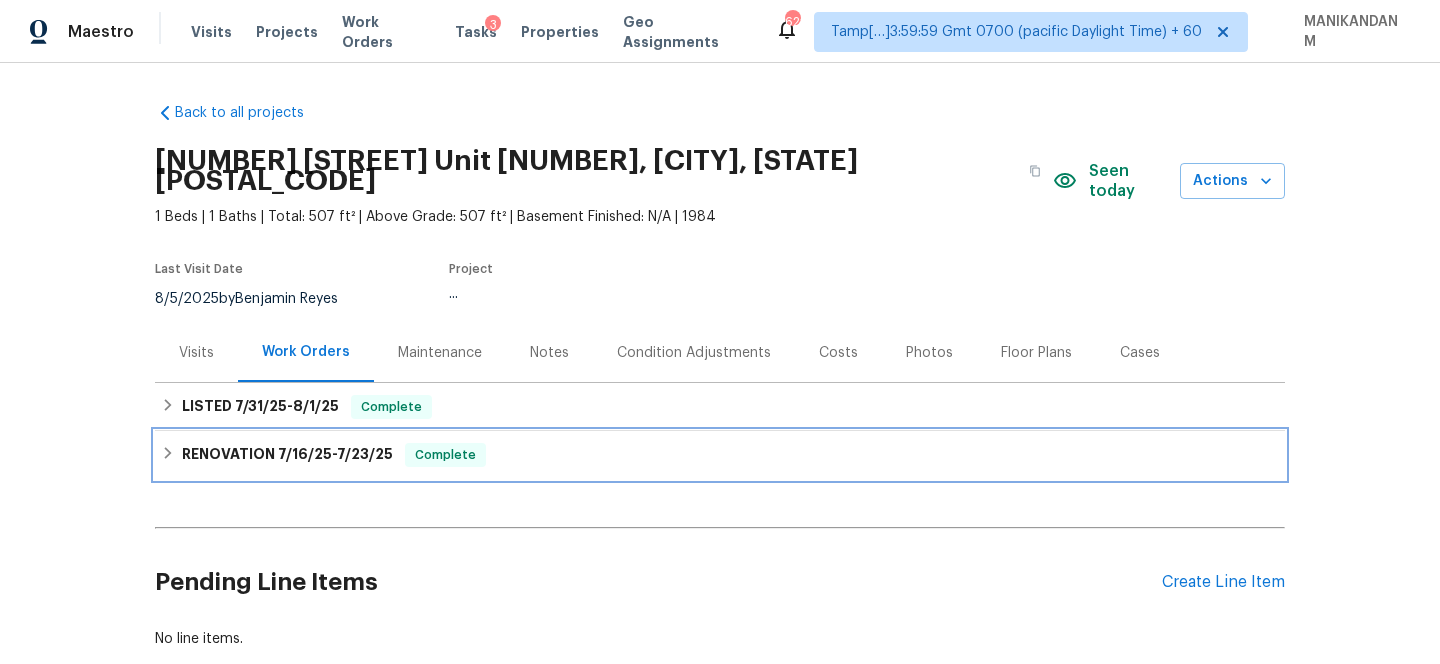 click on "7/23/25" at bounding box center [365, 454] 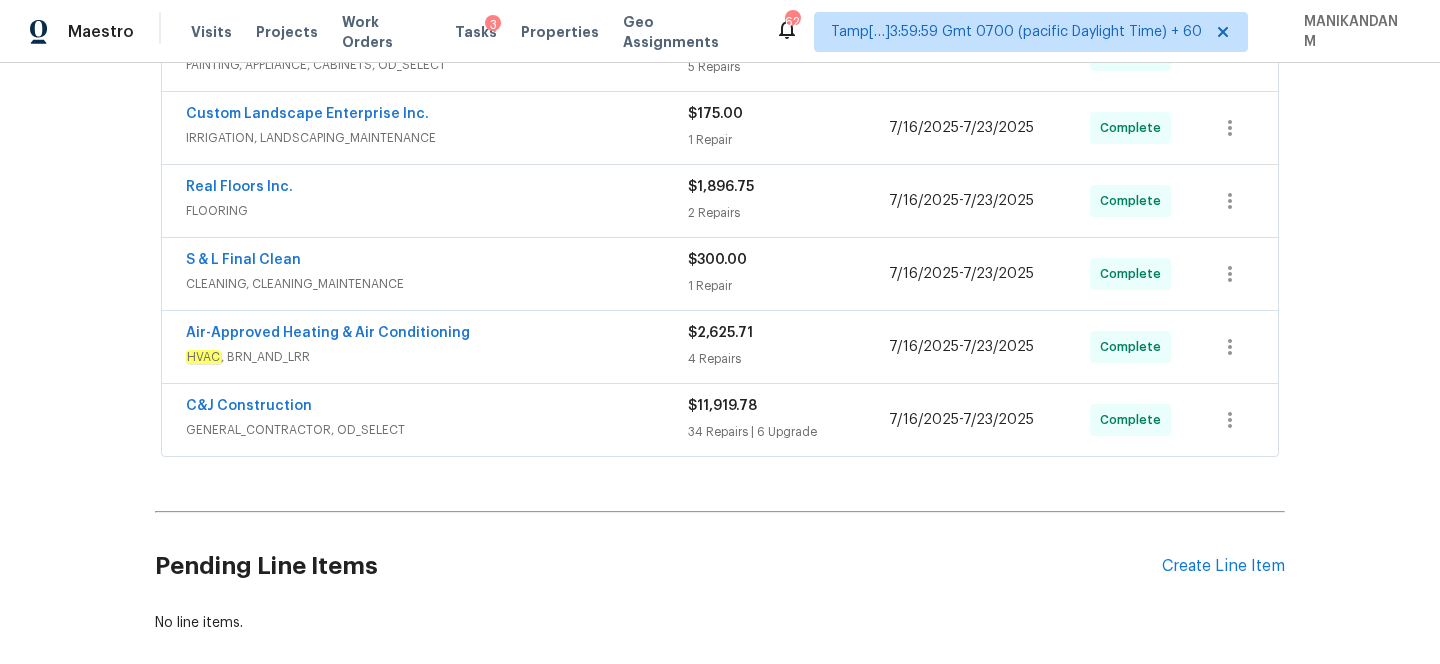scroll, scrollTop: 458, scrollLeft: 0, axis: vertical 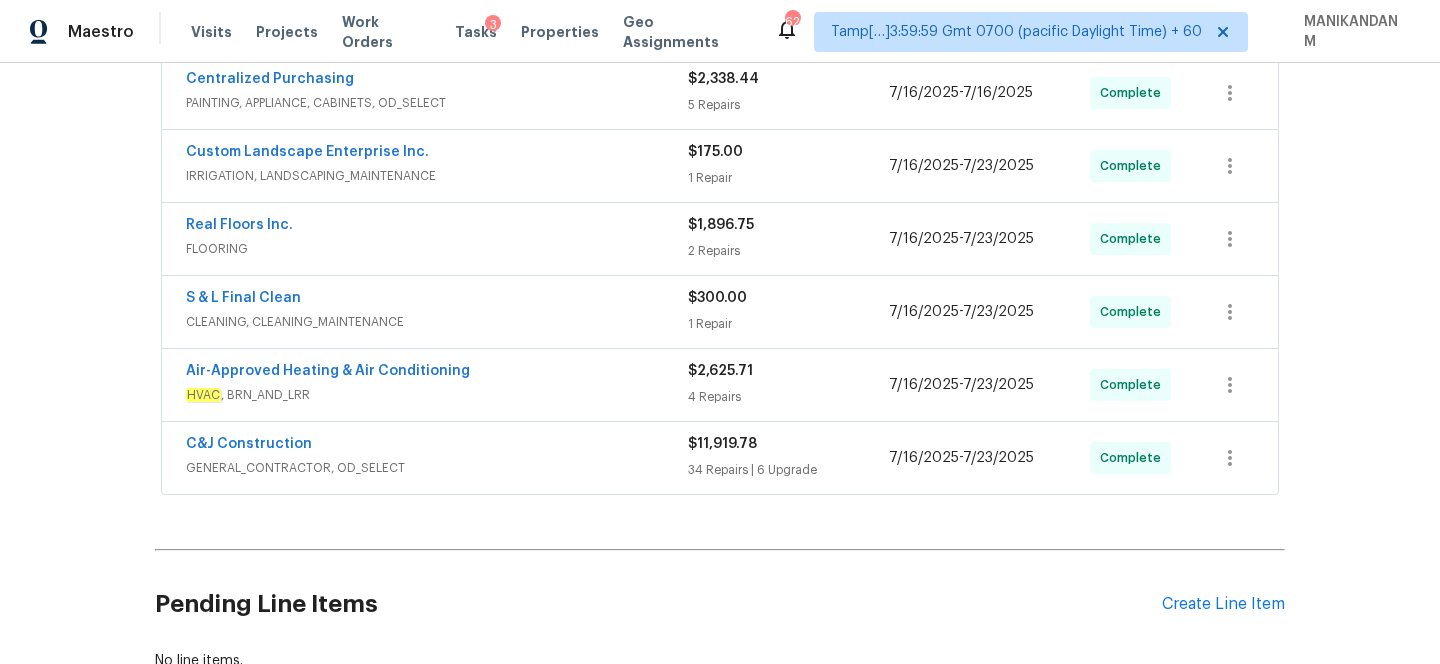 click on "Air-Approved Heating & Air Conditioning" at bounding box center [437, 373] 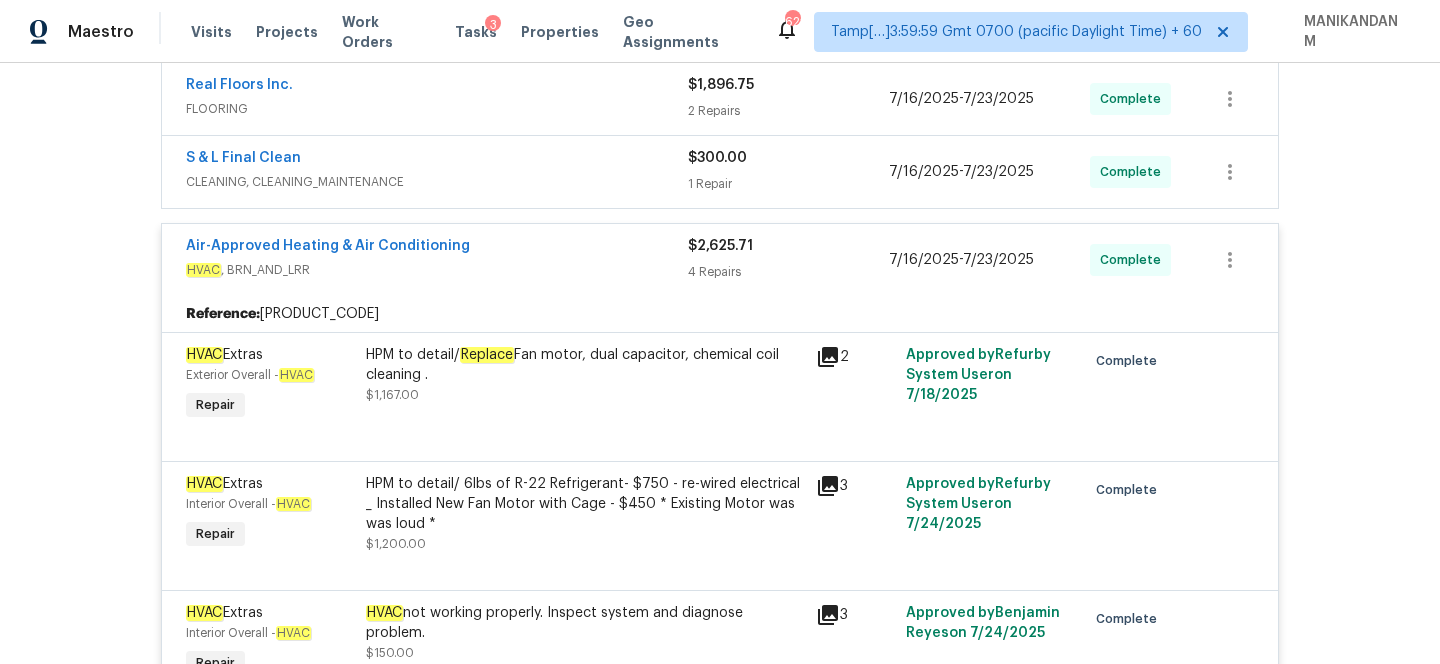 scroll, scrollTop: 492, scrollLeft: 0, axis: vertical 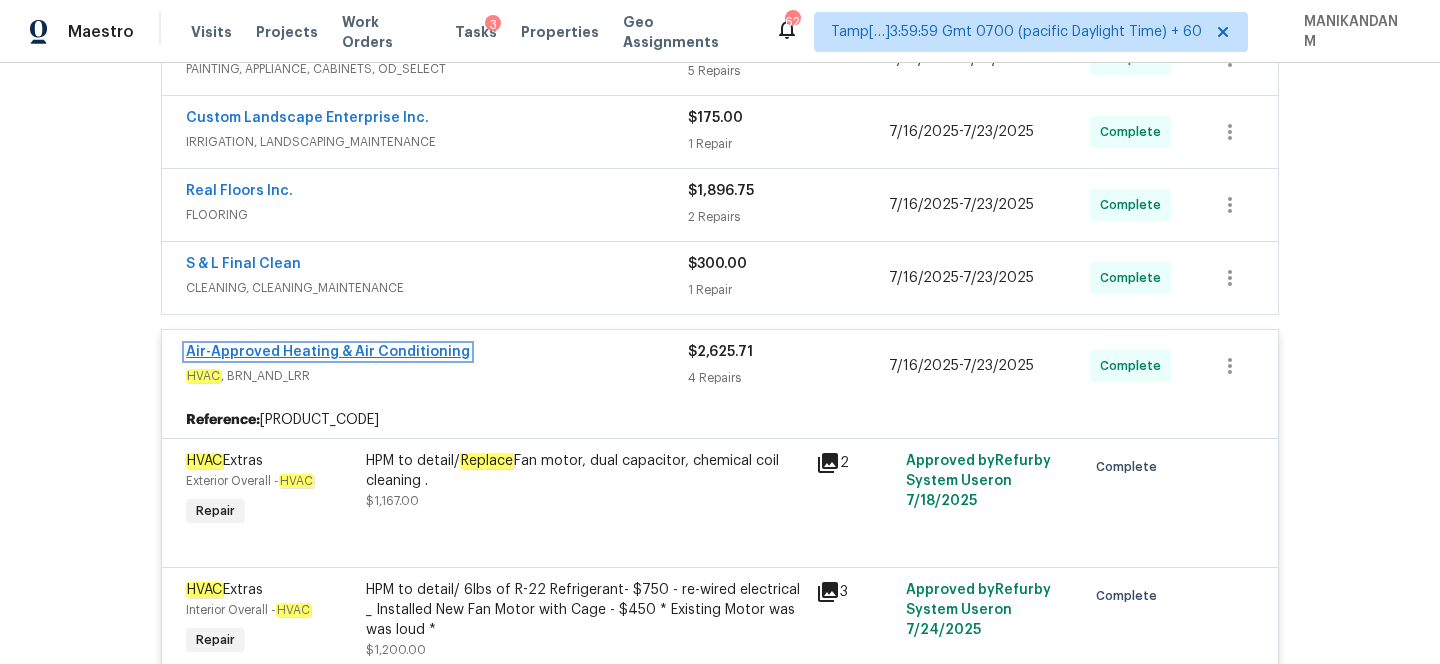 click on "Air-Approved Heating & Air Conditioning" at bounding box center [328, 352] 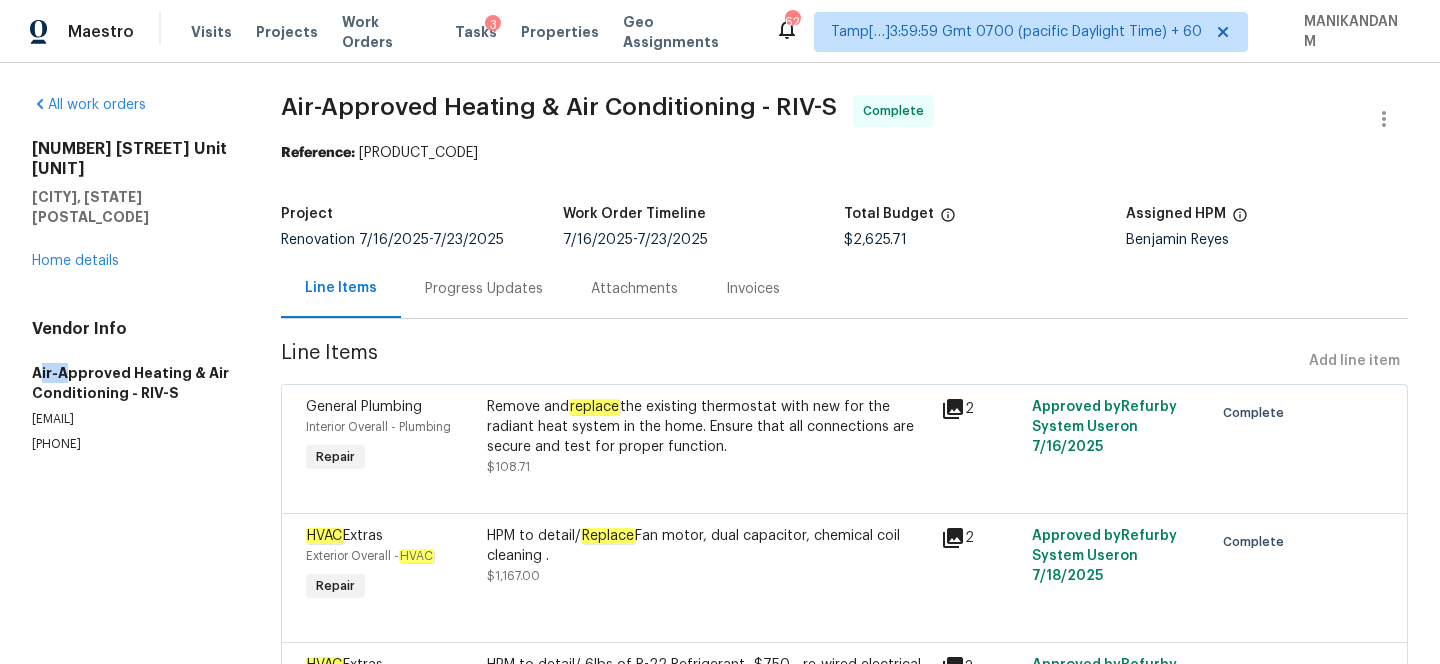 drag, startPoint x: 37, startPoint y: 327, endPoint x: 67, endPoint y: 328, distance: 30.016663 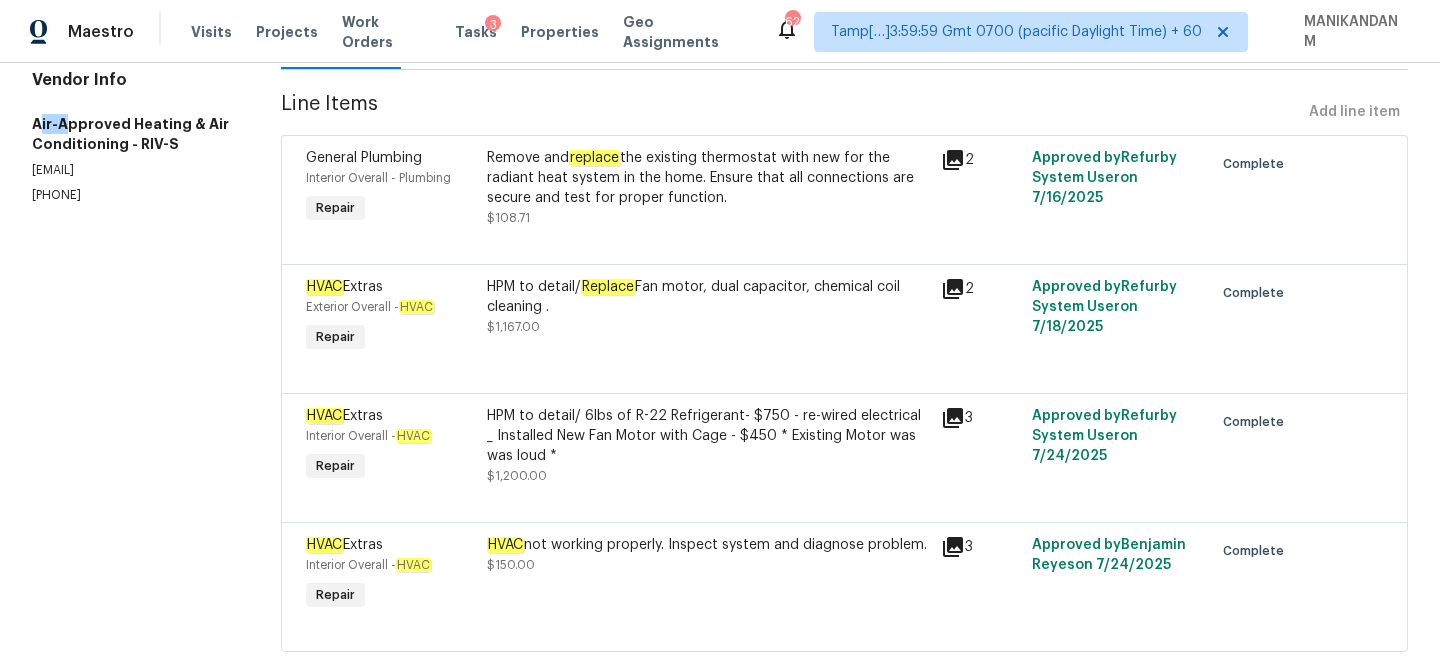 scroll, scrollTop: 259, scrollLeft: 0, axis: vertical 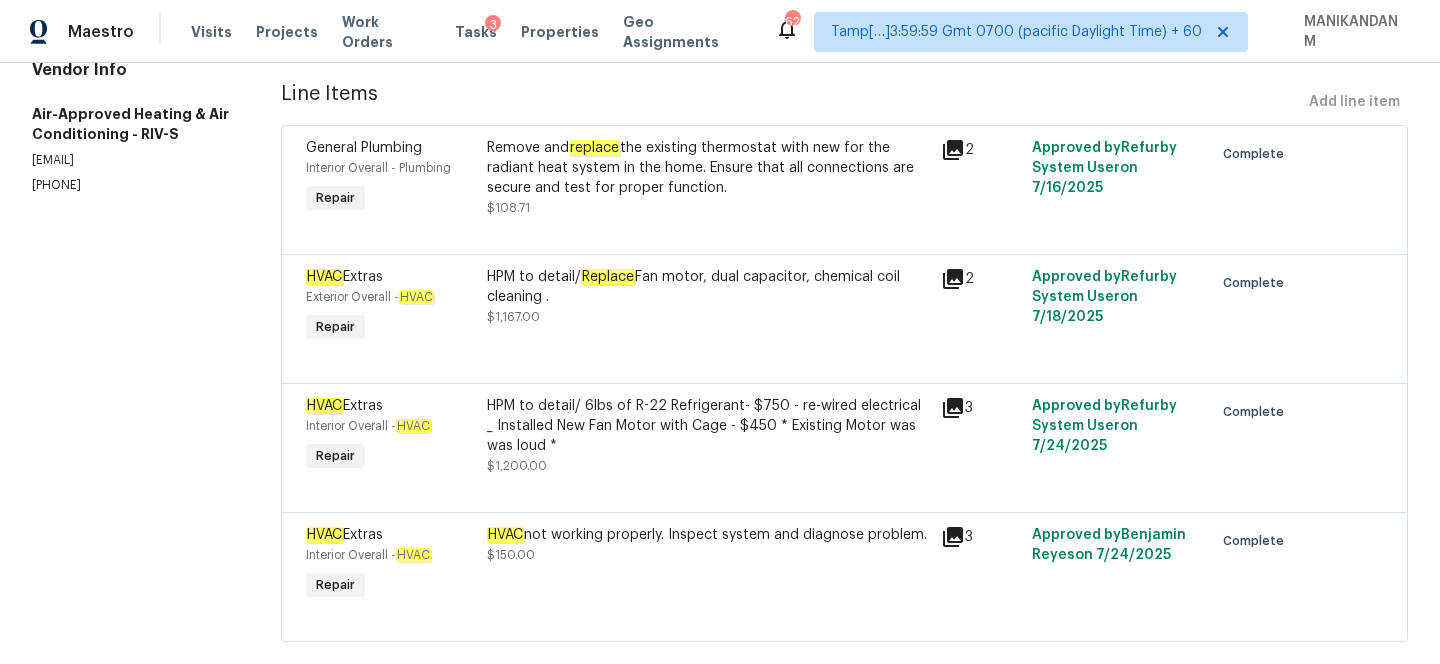 click on "HPM to detail/  Replace  Fan motor, dual capacitor, chemical coil cleaning ." at bounding box center [708, 287] 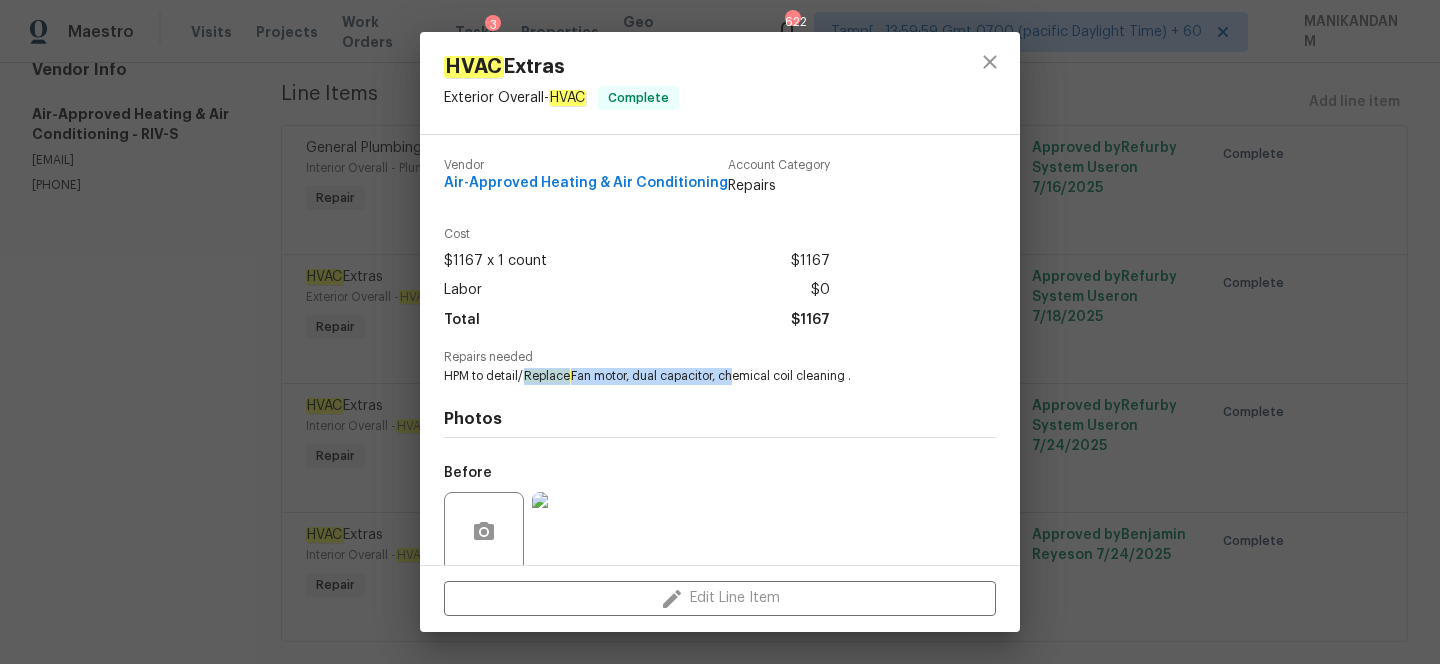 drag, startPoint x: 527, startPoint y: 380, endPoint x: 730, endPoint y: 377, distance: 203.02217 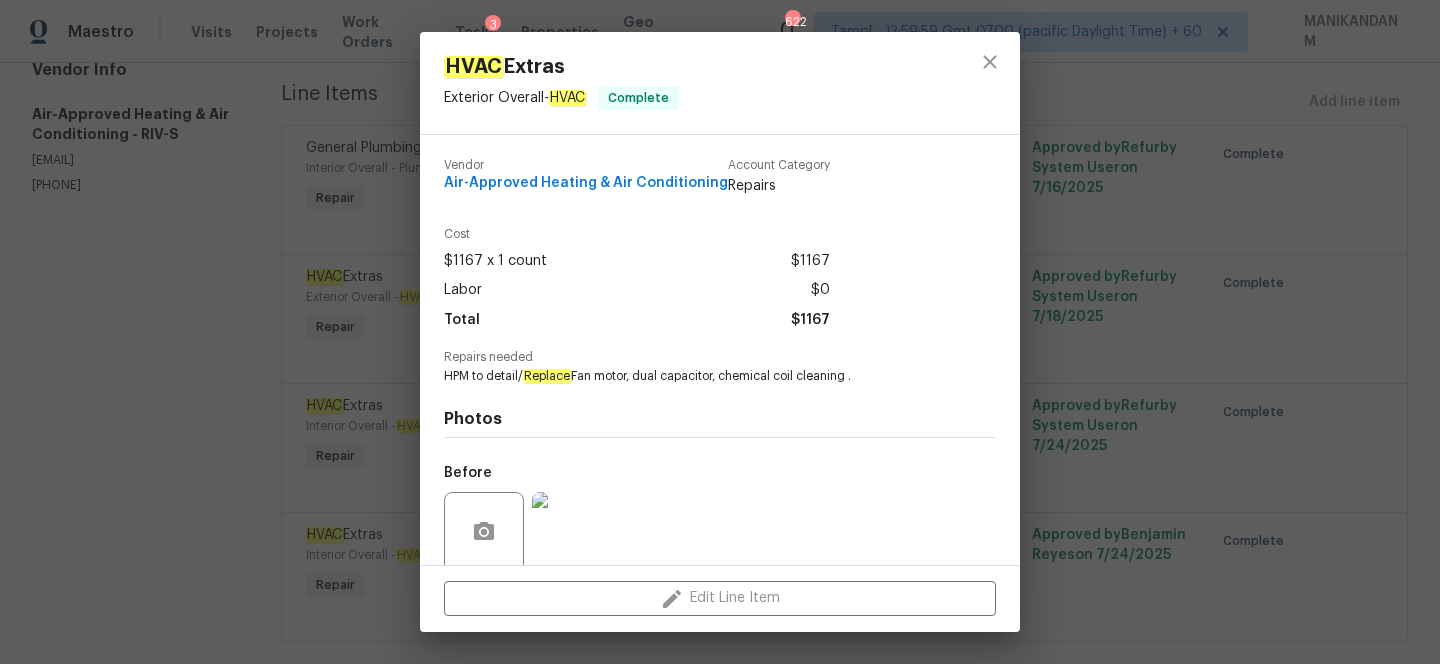 click on "HVAC  Extras Exterior Overall  -  HVAC Complete Vendor Air-Approved Heating & Air Conditioning Account Category Repairs Cost $1167 x 1 count $1167 Labor $0 Total $1167 Repairs needed HPM to detail/  Replace  Fan motor, dual capacitor, chemical coil cleaning . Photos Before After  Edit Line Item" at bounding box center (720, 332) 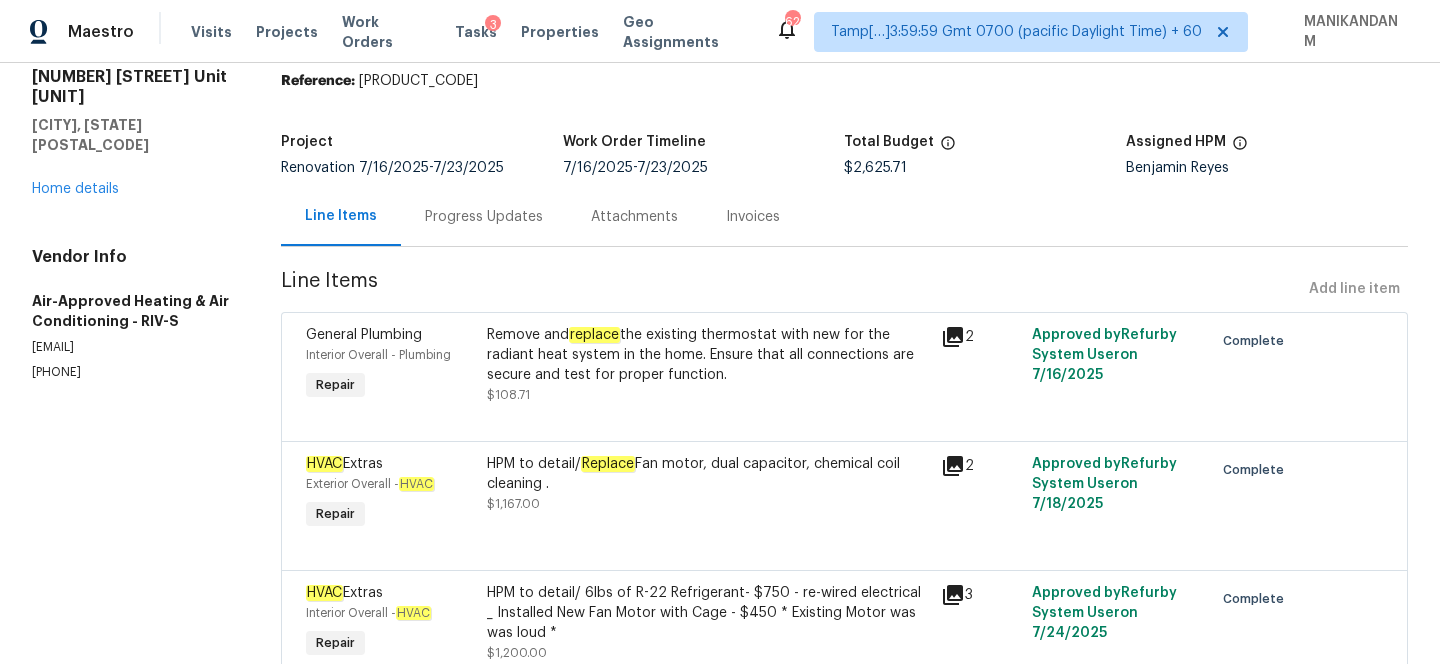 scroll, scrollTop: 0, scrollLeft: 0, axis: both 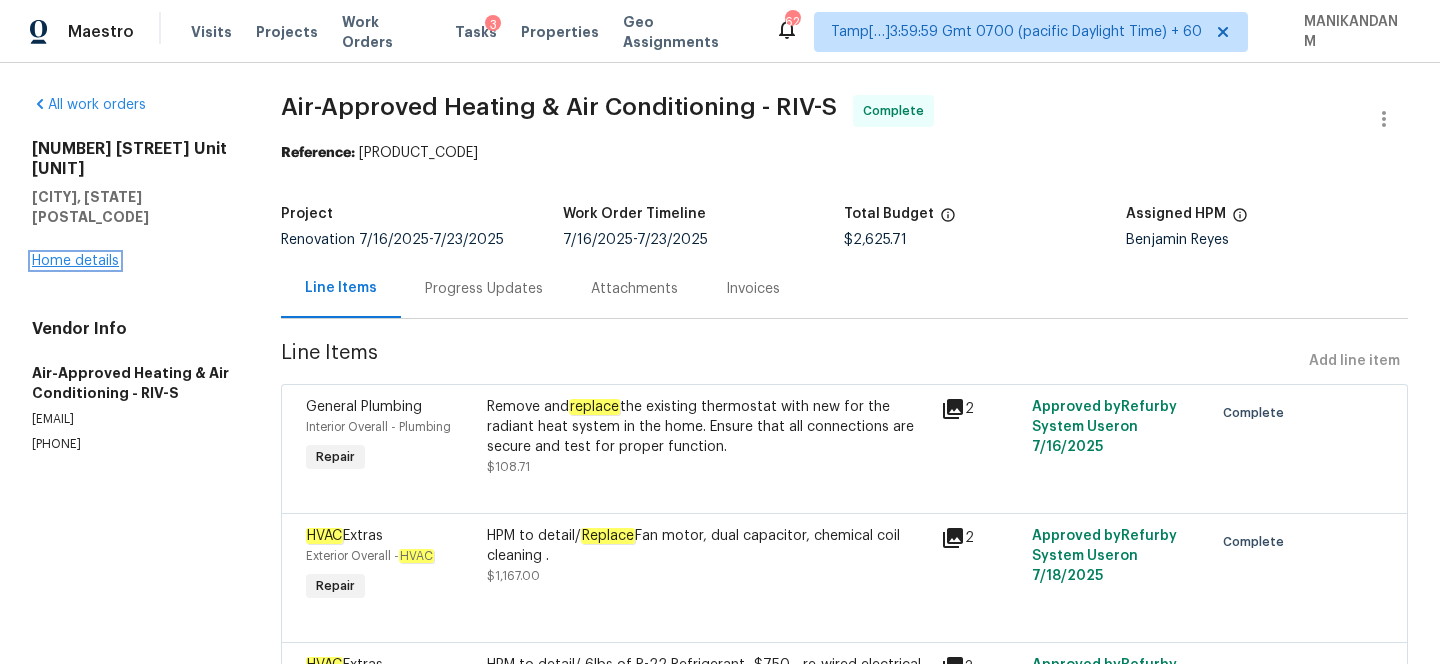 click on "Home details" at bounding box center [75, 261] 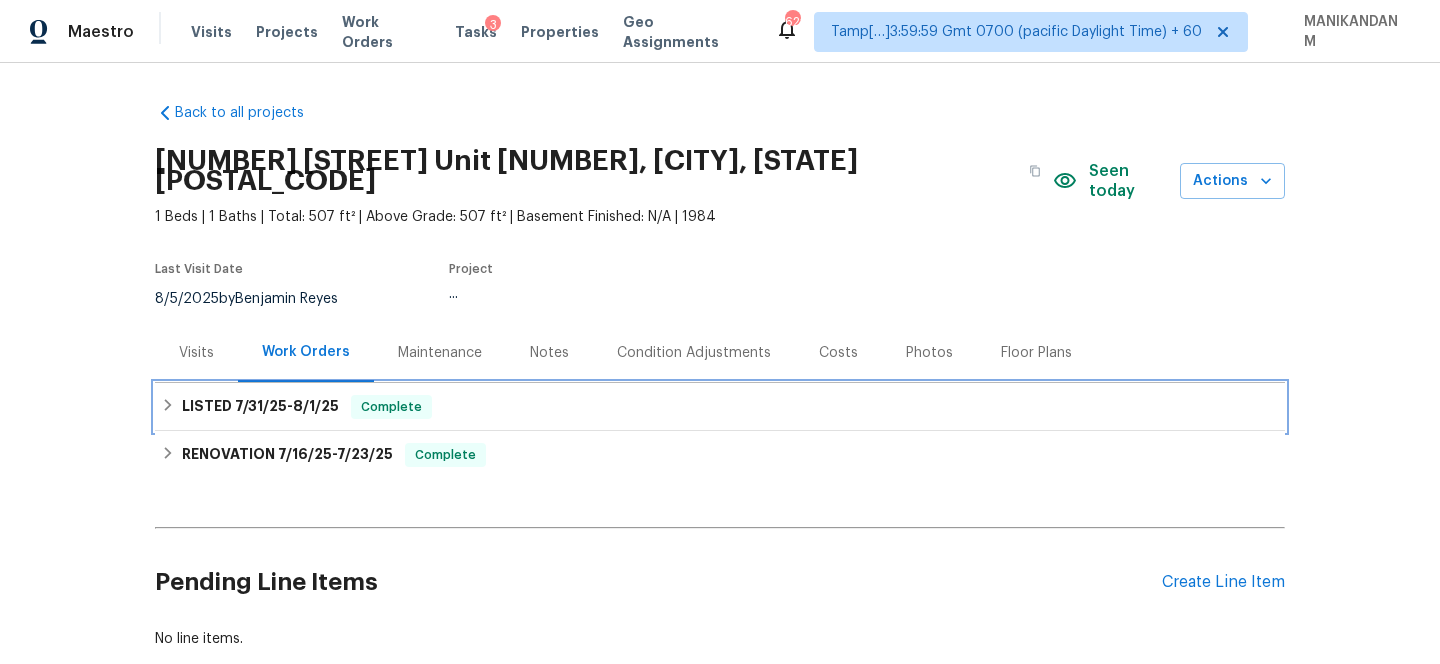 click on "8/1/25" at bounding box center (316, 406) 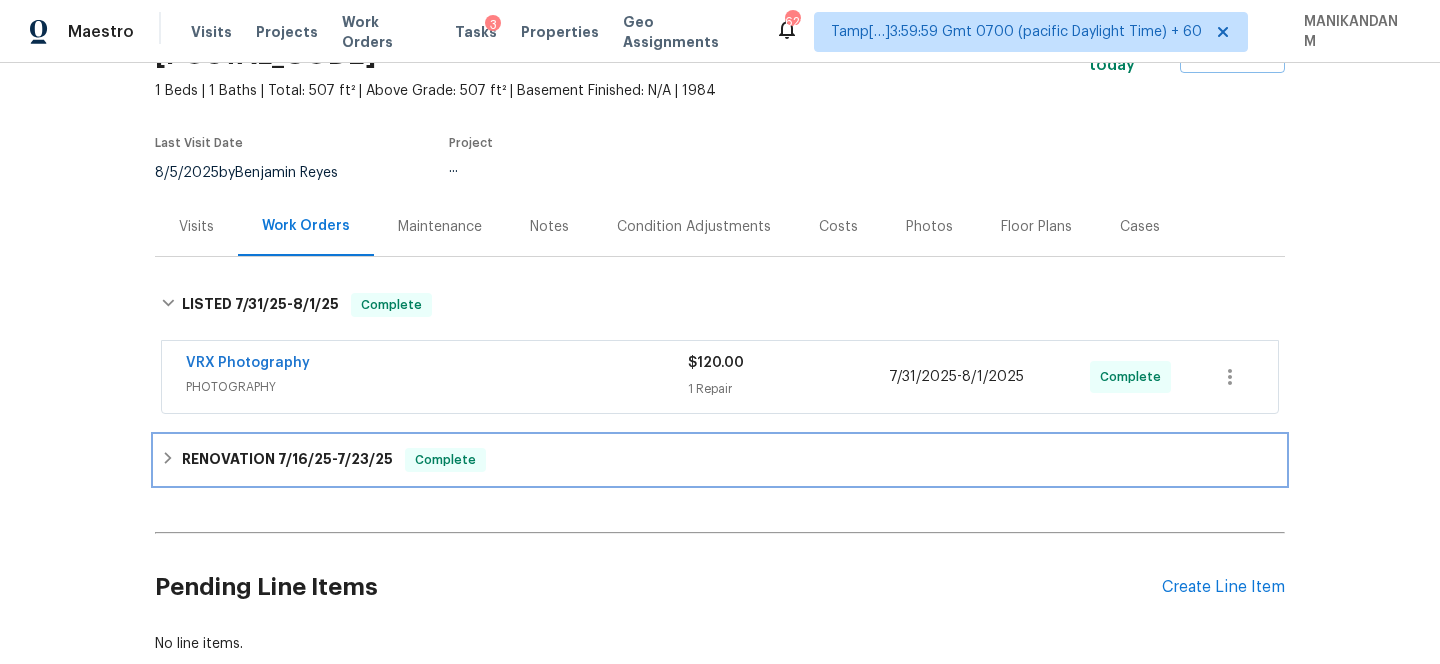click on "RENOVATION   7/16/25  -  7/23/25 Complete" at bounding box center (720, 460) 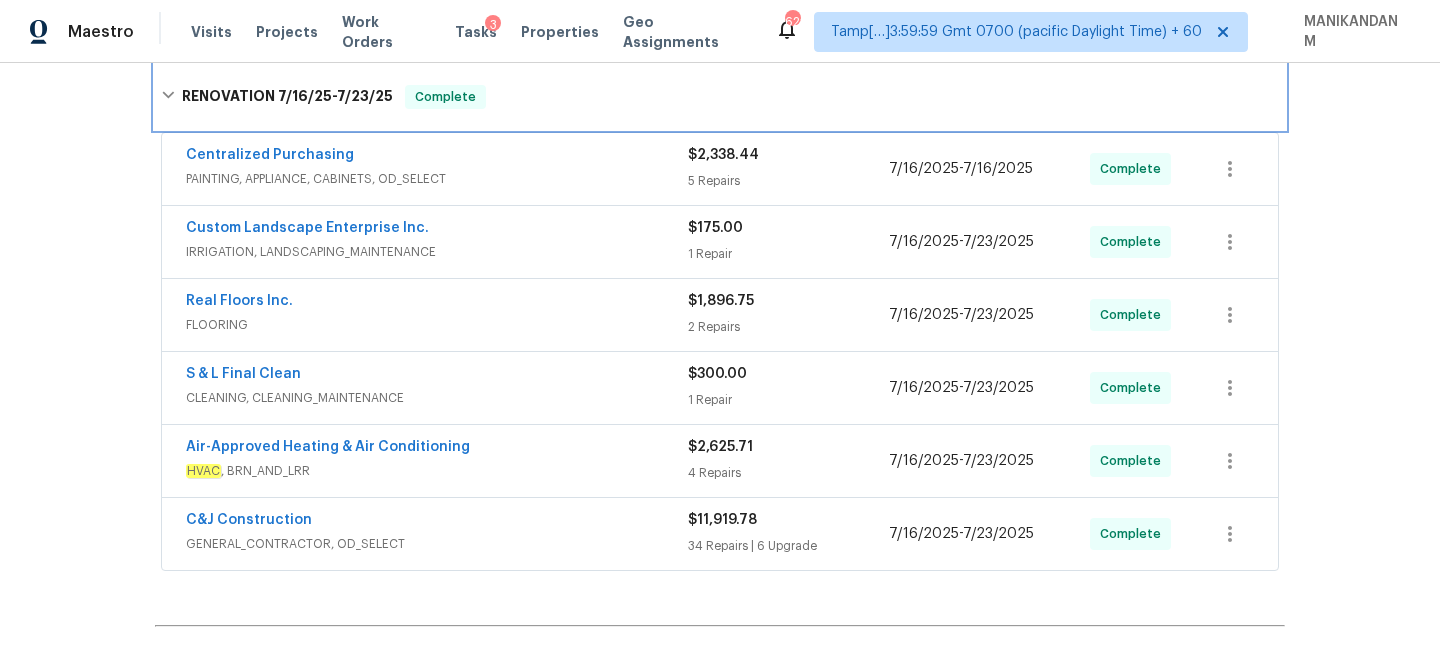 scroll, scrollTop: 416, scrollLeft: 0, axis: vertical 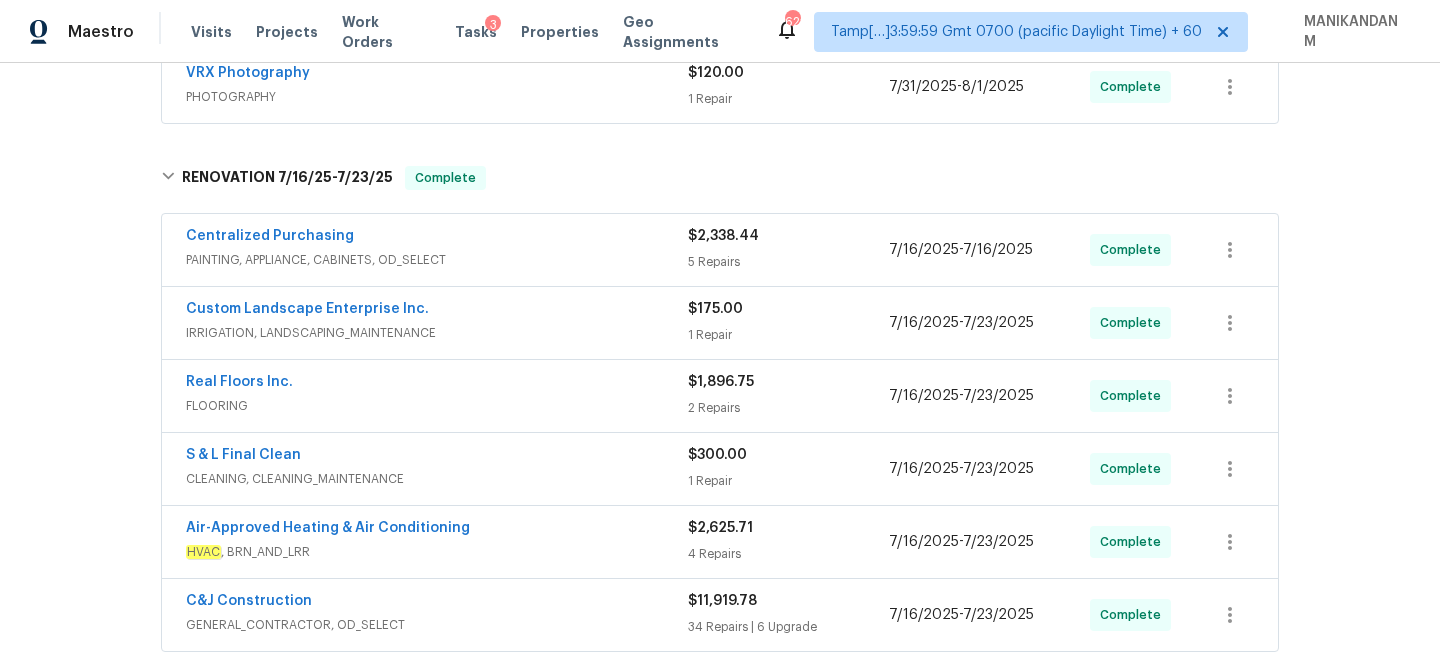 click on "Real Floors Inc." at bounding box center [437, 384] 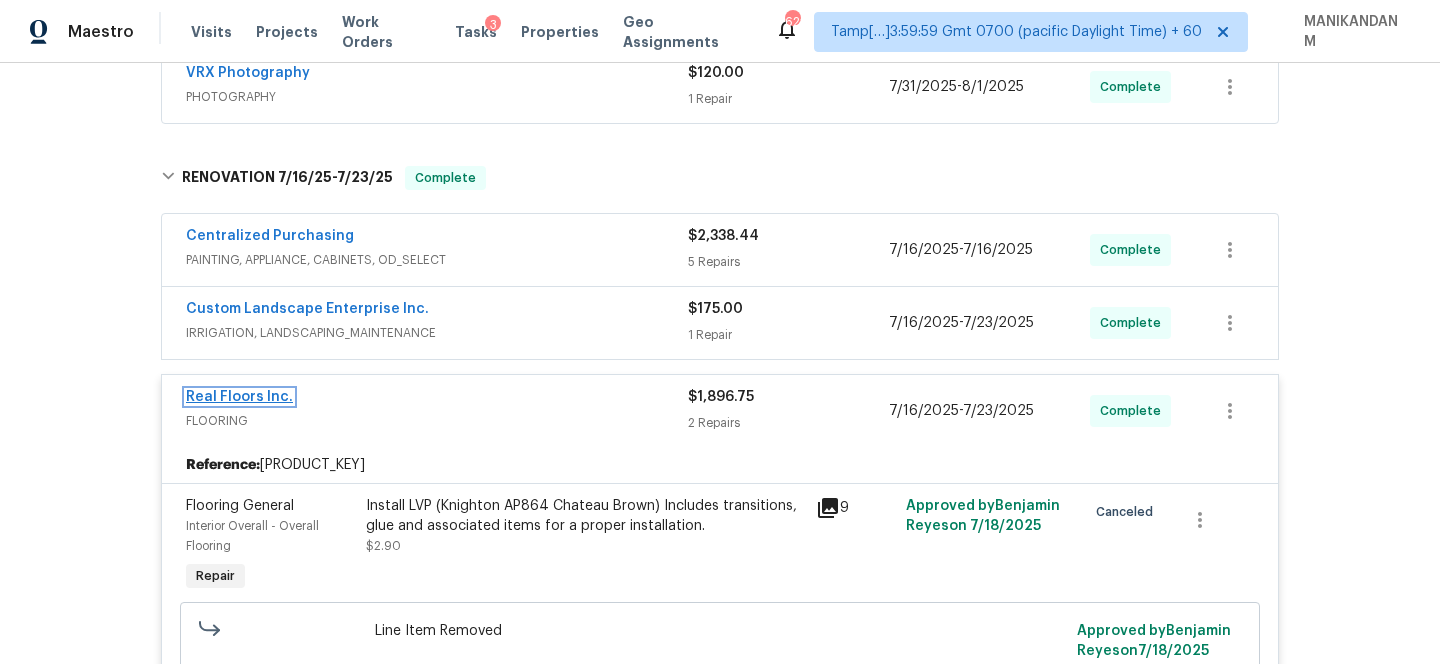click on "Real Floors Inc." at bounding box center (239, 397) 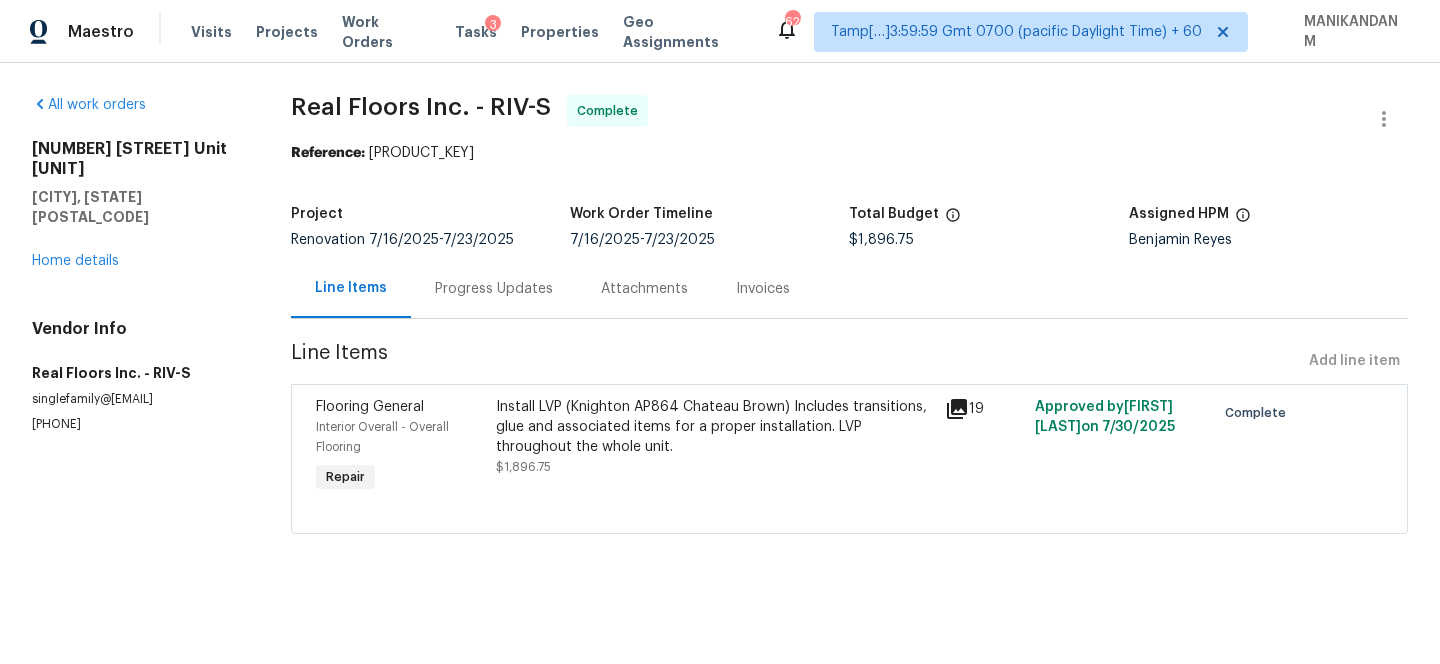 click on "Real Floors Inc. - RIV-S" at bounding box center [137, 373] 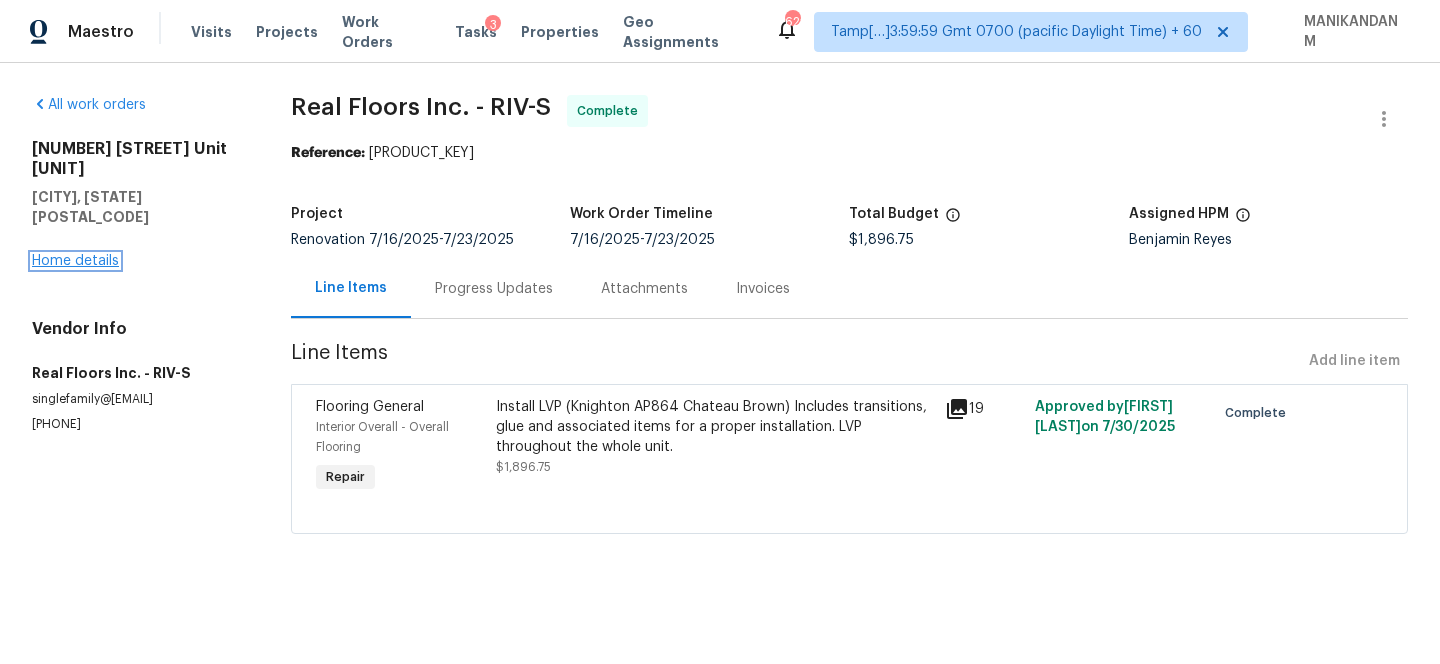 click on "Home details" at bounding box center [75, 261] 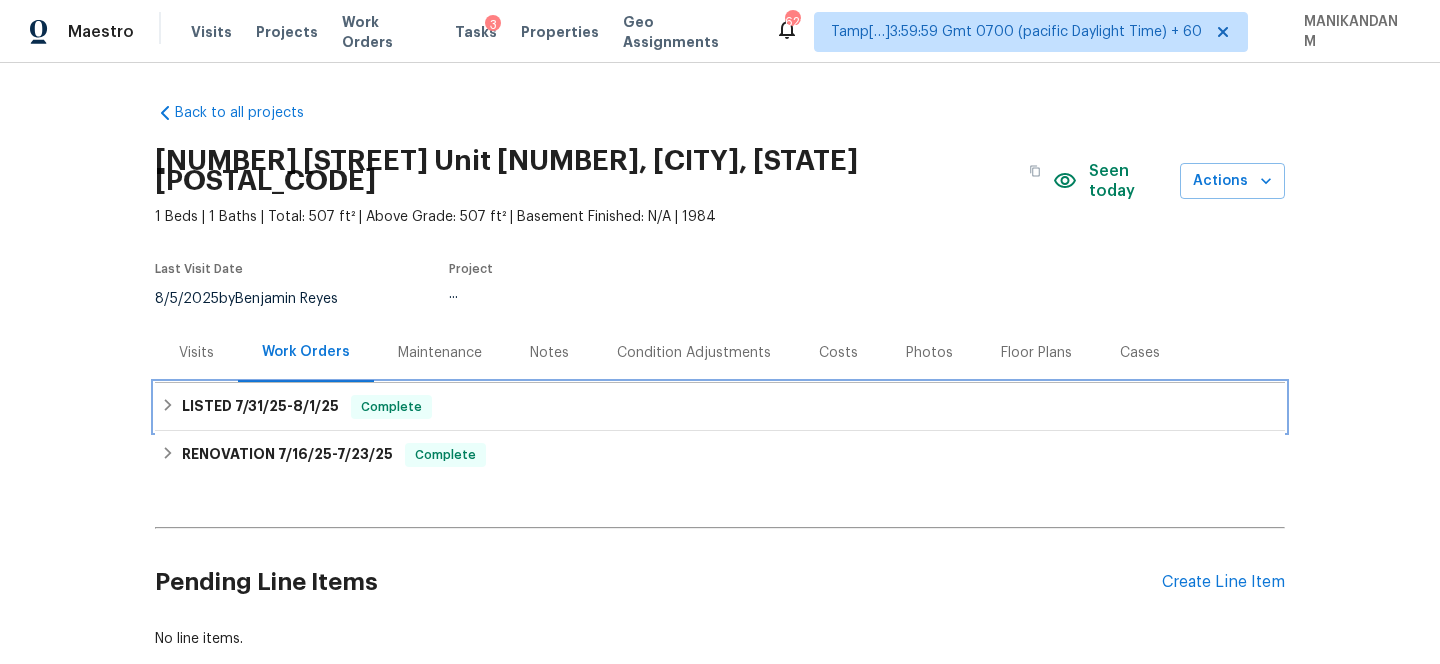 click on "7/31/25" at bounding box center [261, 406] 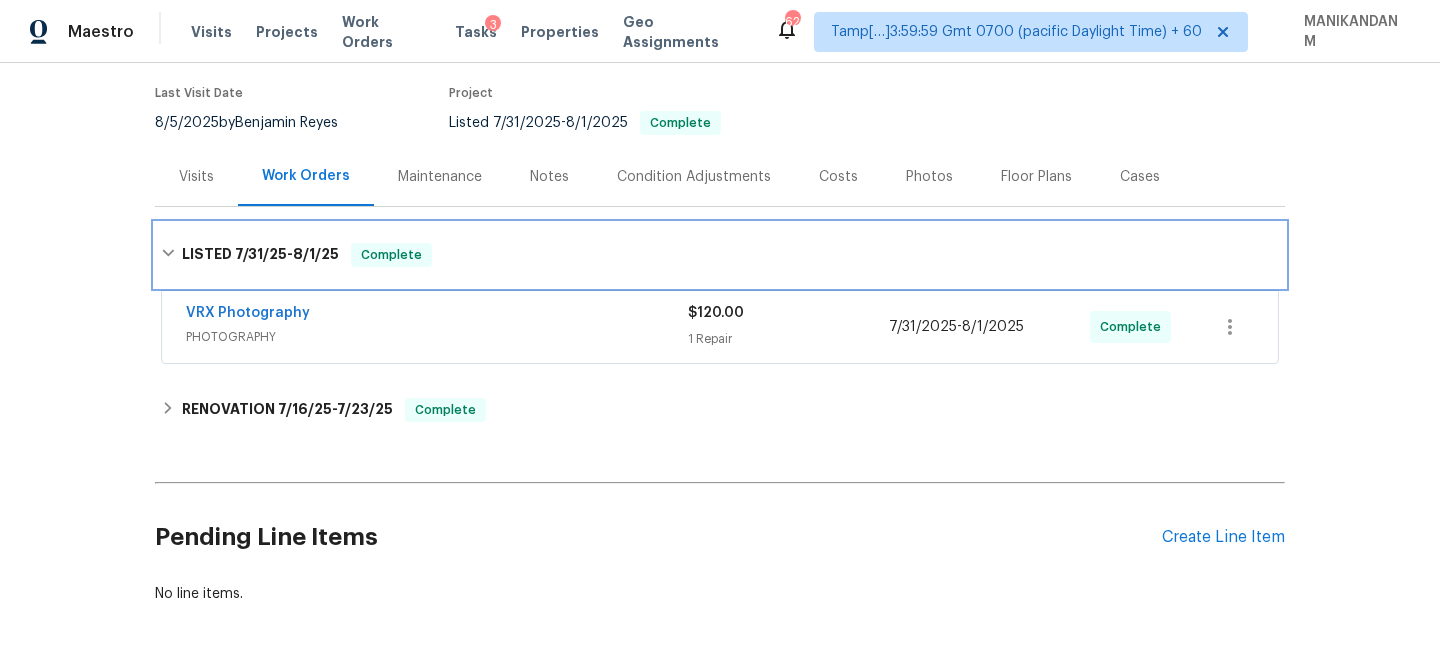 scroll, scrollTop: 211, scrollLeft: 0, axis: vertical 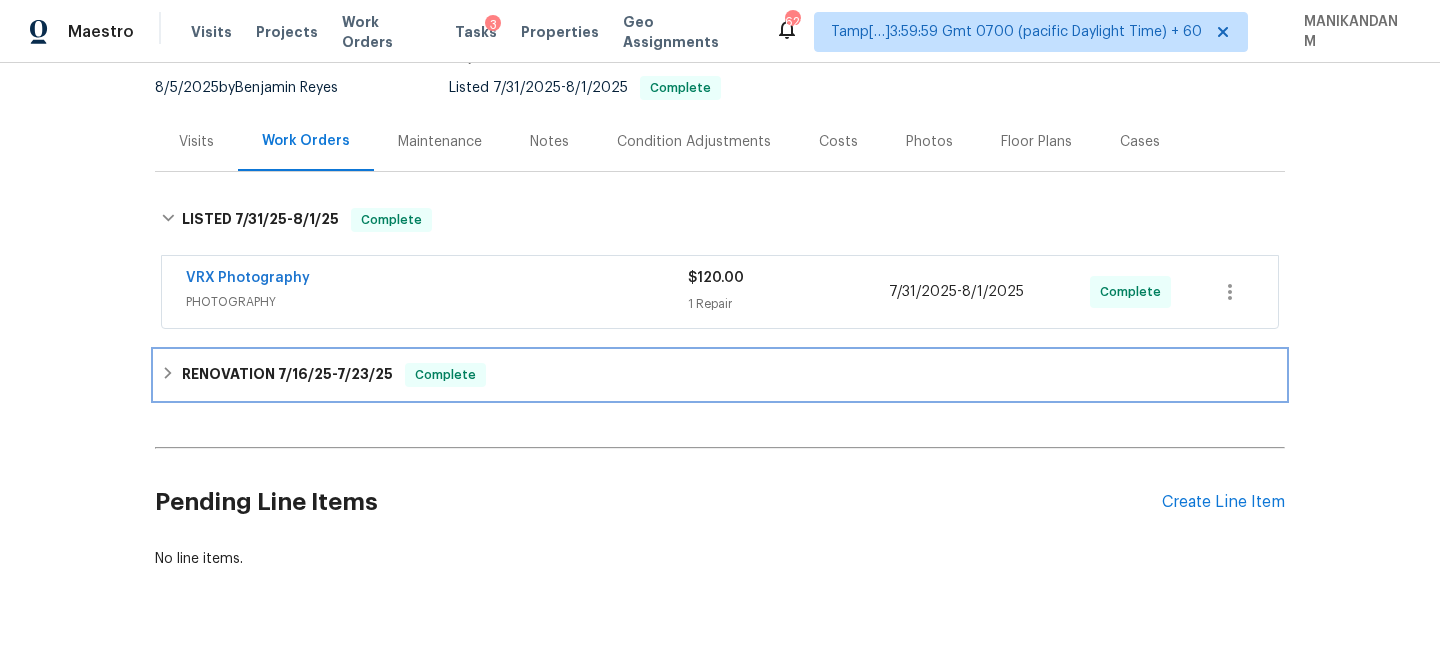 click on "7/16/25" at bounding box center [305, 374] 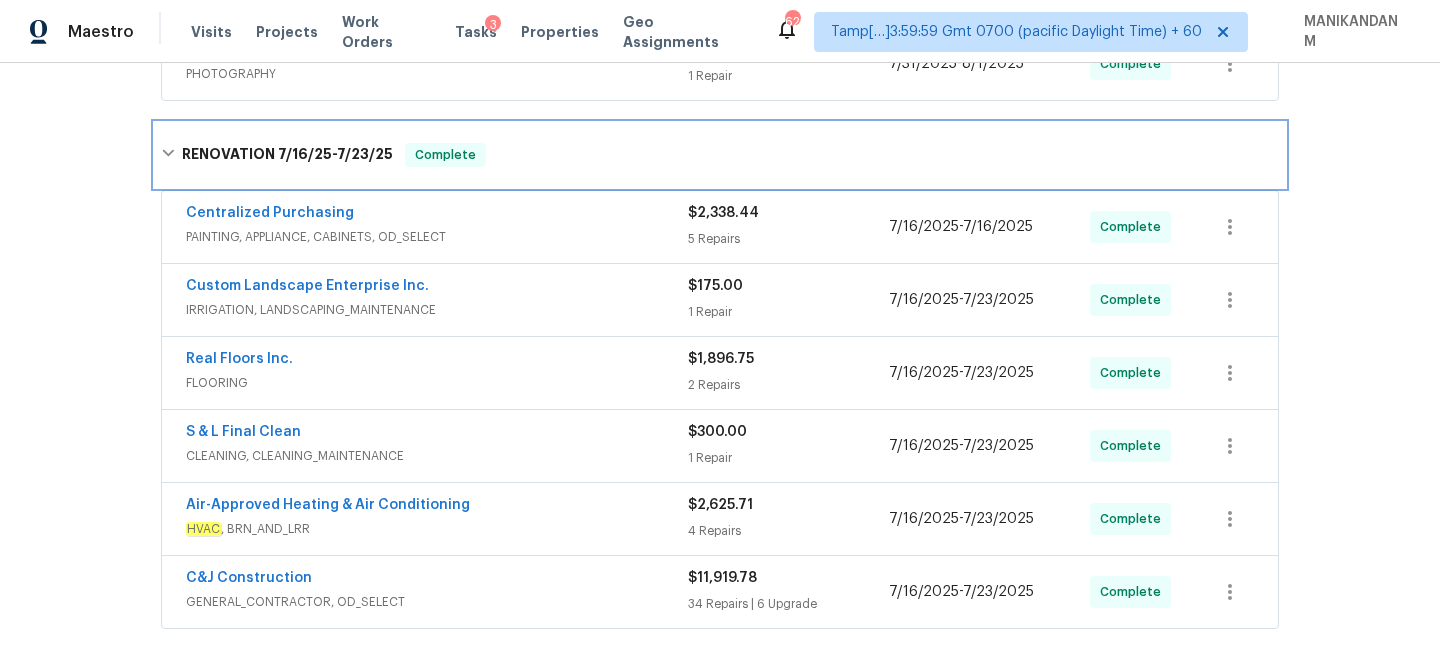 scroll, scrollTop: 442, scrollLeft: 0, axis: vertical 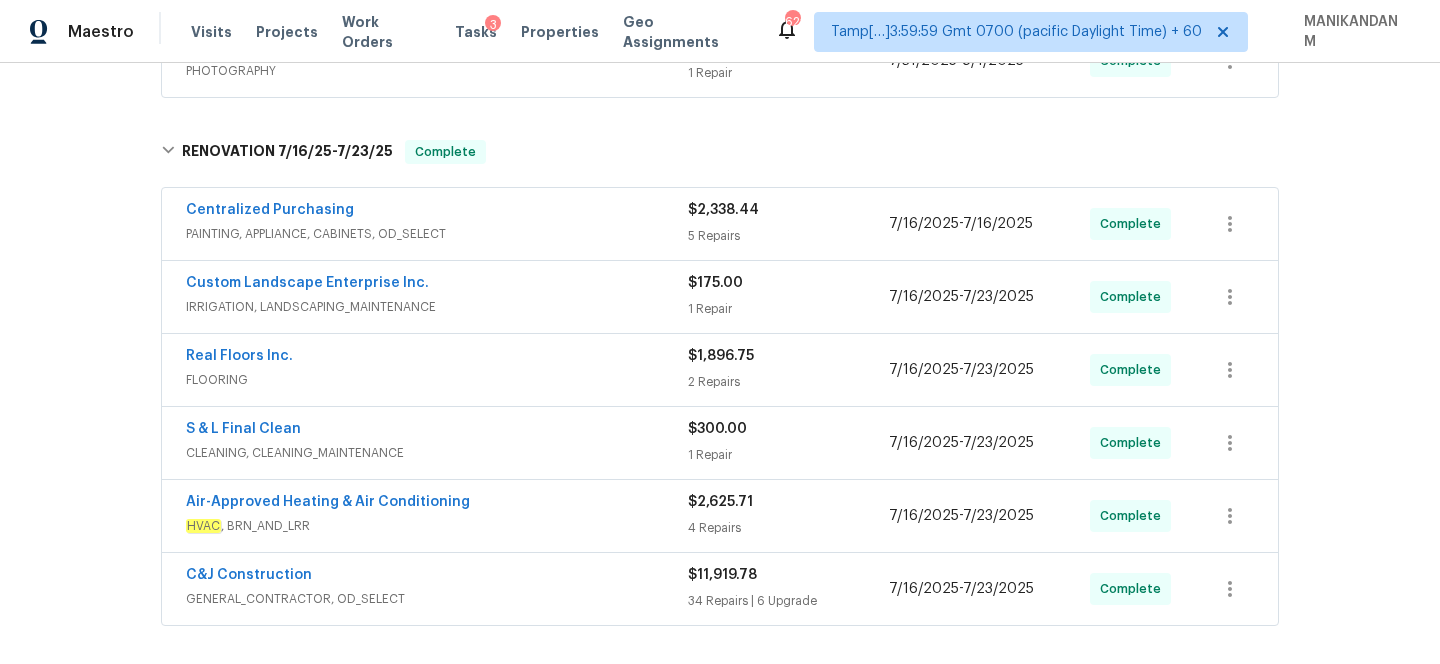 click on "Custom Landscape Enterprise Inc." at bounding box center (437, 285) 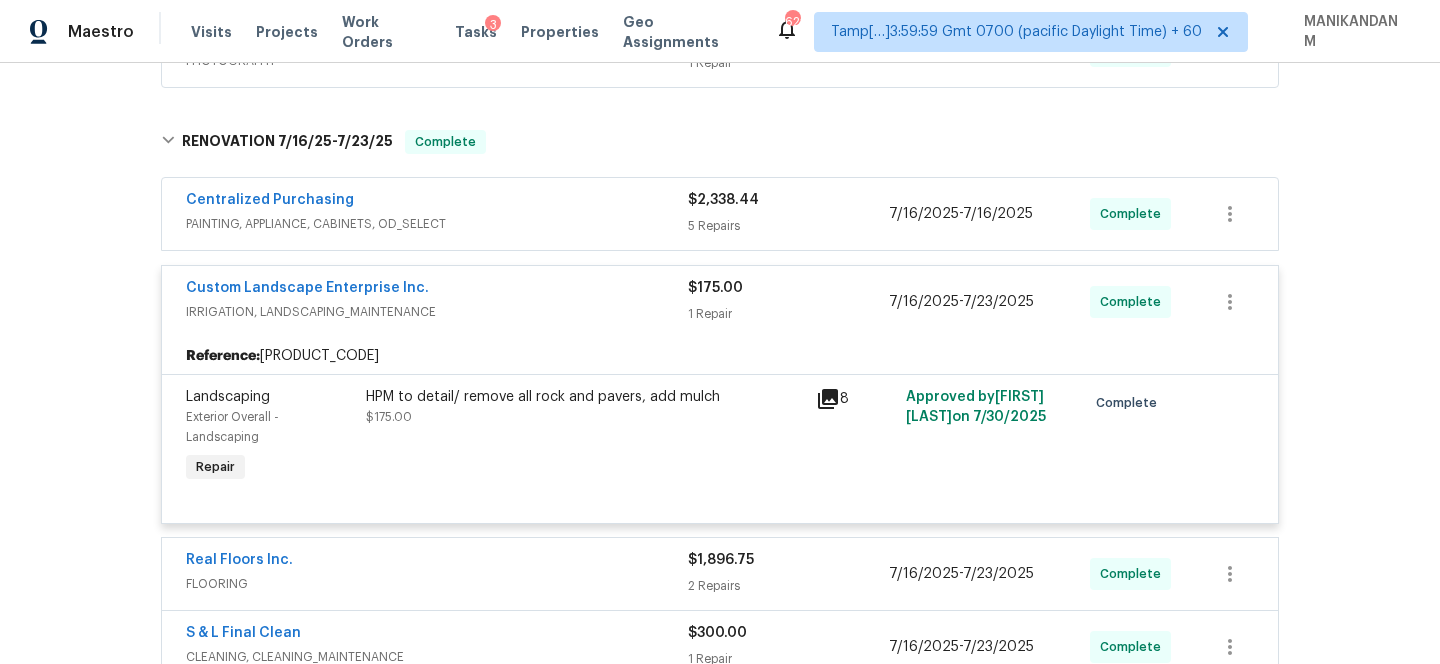 scroll, scrollTop: 428, scrollLeft: 0, axis: vertical 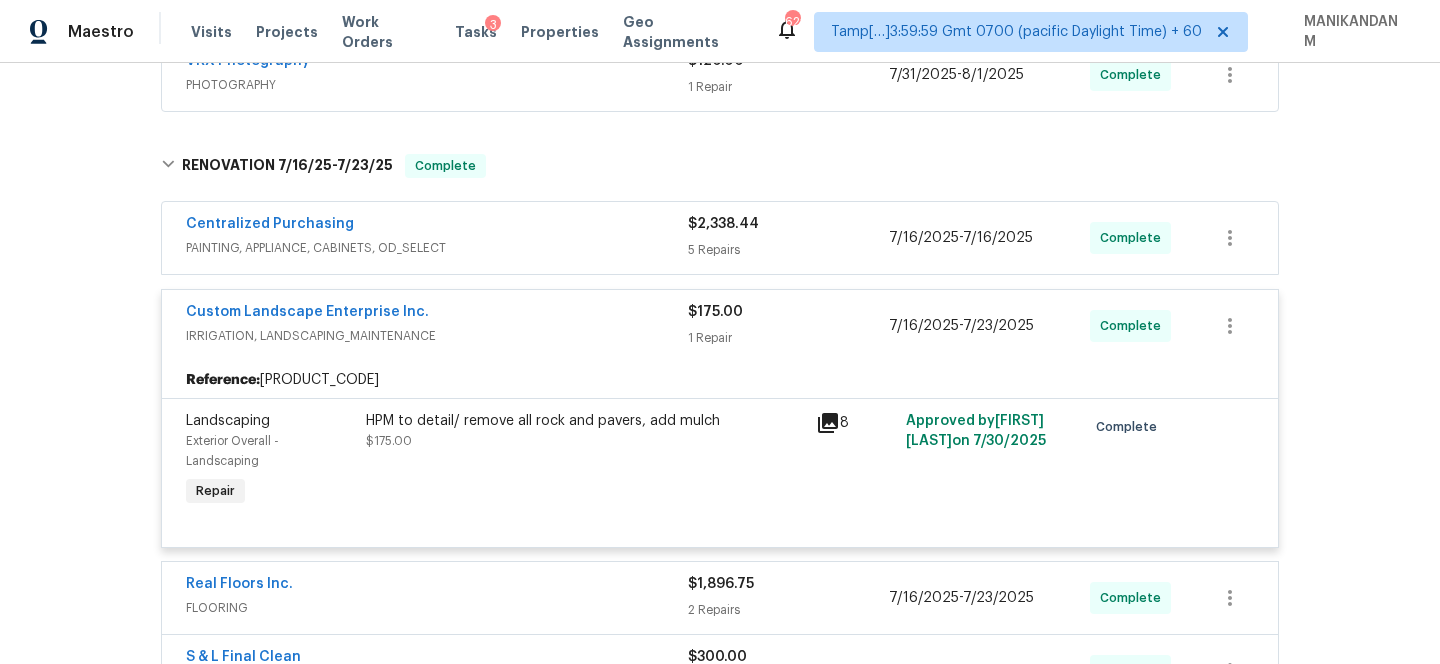 click on "Centralized Purchasing" at bounding box center [437, 226] 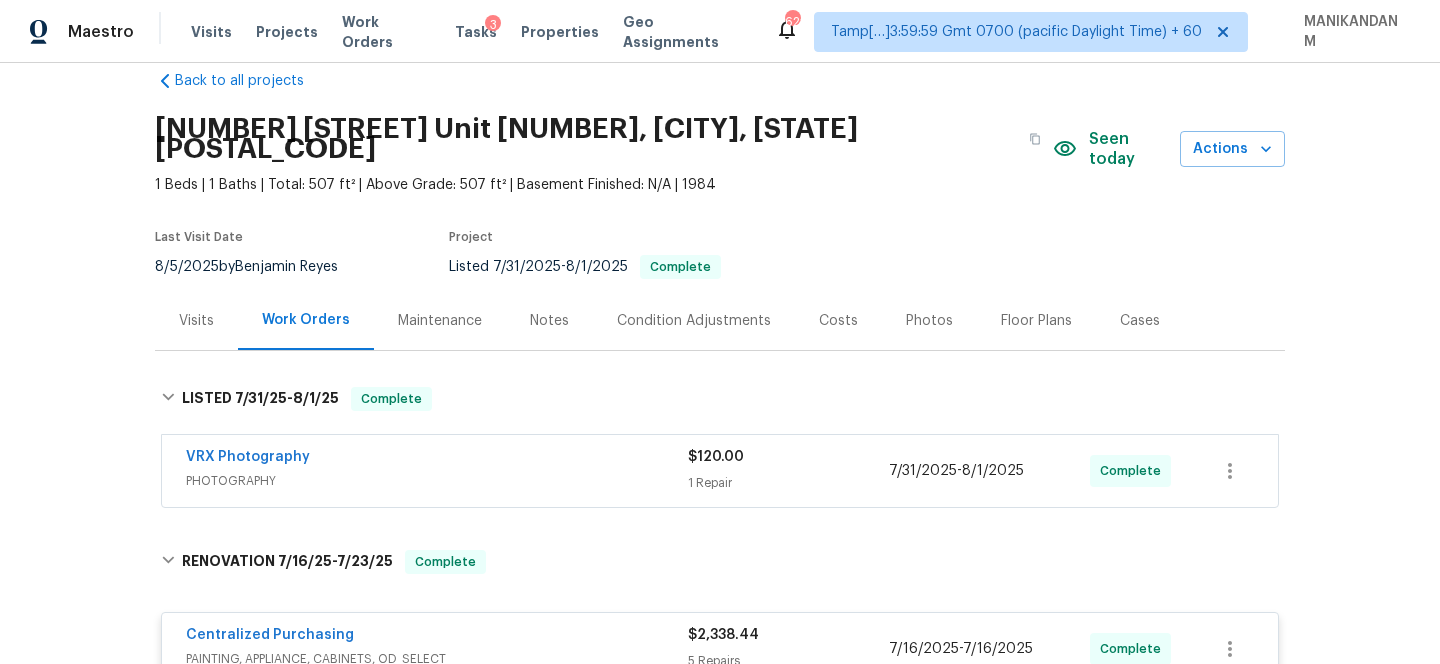 scroll, scrollTop: 18, scrollLeft: 0, axis: vertical 